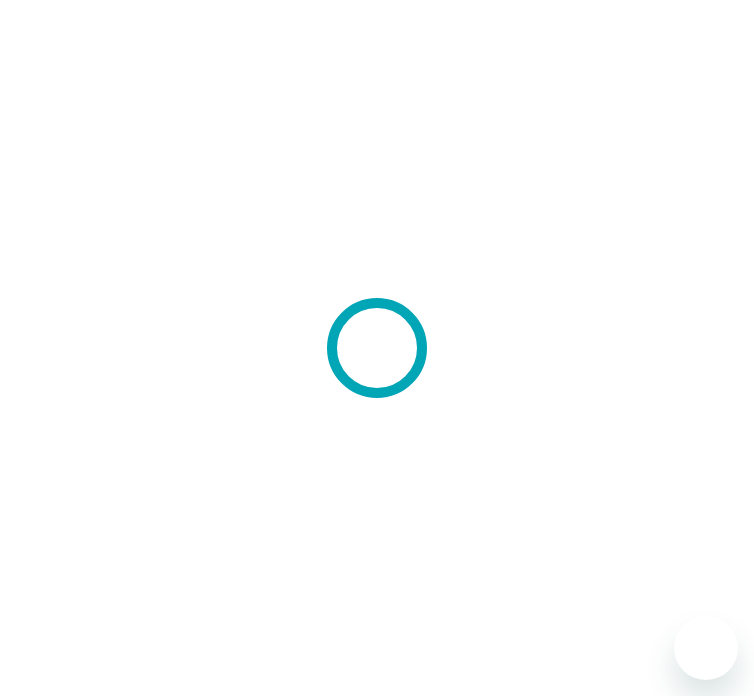 scroll, scrollTop: 0, scrollLeft: 0, axis: both 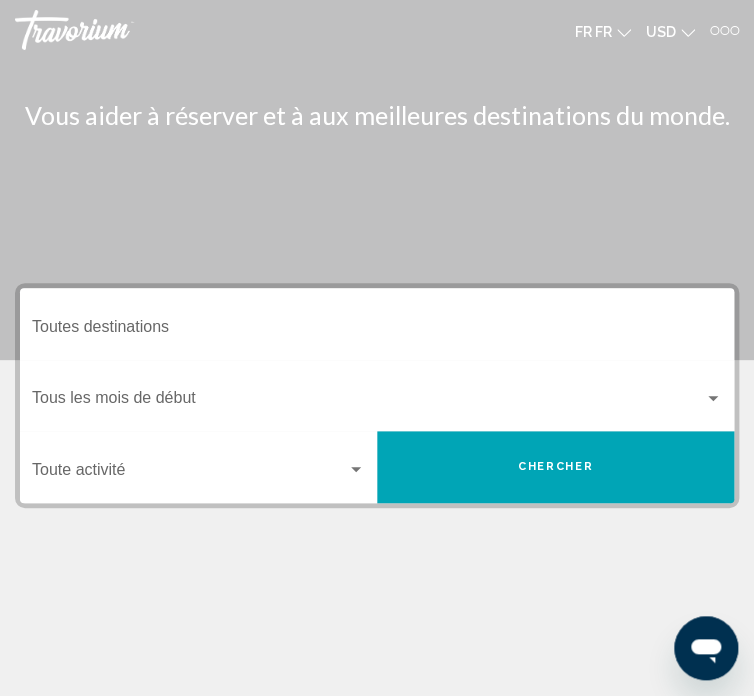 click on "Destination Toutes destinations" at bounding box center (377, 331) 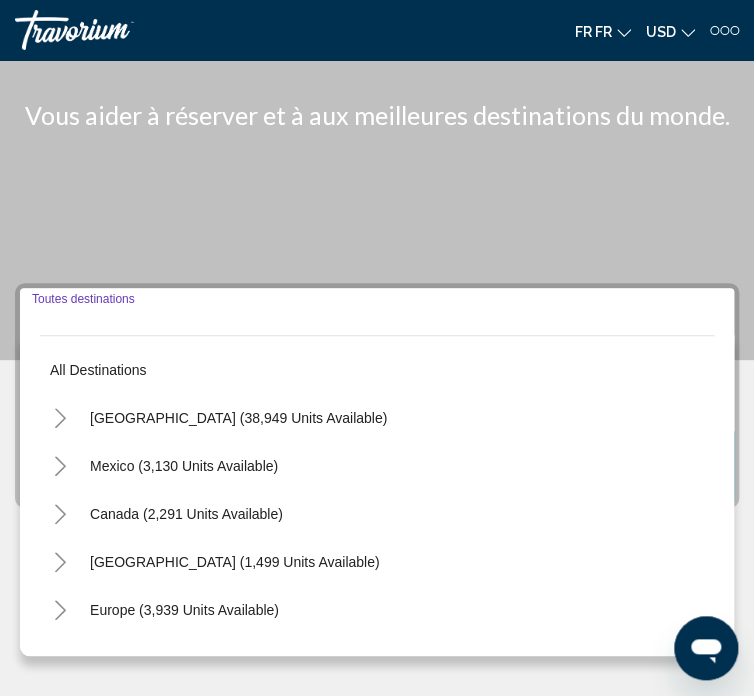 scroll, scrollTop: 217, scrollLeft: 0, axis: vertical 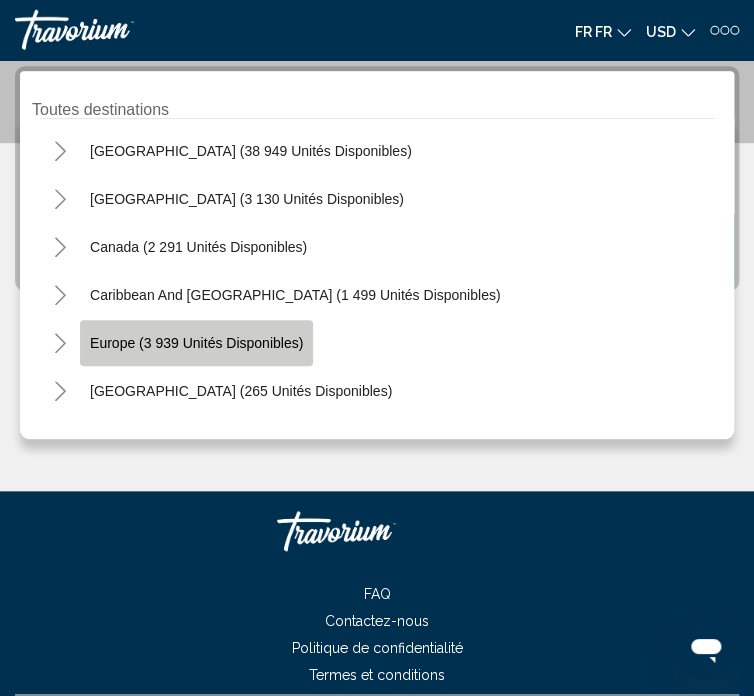 click on "Europe (3 939 unités disponibles)" 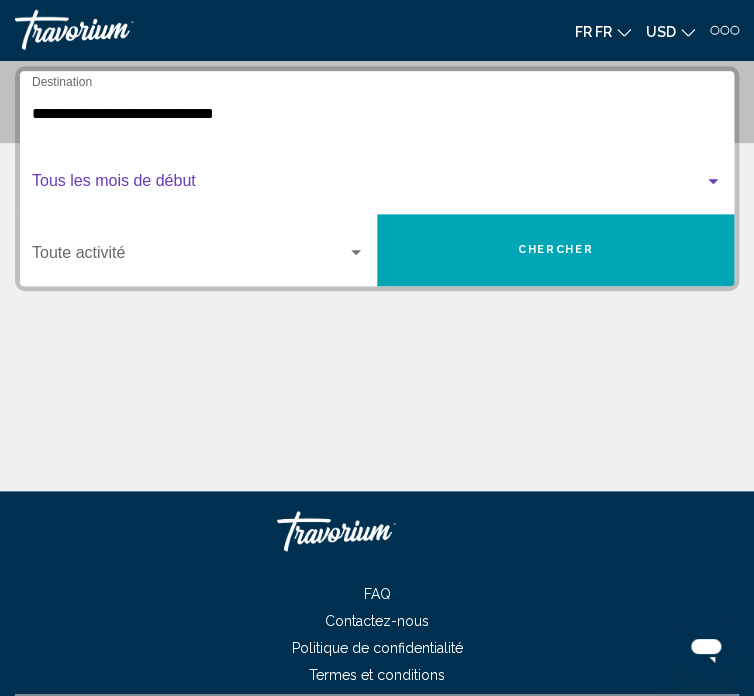 click at bounding box center [368, 185] 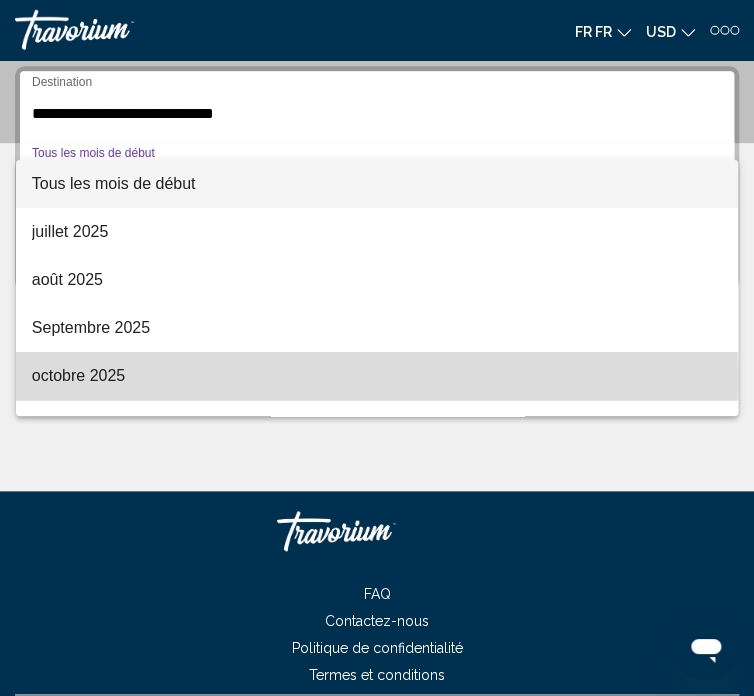 click on "octobre 2025" at bounding box center (377, 376) 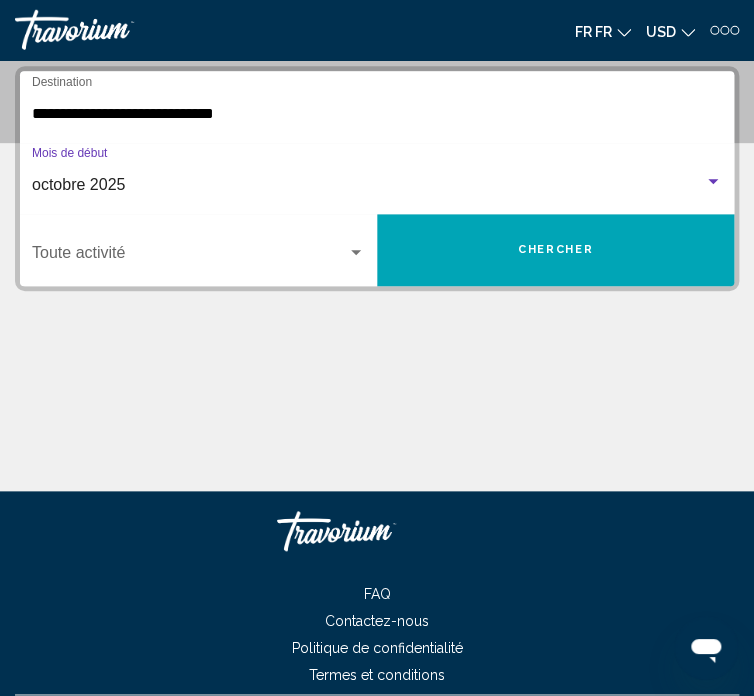 click at bounding box center (356, 253) 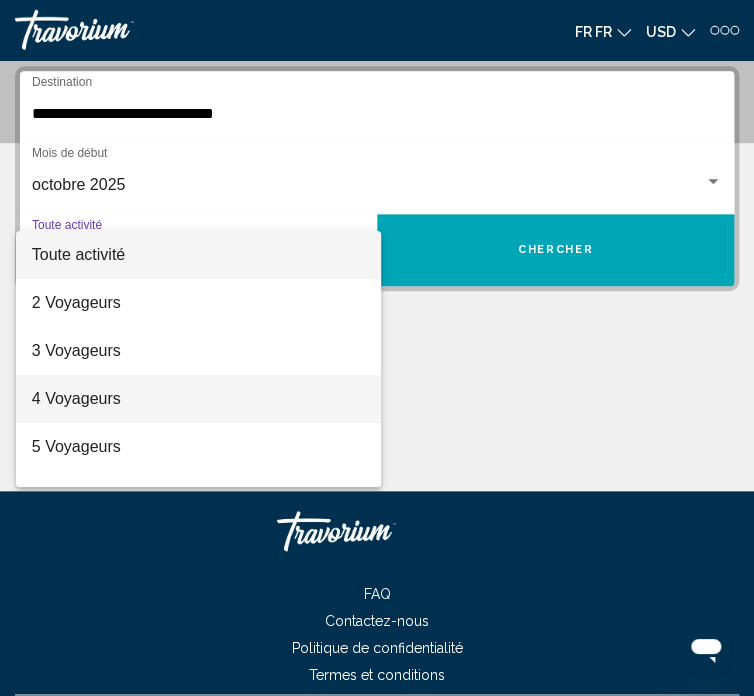 click on "4 Voyageurs" at bounding box center [198, 399] 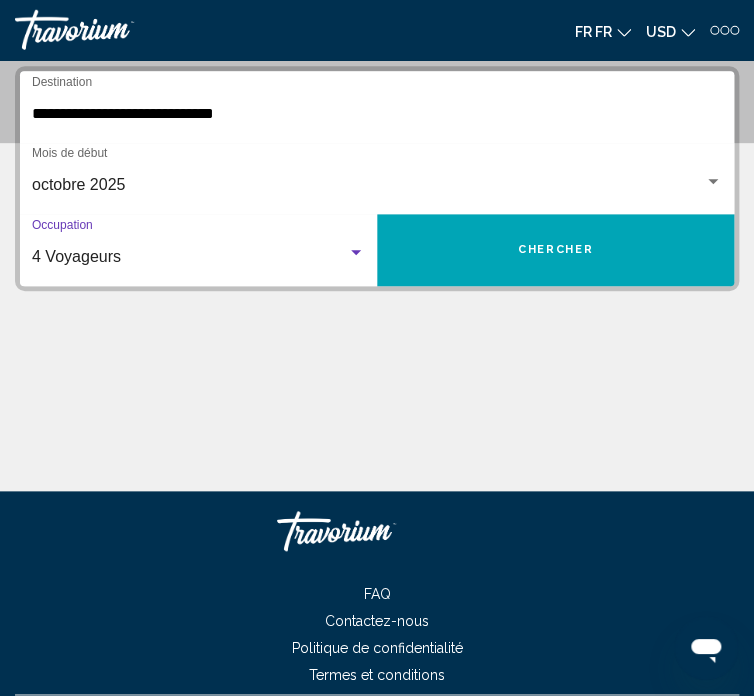 click on "Chercher" at bounding box center [555, 249] 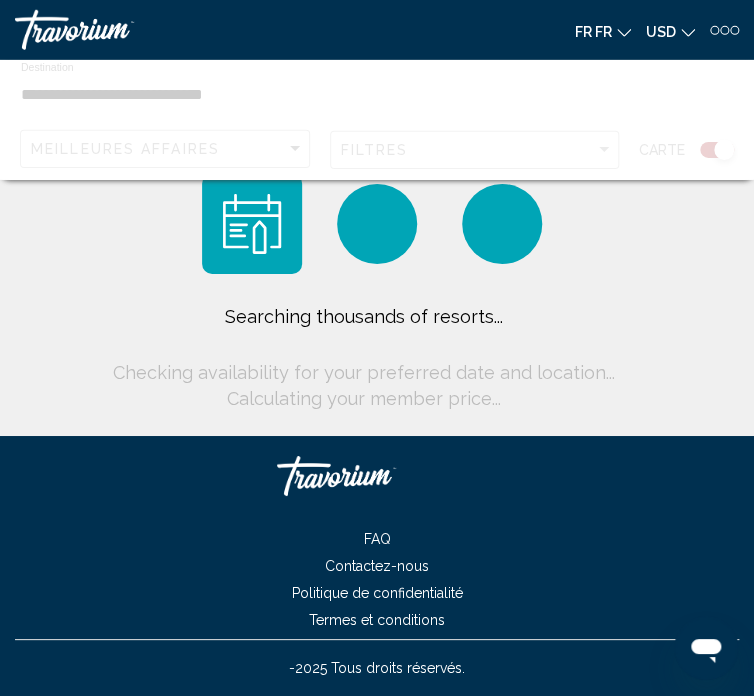 scroll, scrollTop: 0, scrollLeft: 0, axis: both 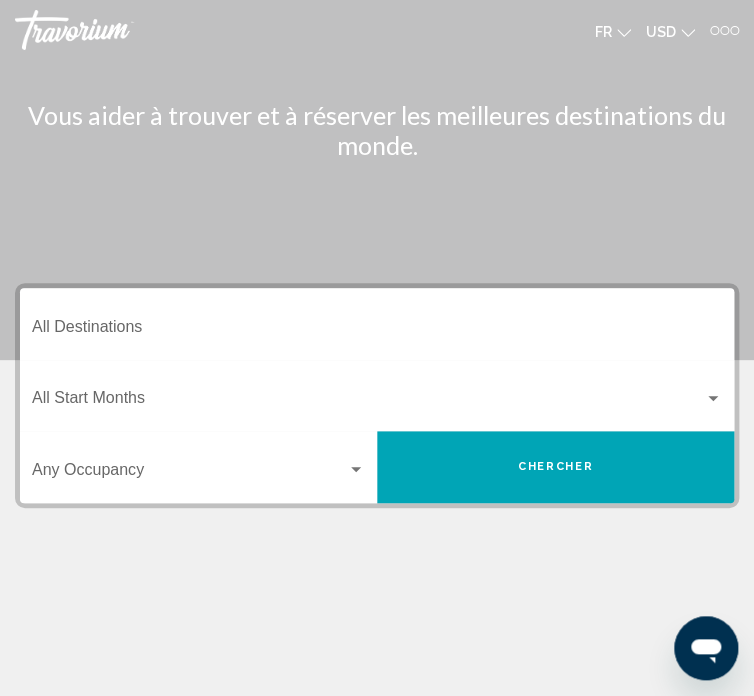 click 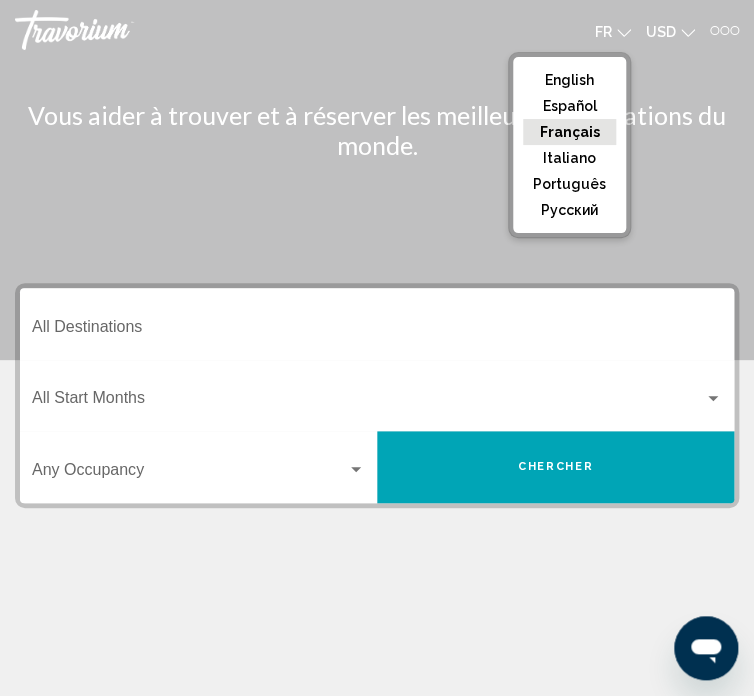 click on "Français" 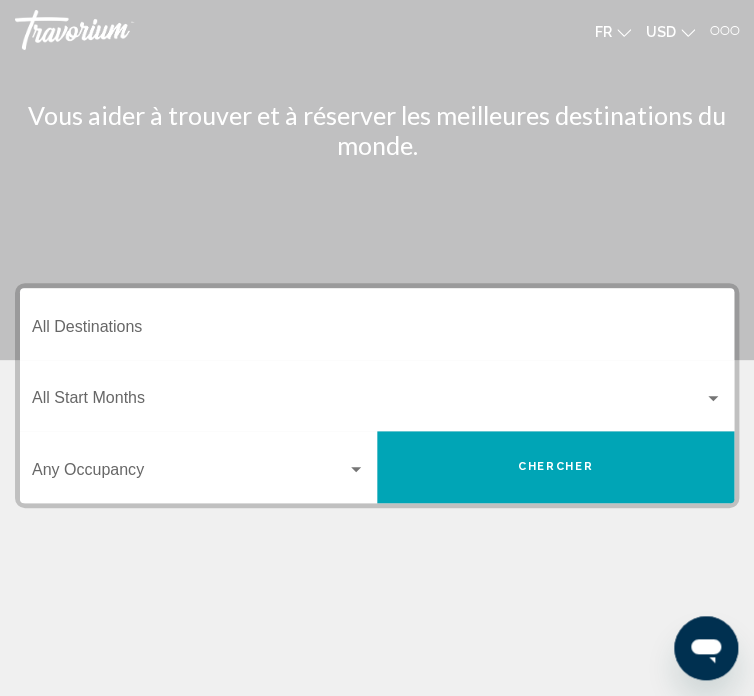 click on "Destination All Destinations" at bounding box center [377, 324] 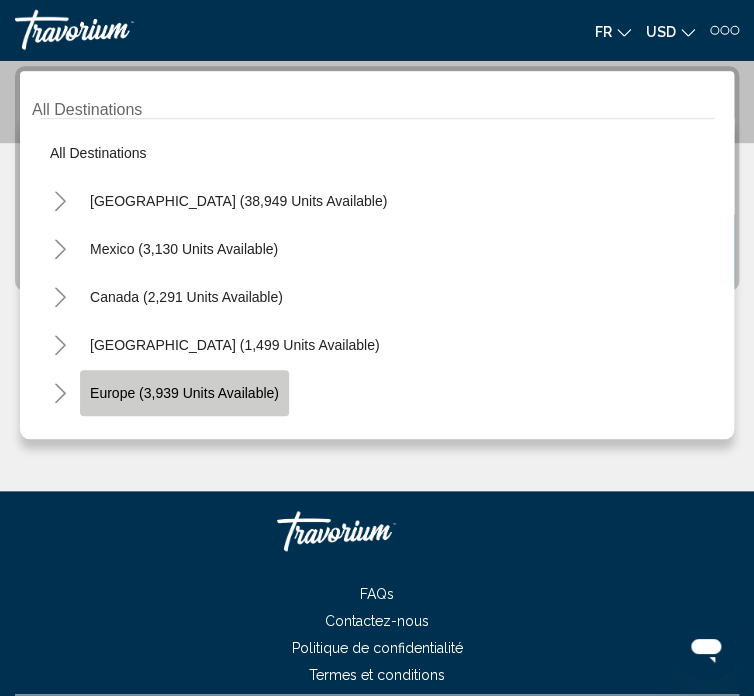click on "Europe (3,939 units available)" 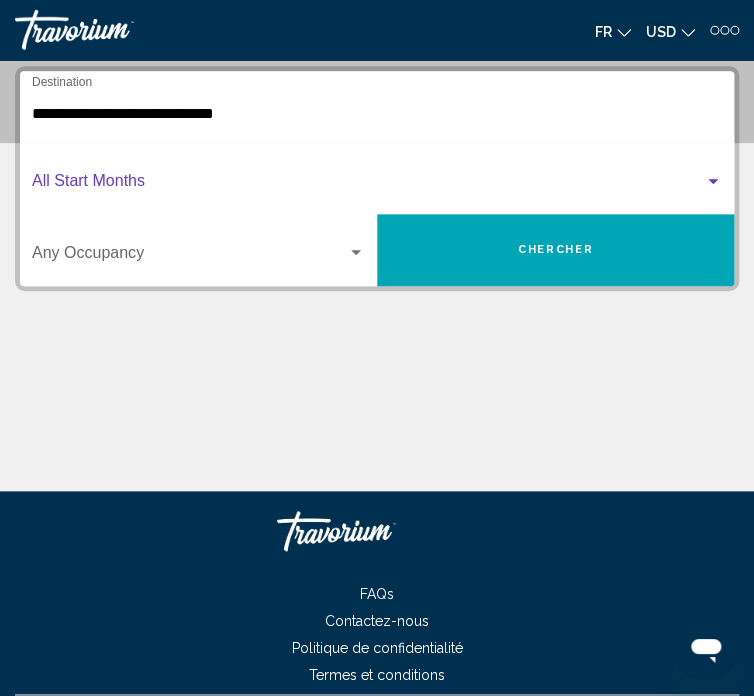 click at bounding box center (368, 185) 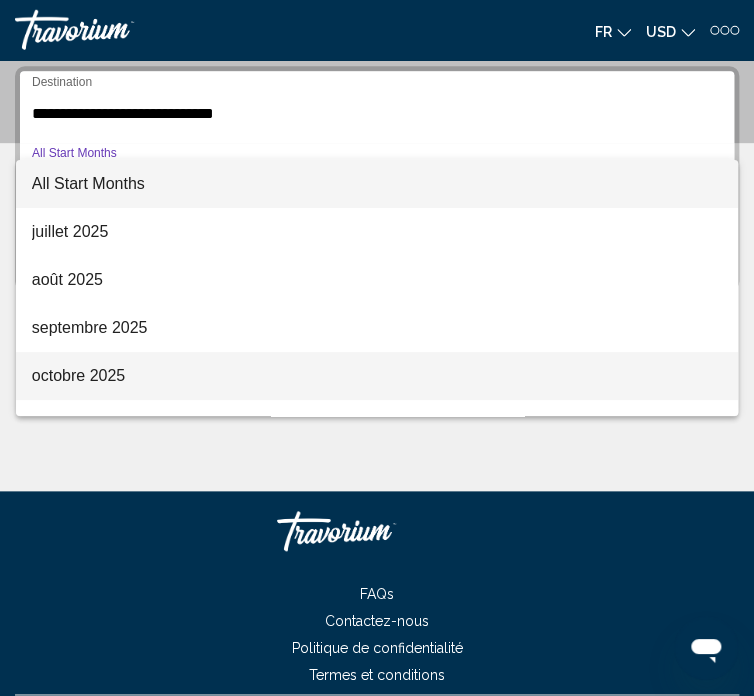 click on "octobre 2025" at bounding box center (377, 376) 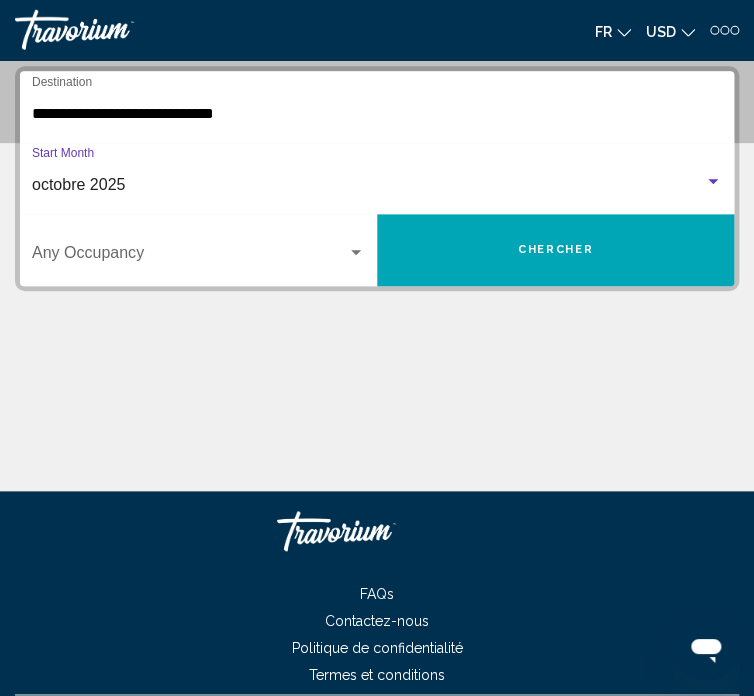 click at bounding box center (189, 257) 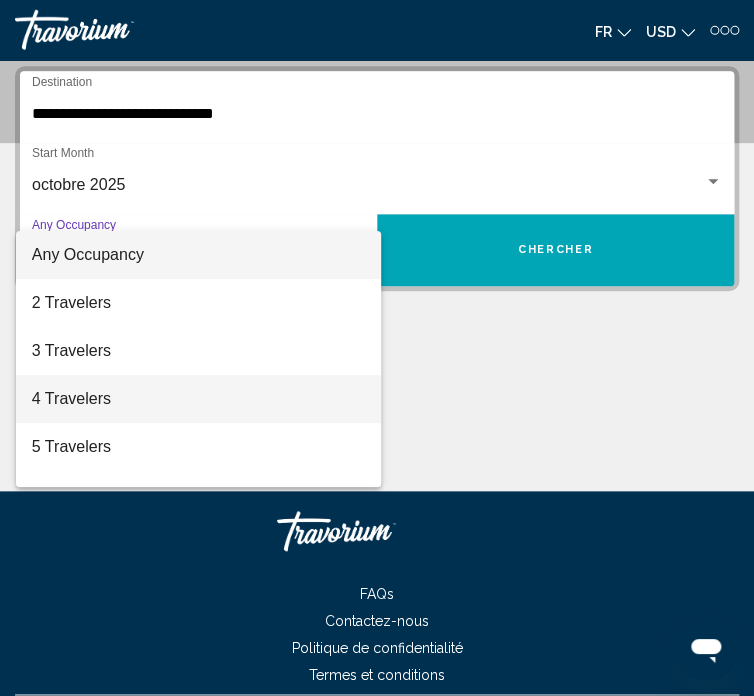 click on "4 Travelers" at bounding box center [198, 399] 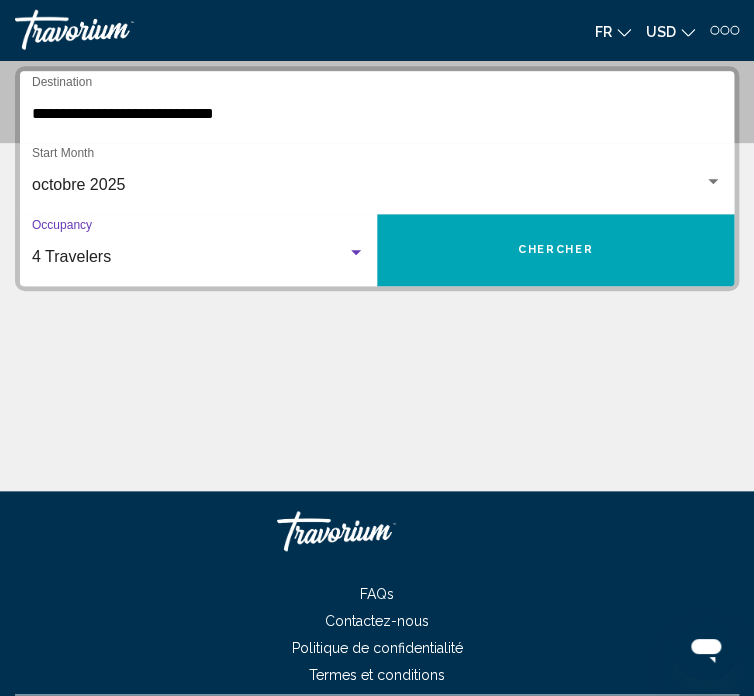 click on "Chercher" at bounding box center [555, 249] 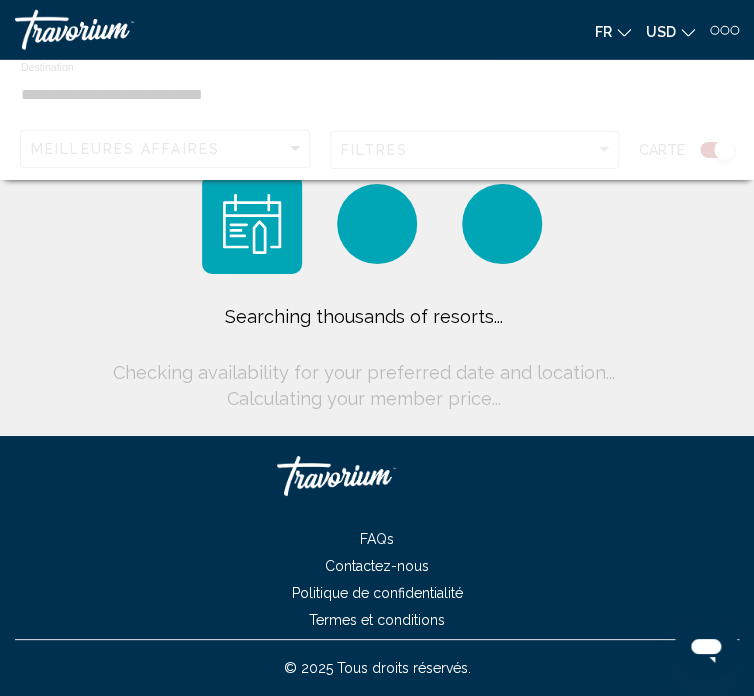 scroll, scrollTop: 0, scrollLeft: 0, axis: both 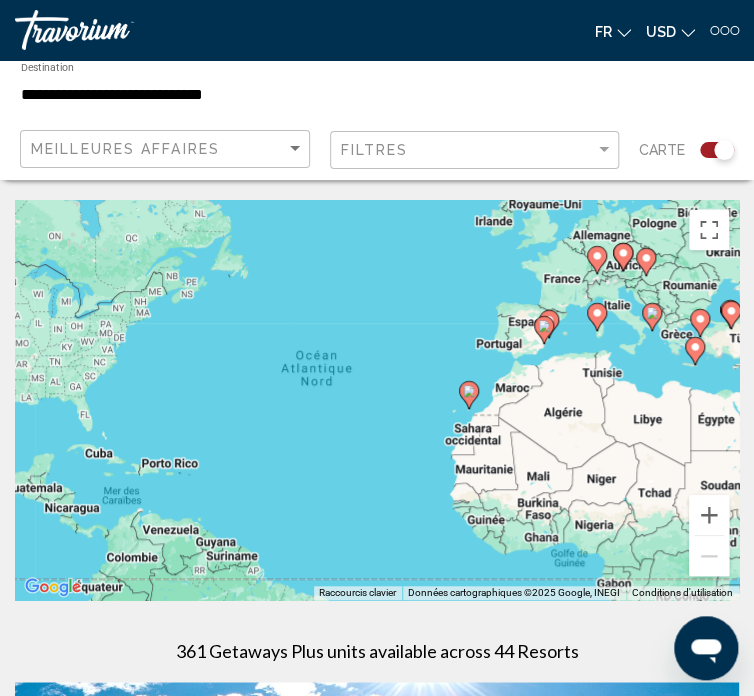 click 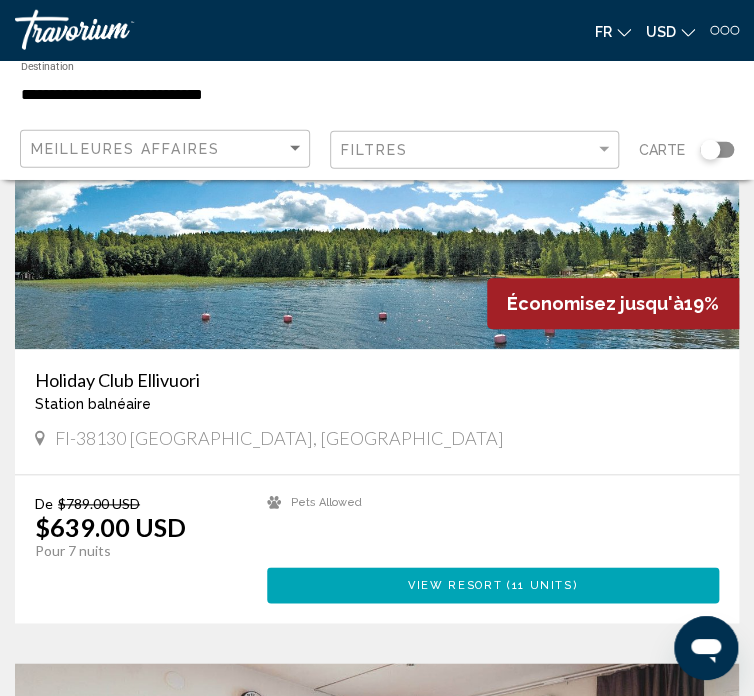 scroll, scrollTop: 0, scrollLeft: 0, axis: both 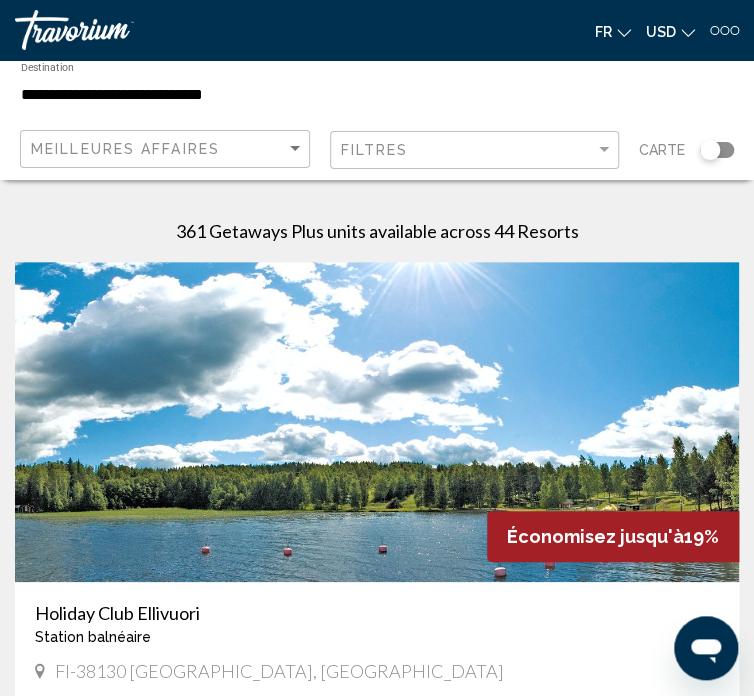 click on "**********" at bounding box center (255, 95) 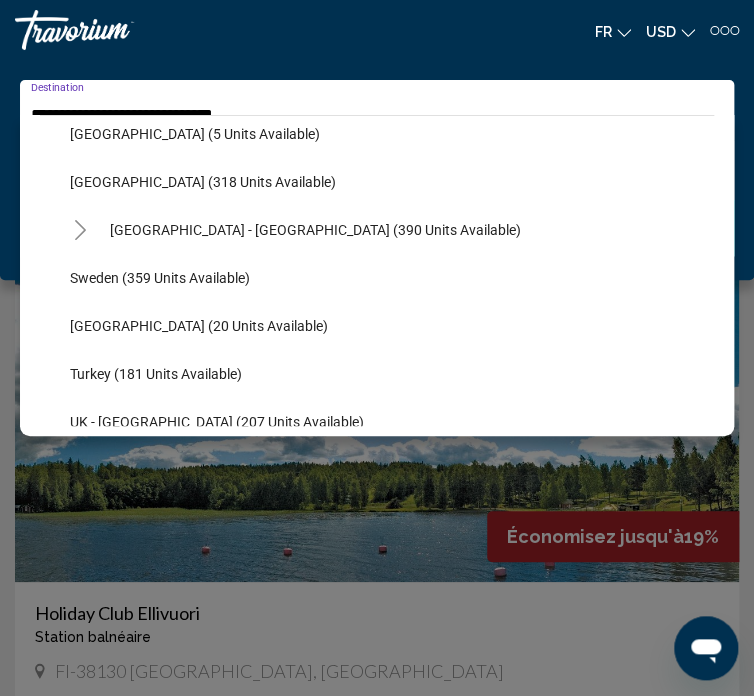 scroll, scrollTop: 686, scrollLeft: 0, axis: vertical 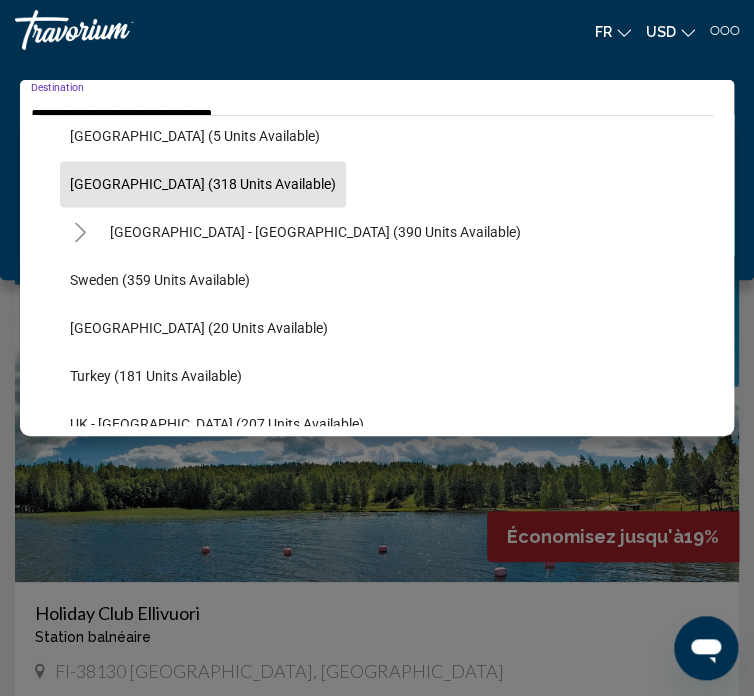 click on "[GEOGRAPHIC_DATA] (318 units available)" 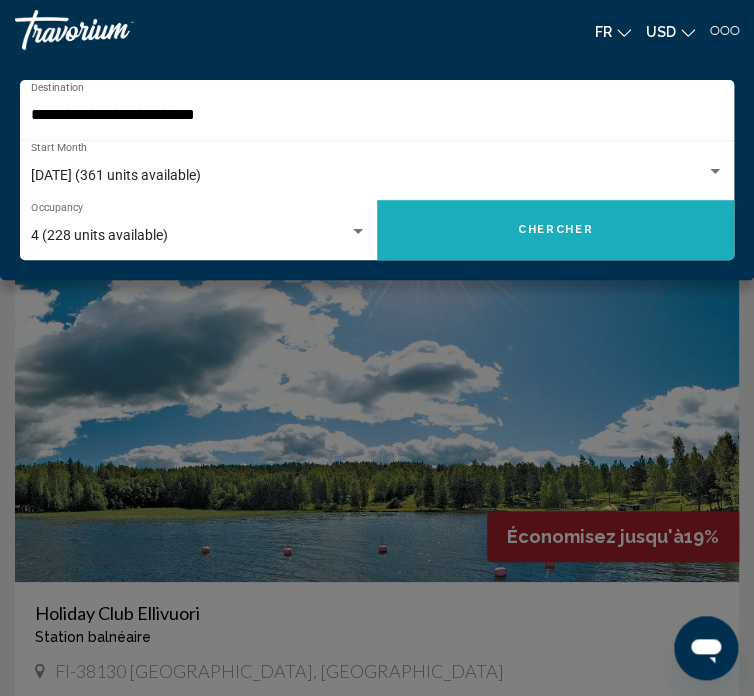 click on "Chercher" 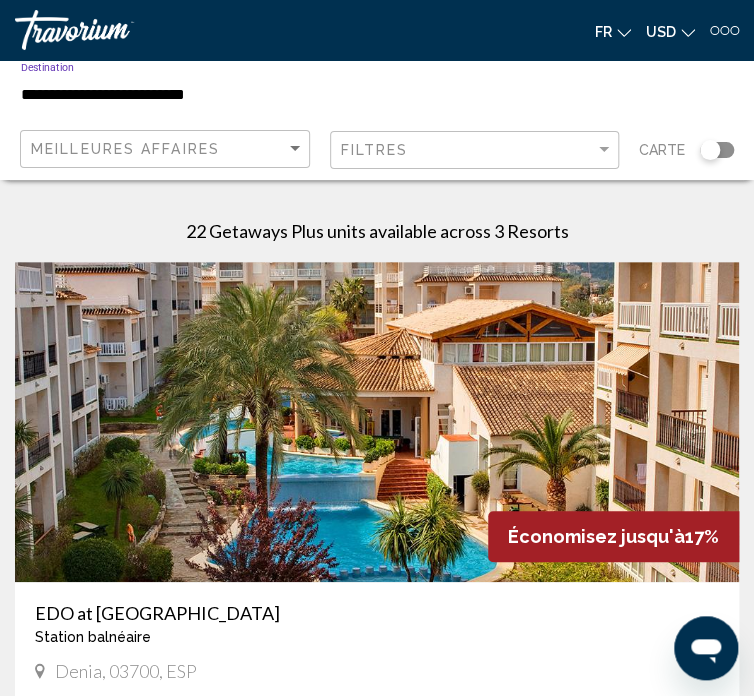 click on "**********" at bounding box center [255, 95] 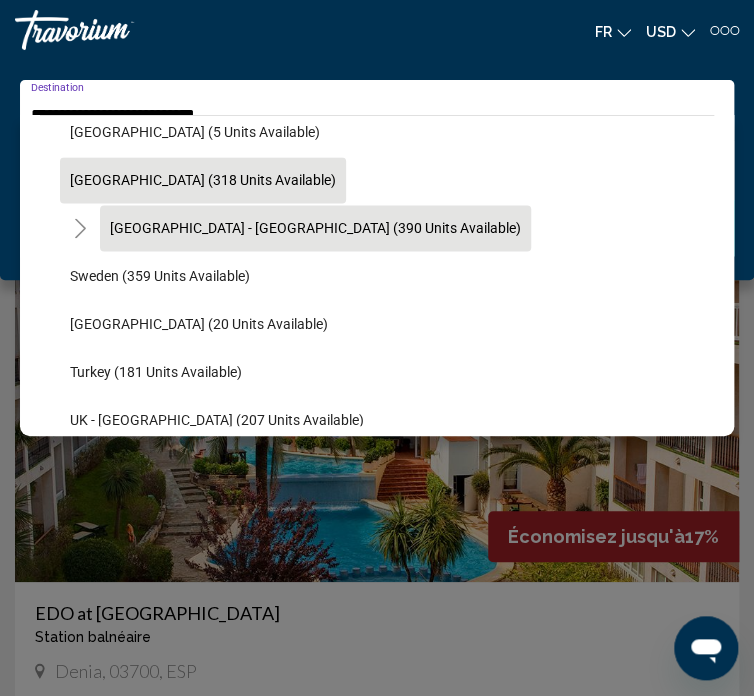 scroll, scrollTop: 688, scrollLeft: 0, axis: vertical 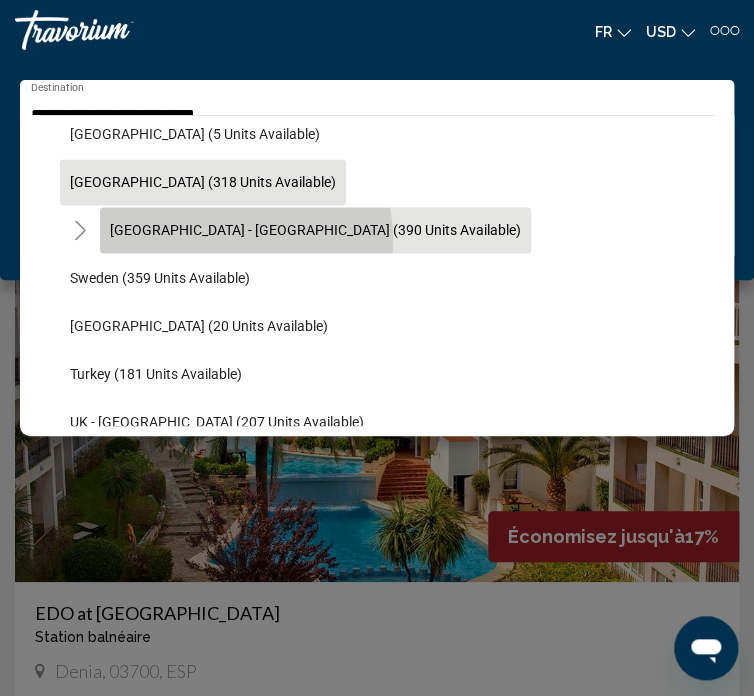 click on "[GEOGRAPHIC_DATA] - [GEOGRAPHIC_DATA] (390 units available)" 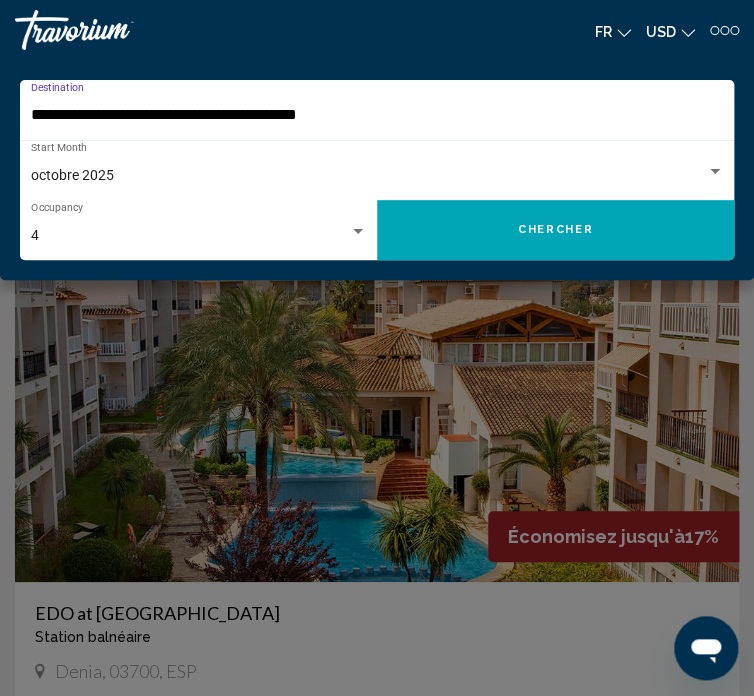 click on "Chercher" 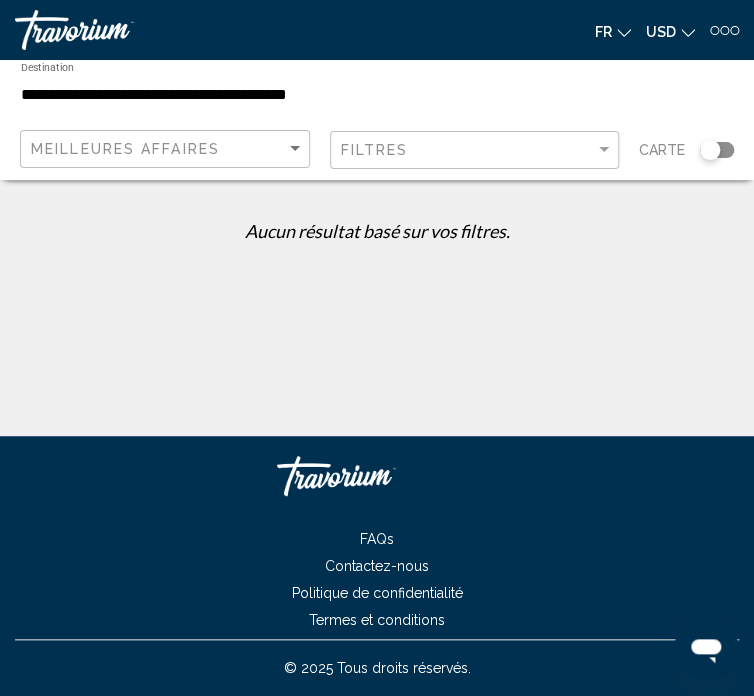 click on "**********" at bounding box center [255, 95] 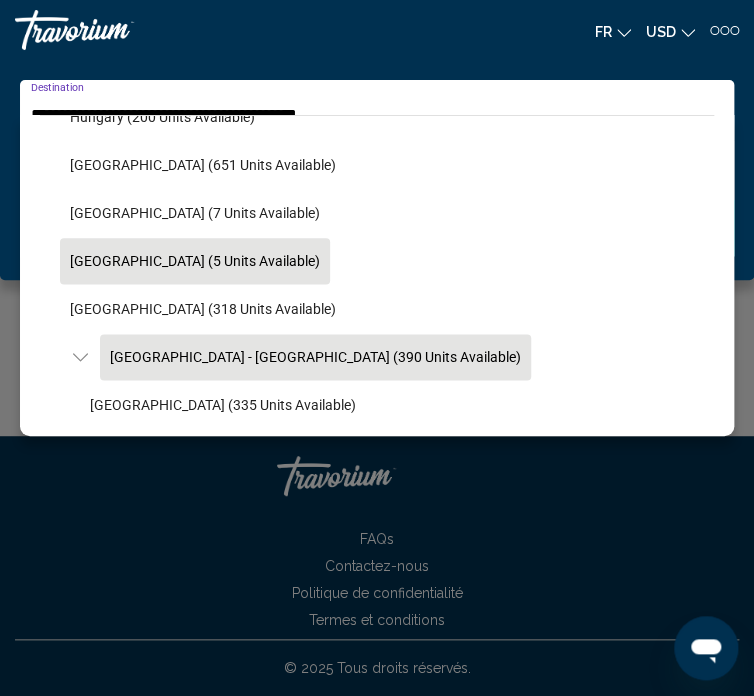 scroll, scrollTop: 500, scrollLeft: 0, axis: vertical 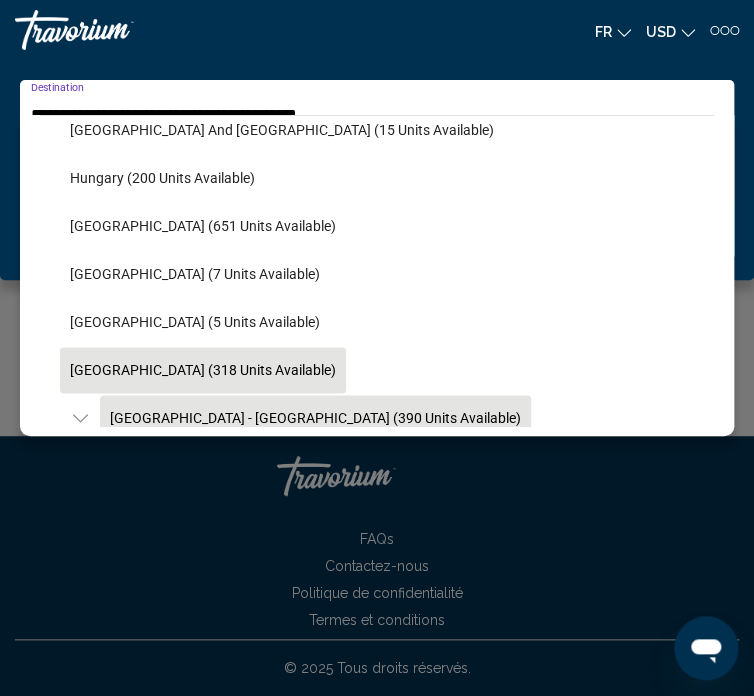 click on "[GEOGRAPHIC_DATA] (318 units available)" 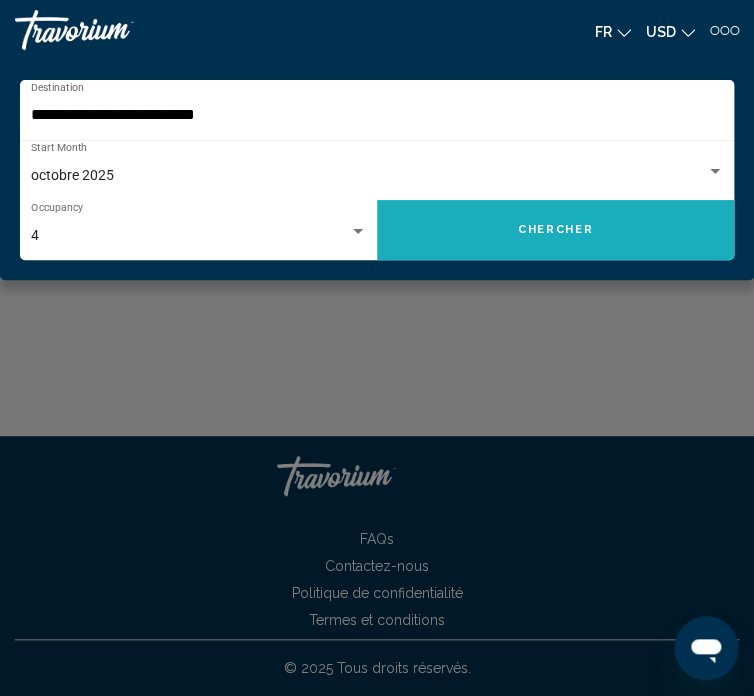 click on "Chercher" 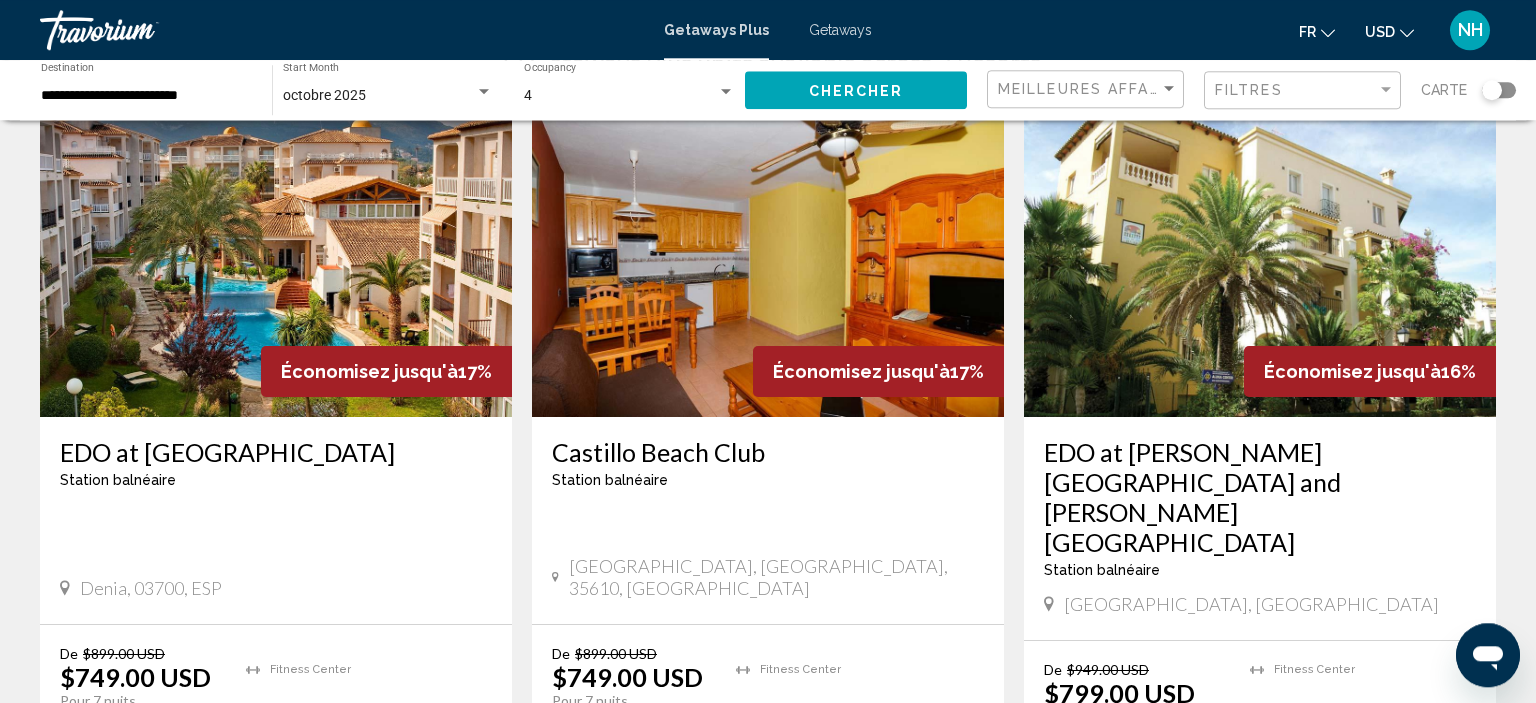 scroll, scrollTop: 0, scrollLeft: 0, axis: both 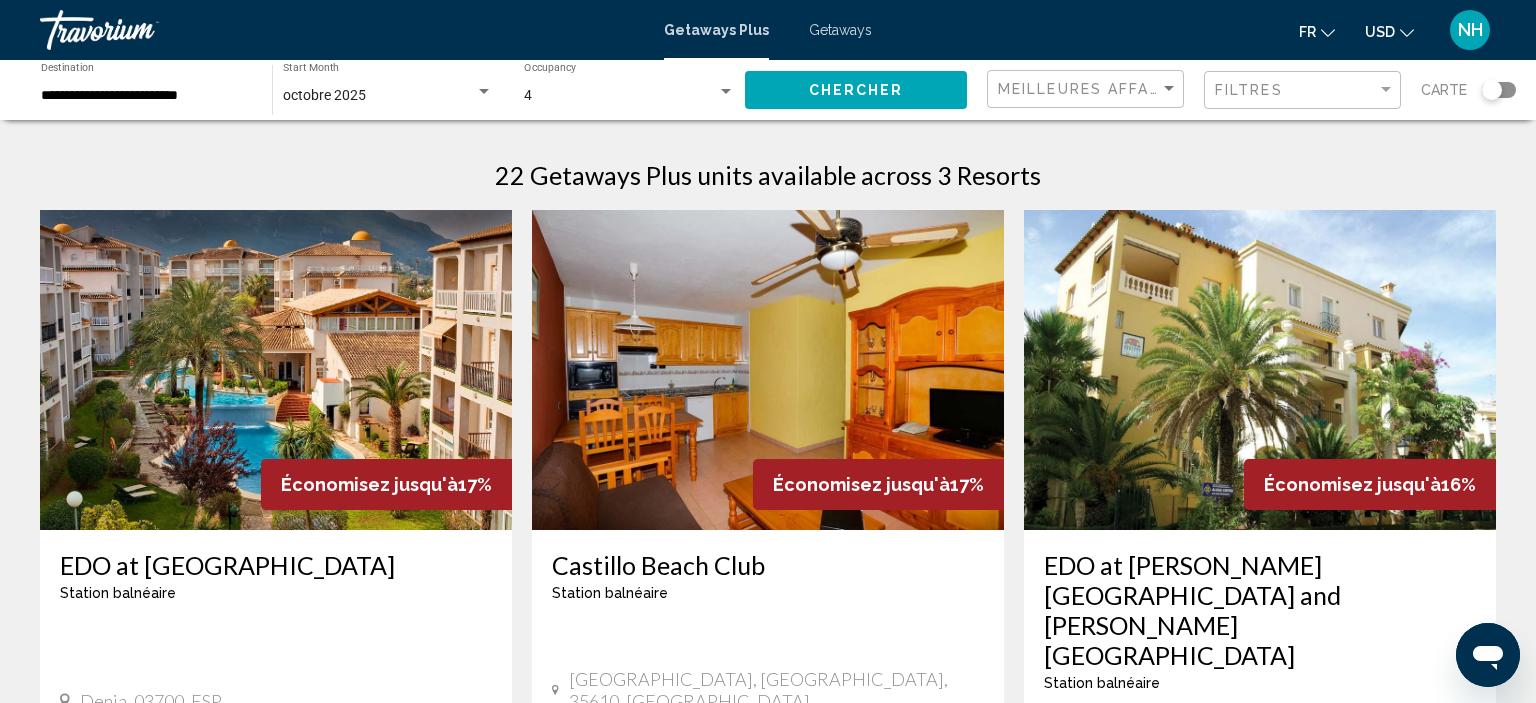 click on "**********" at bounding box center (146, 96) 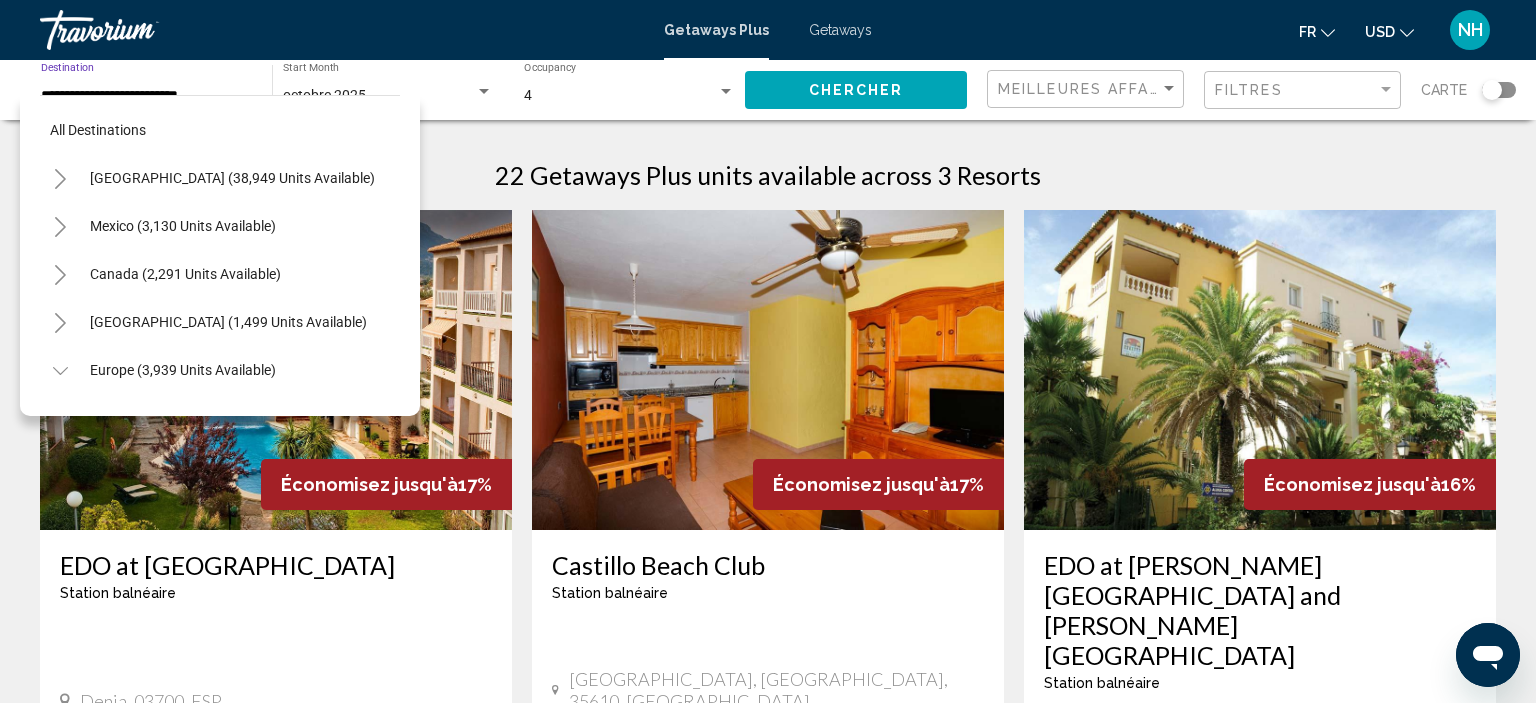 scroll, scrollTop: 599, scrollLeft: 0, axis: vertical 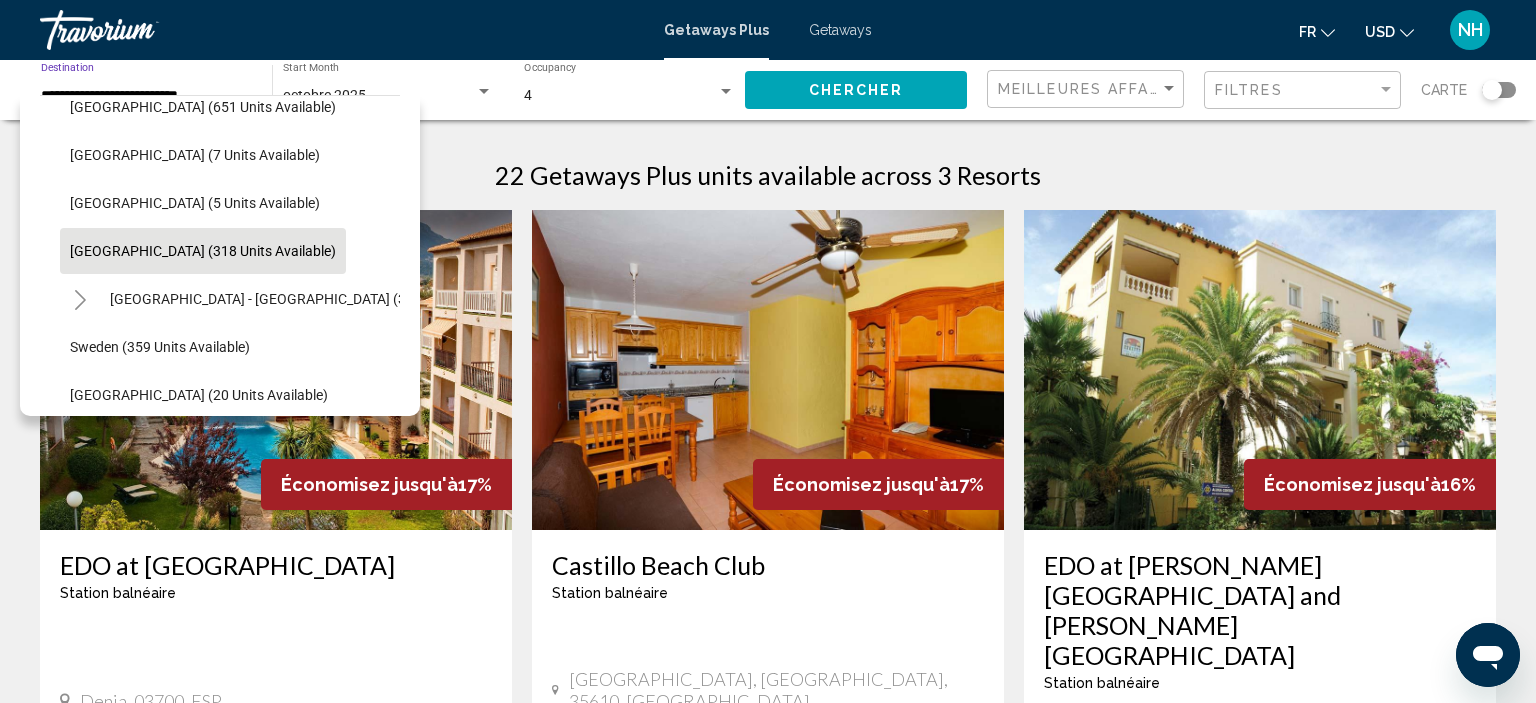 click on "Getaways" at bounding box center (840, 30) 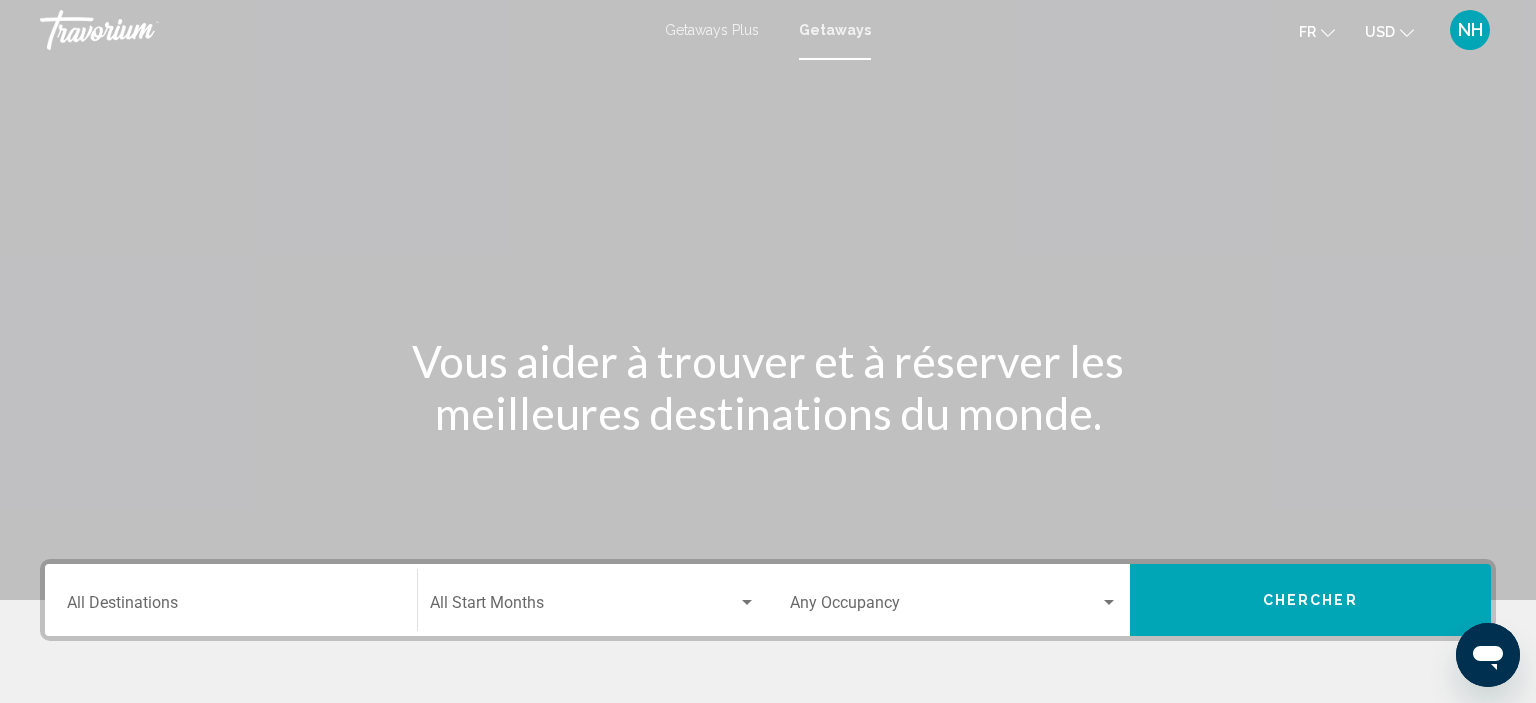 click on "Destination All Destinations" at bounding box center (231, 607) 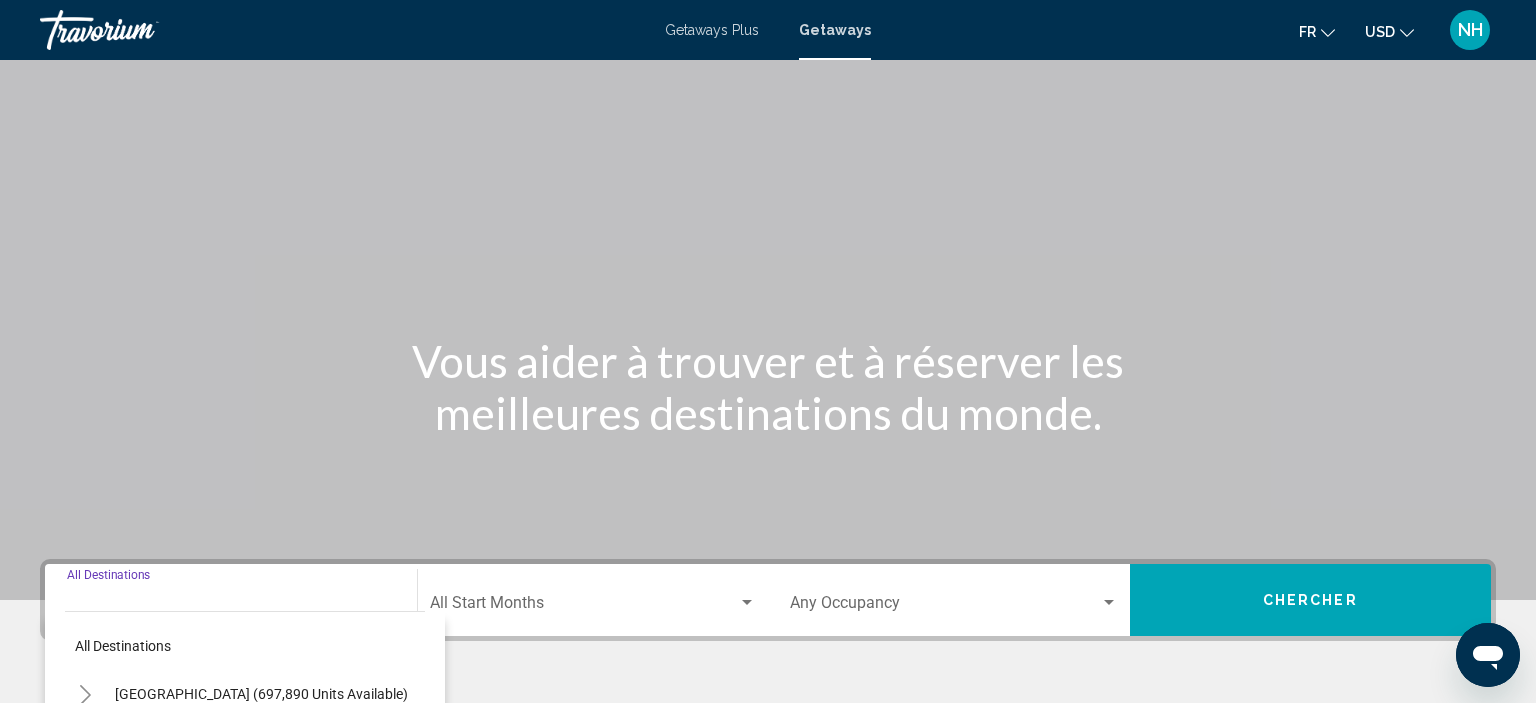 scroll, scrollTop: 382, scrollLeft: 0, axis: vertical 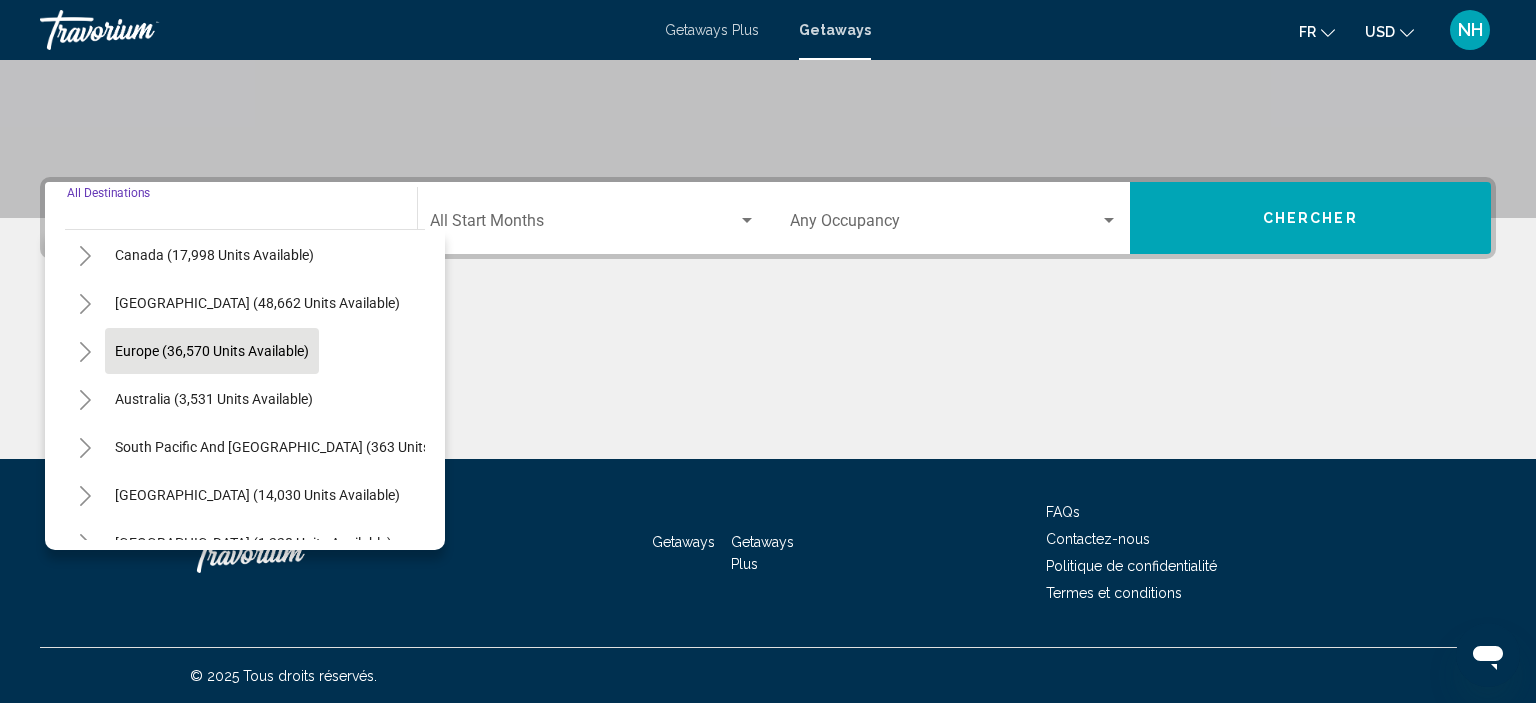 click on "Europe (36,570 units available)" at bounding box center [214, 399] 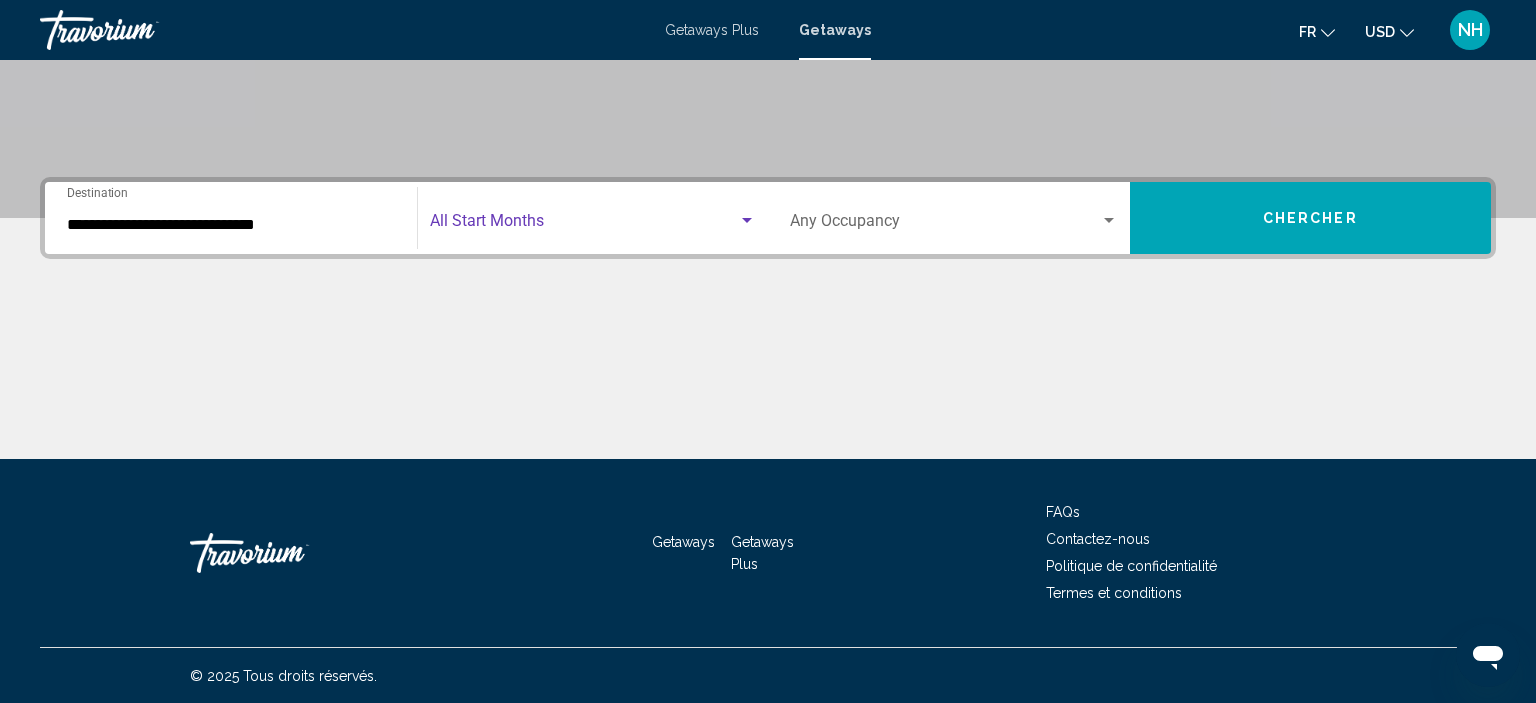 click at bounding box center [747, 220] 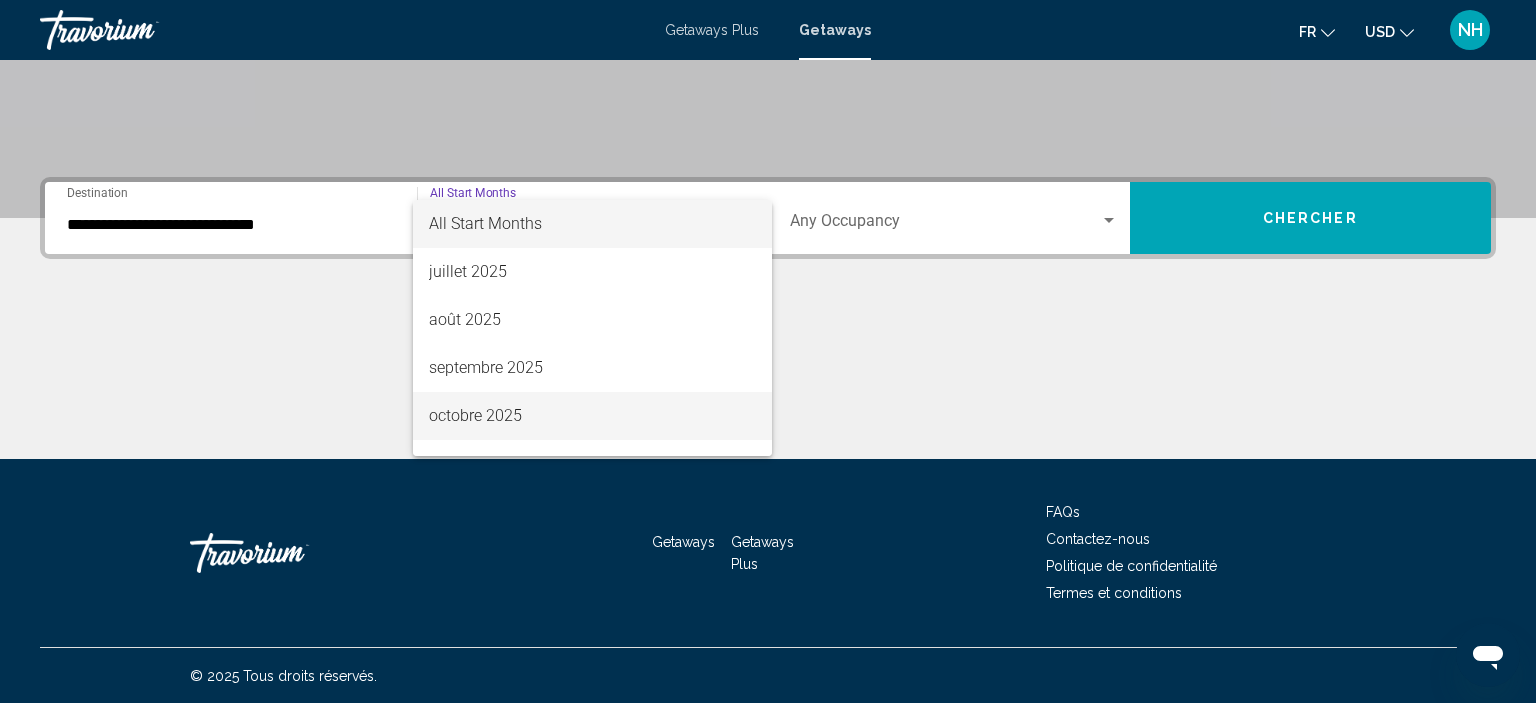click on "octobre 2025" at bounding box center (592, 416) 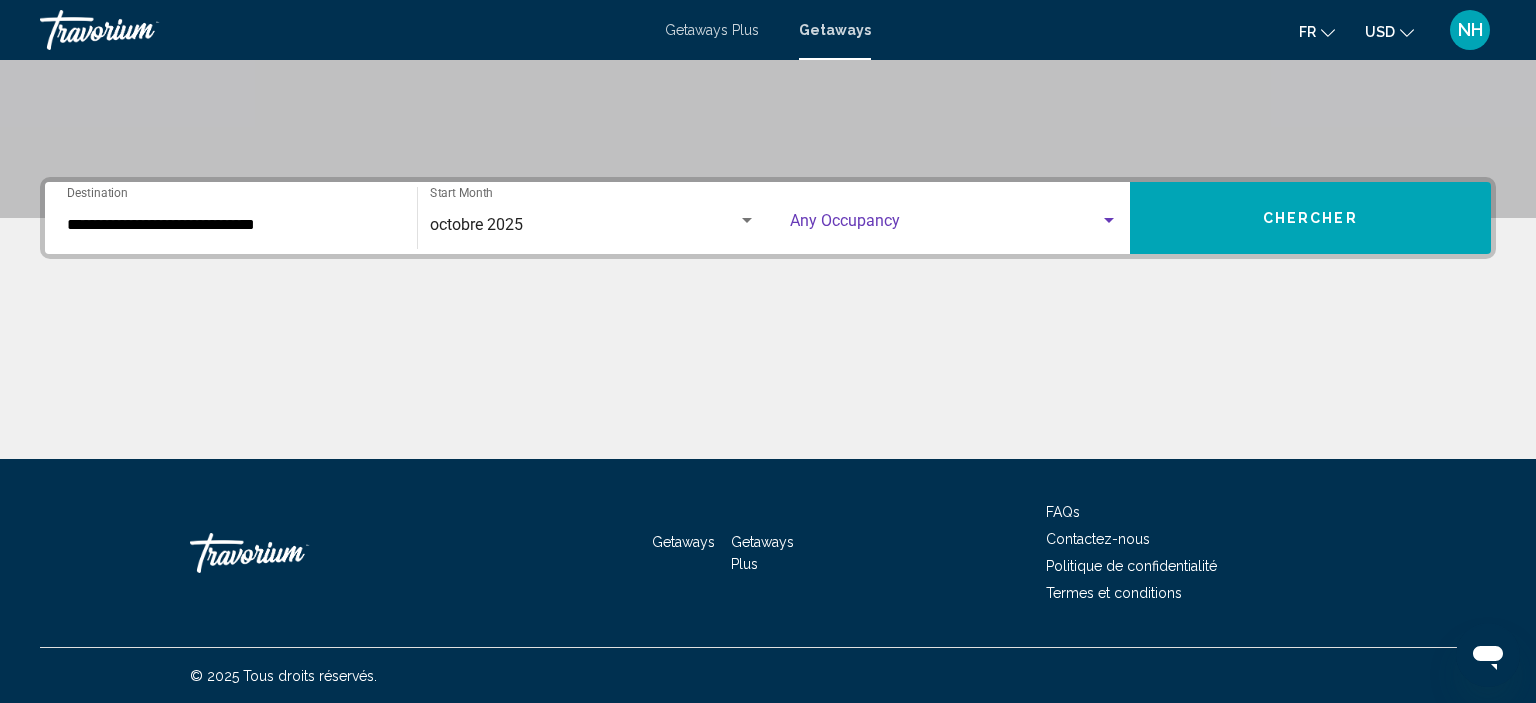 click at bounding box center (1109, 220) 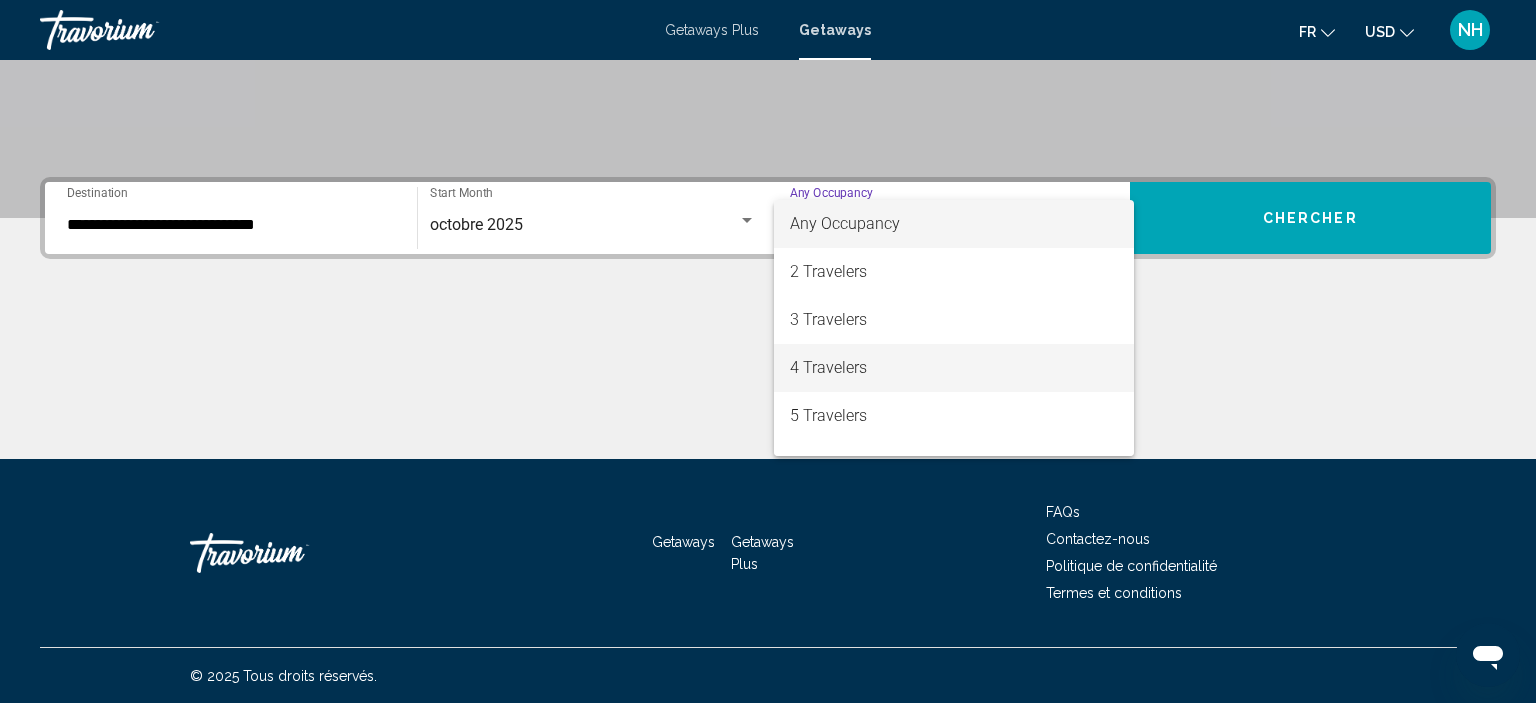 click on "4 Travelers" at bounding box center [954, 368] 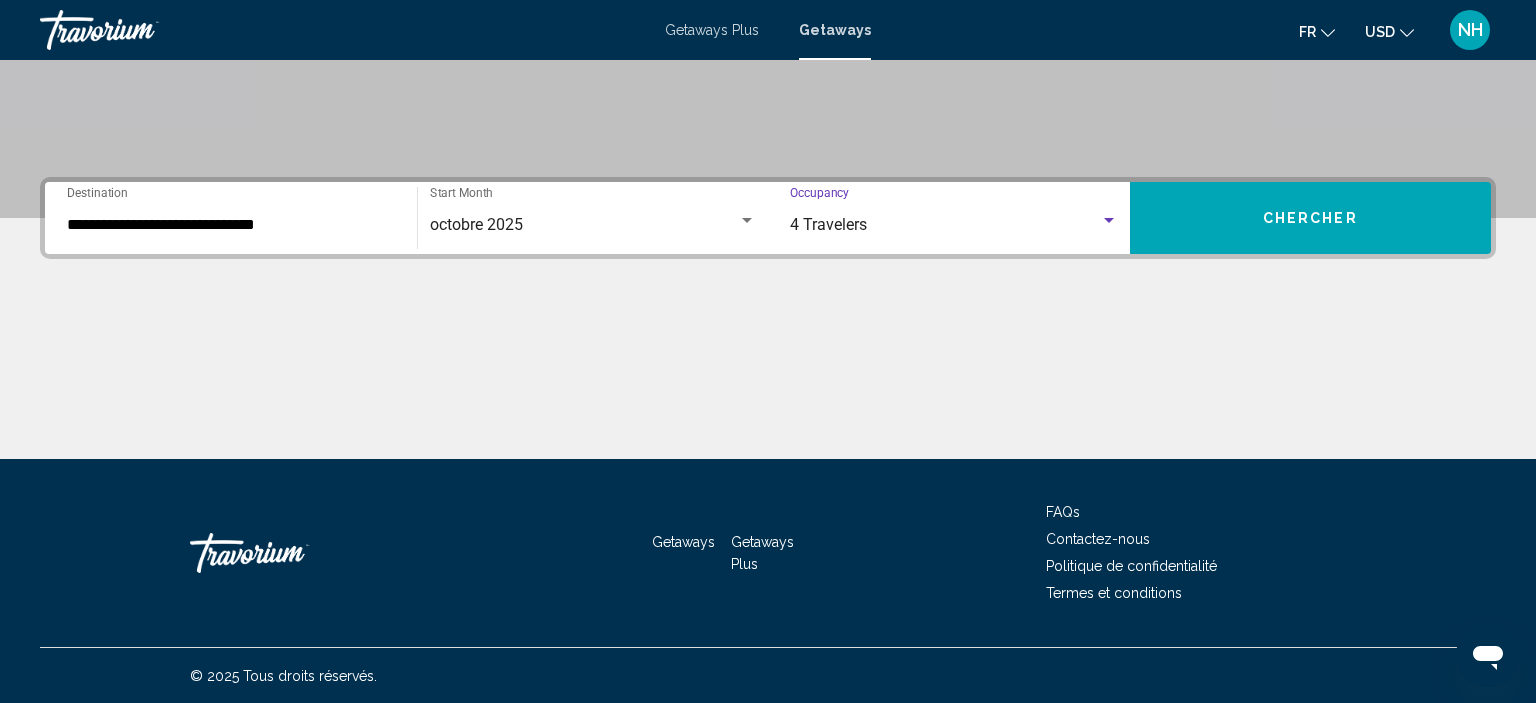 click on "Chercher" at bounding box center [1310, 219] 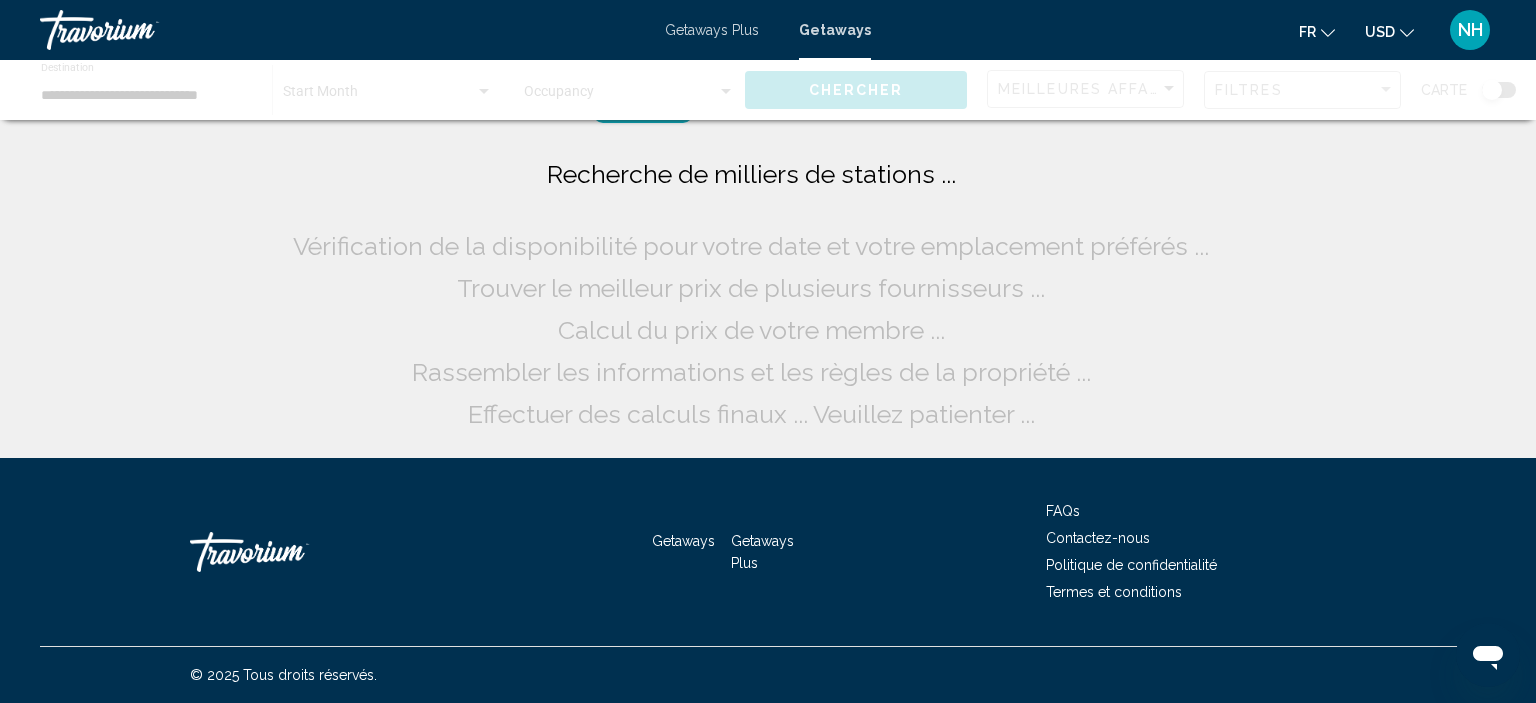 scroll, scrollTop: 0, scrollLeft: 0, axis: both 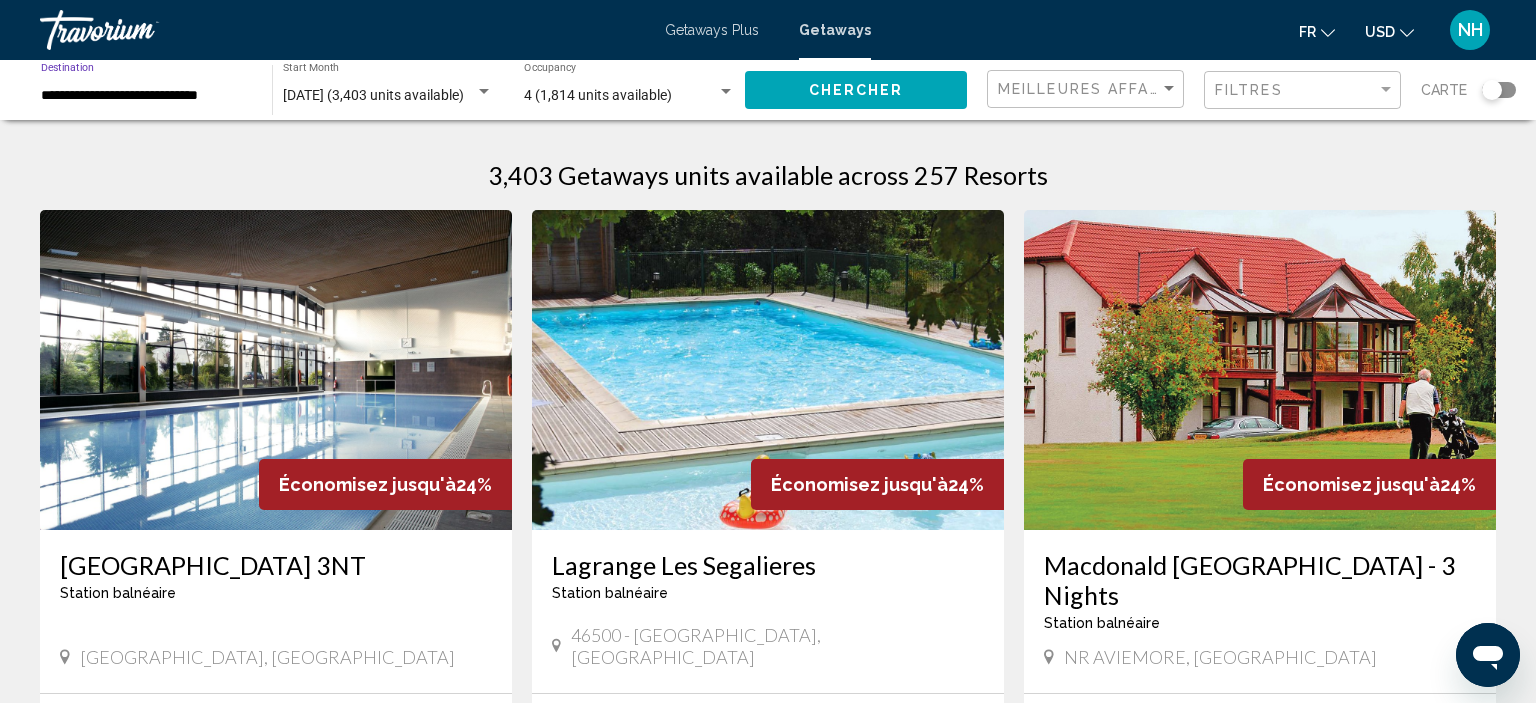 click on "**********" at bounding box center [146, 96] 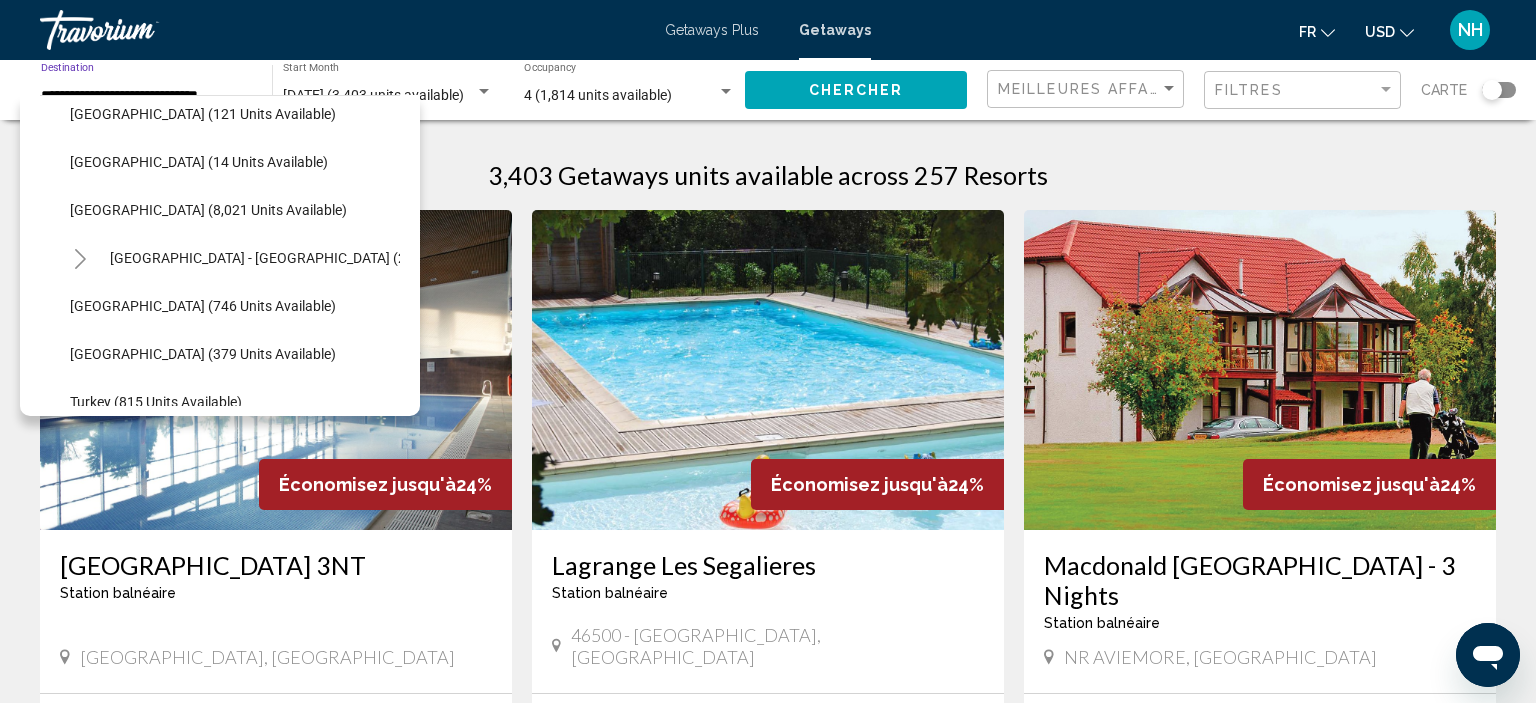 scroll, scrollTop: 881, scrollLeft: 0, axis: vertical 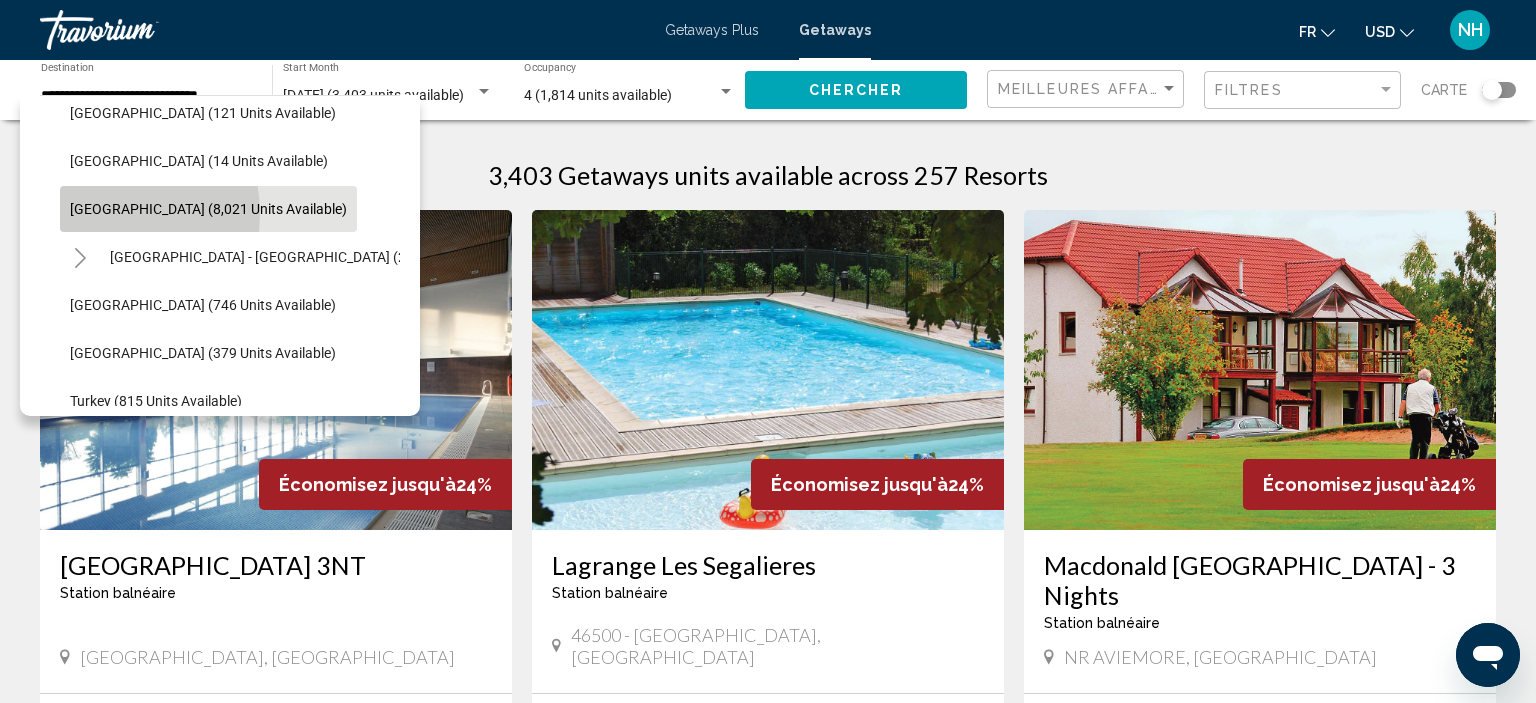 click on "[GEOGRAPHIC_DATA] (8,021 units available)" 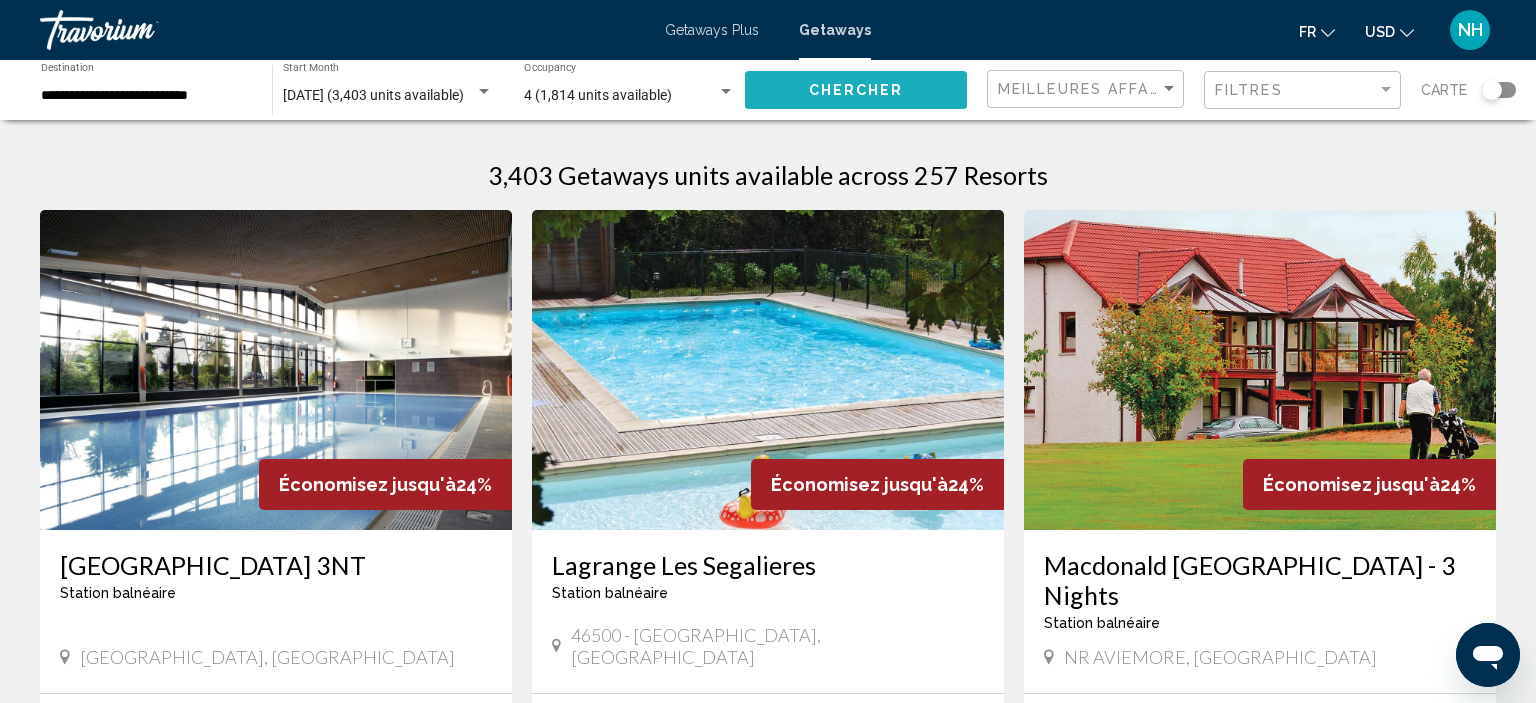click on "Chercher" 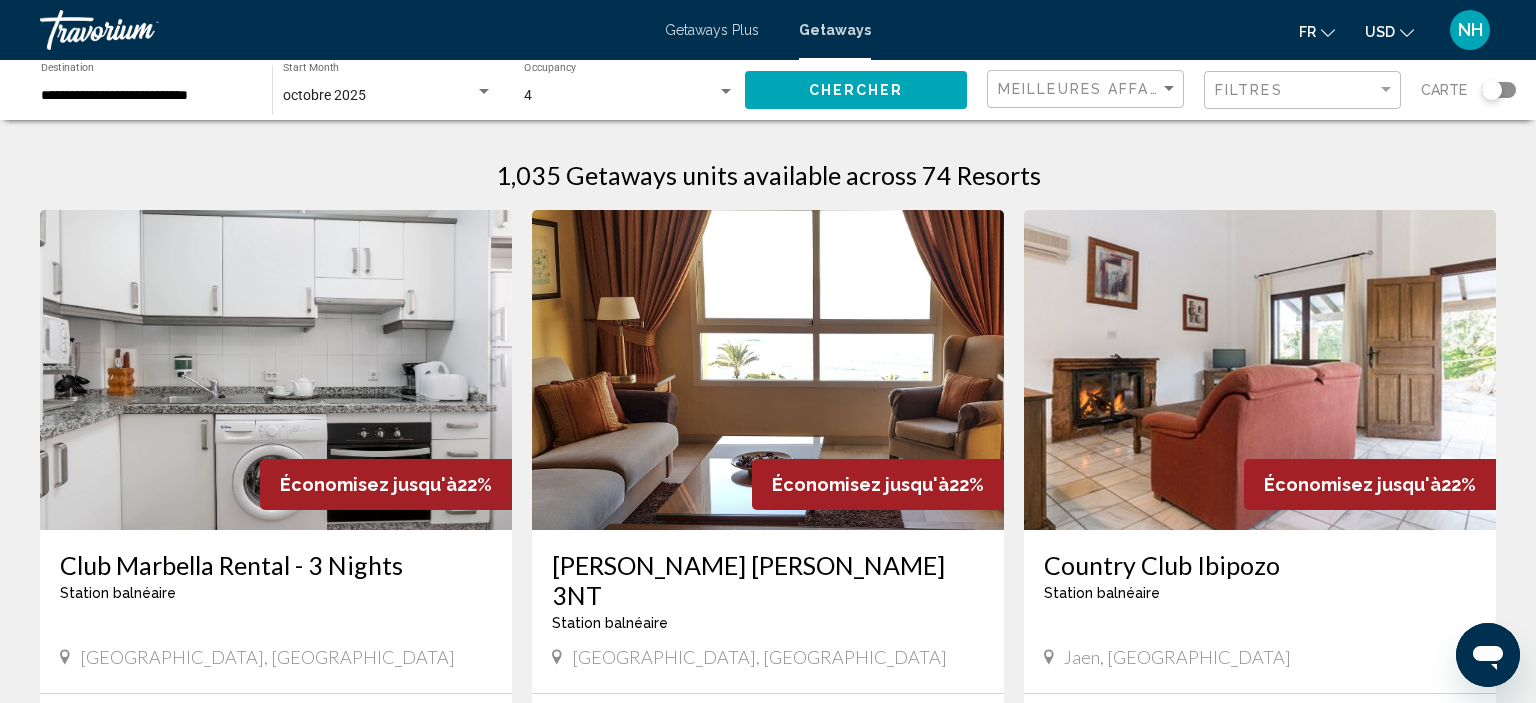 click on "**********" at bounding box center [146, 96] 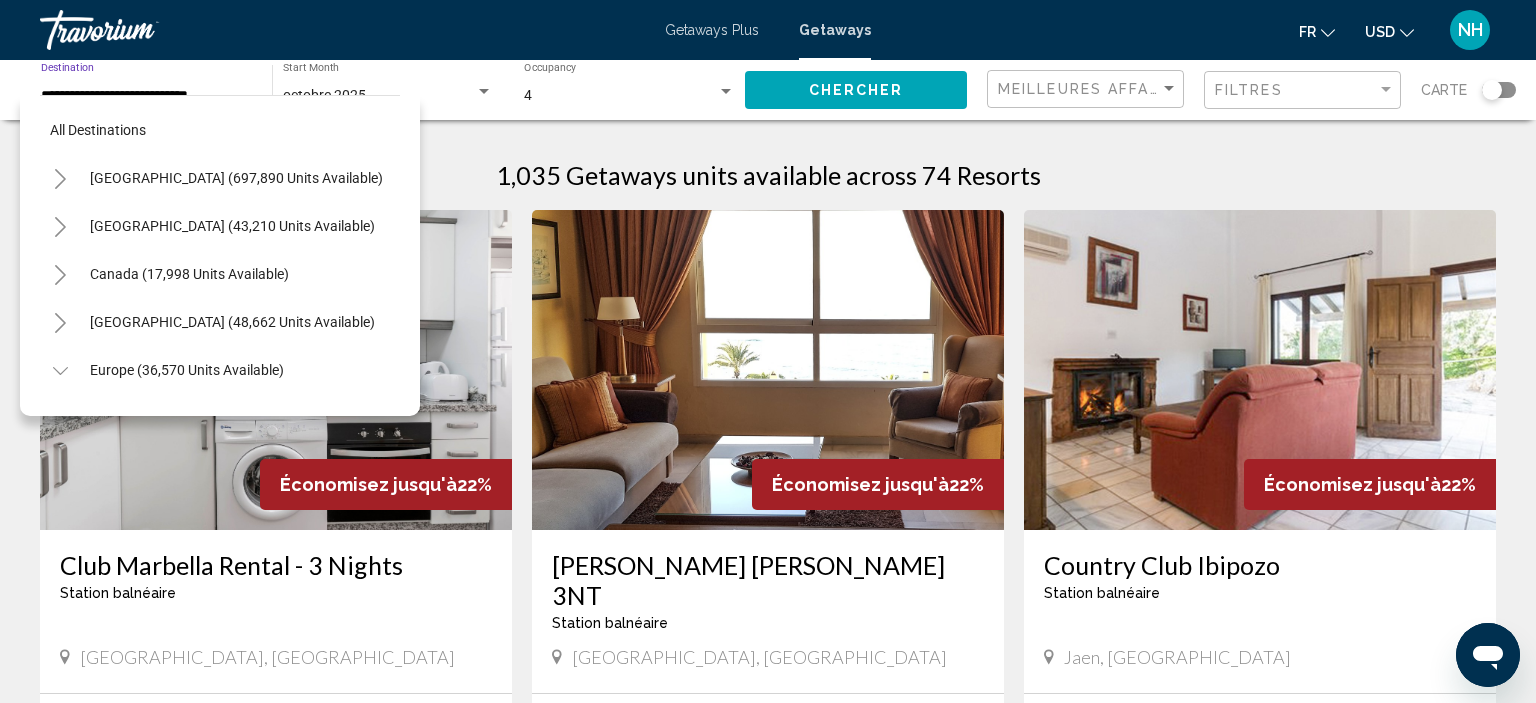 scroll, scrollTop: 839, scrollLeft: 0, axis: vertical 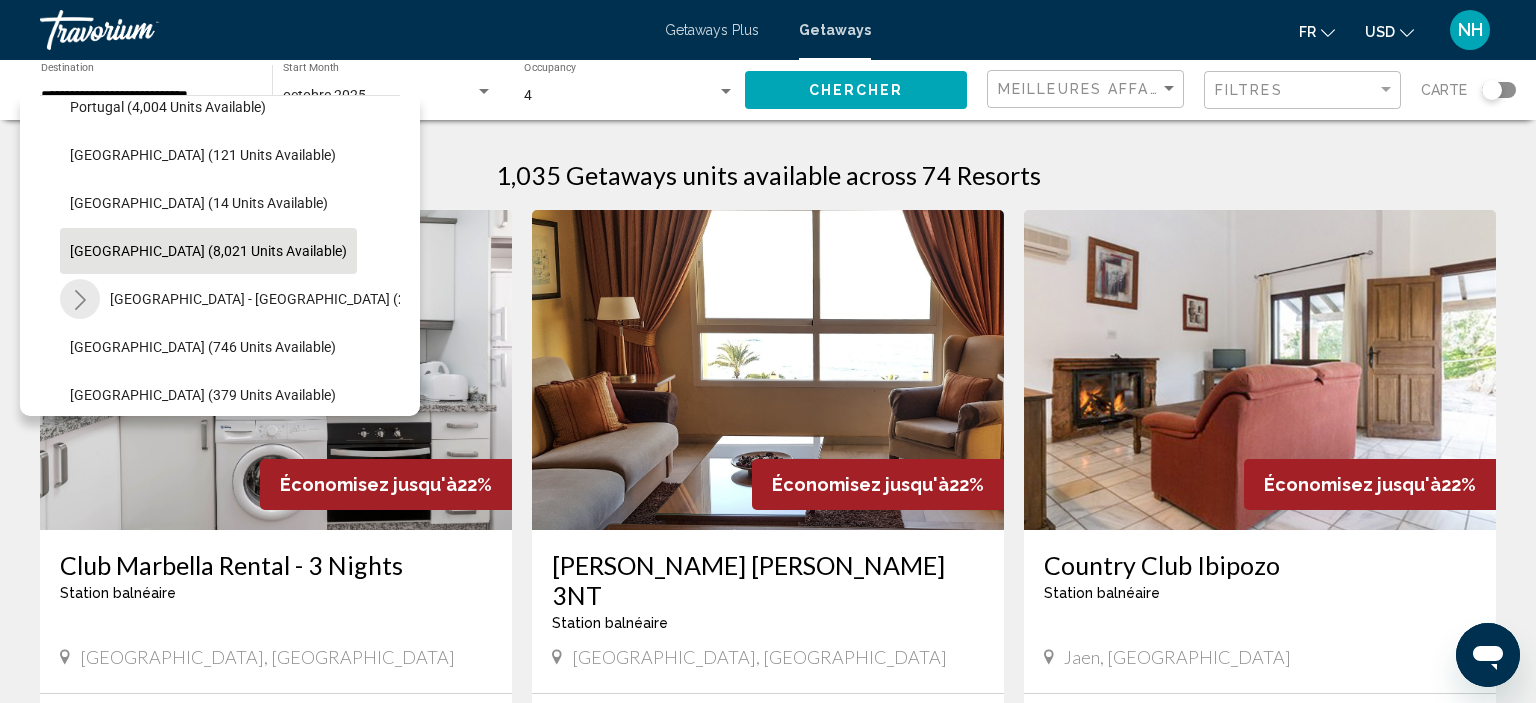 click 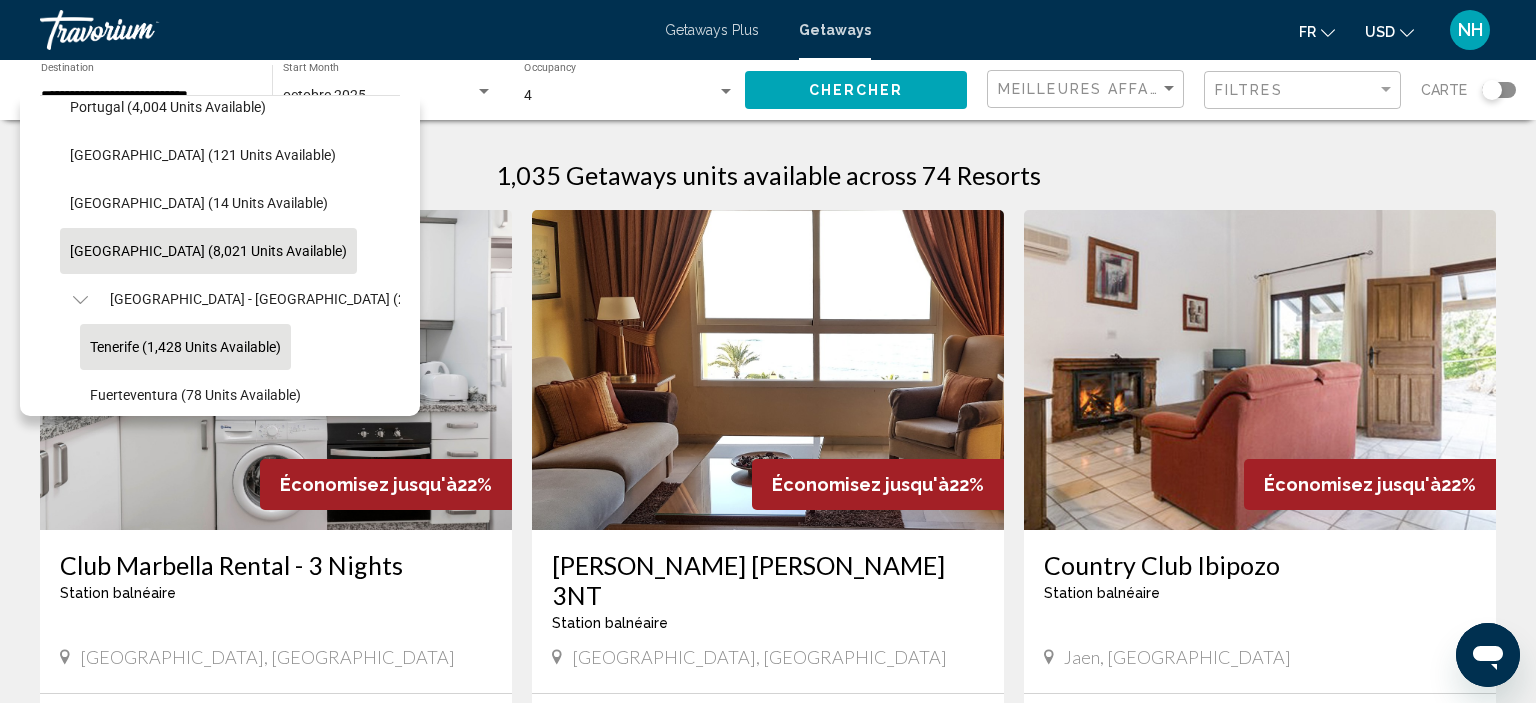 click on "Tenerife (1,428 units available)" 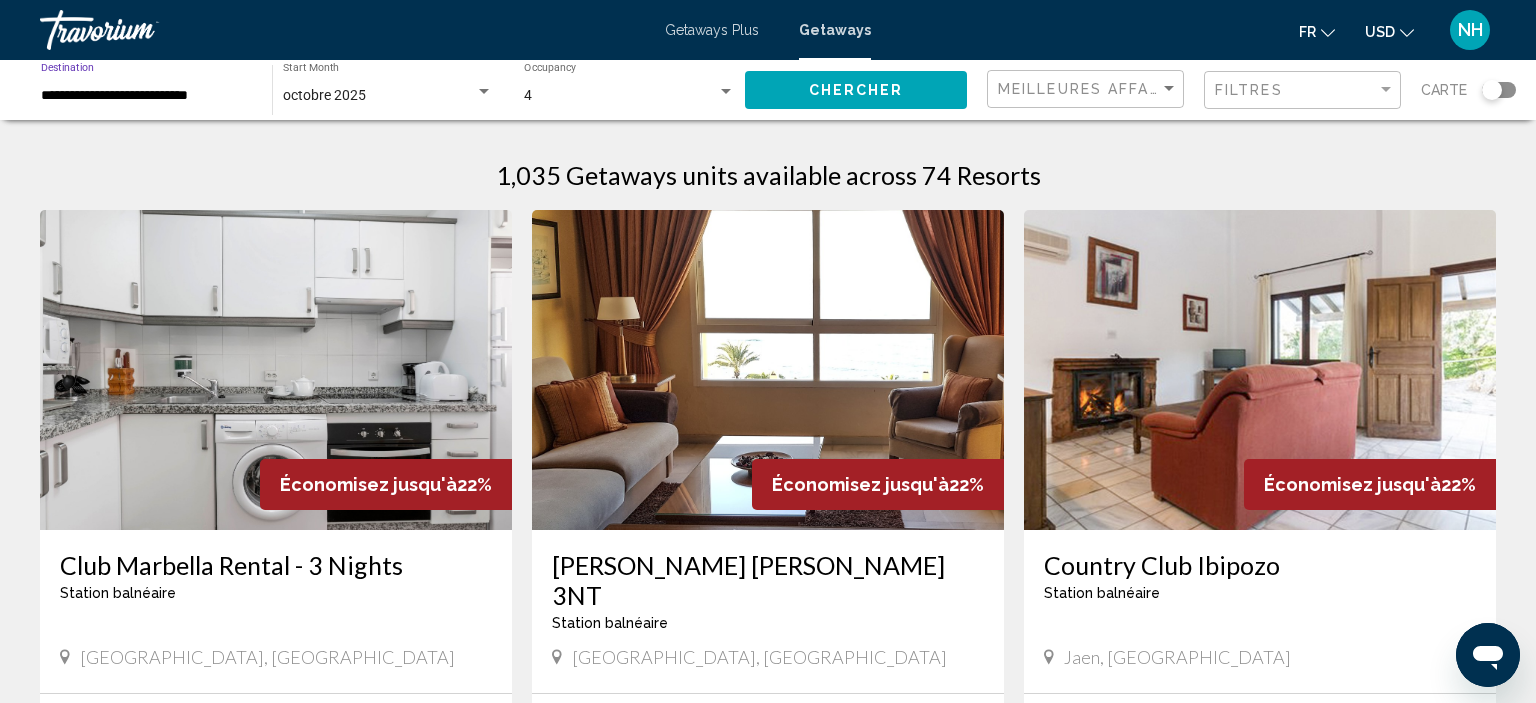 type on "**********" 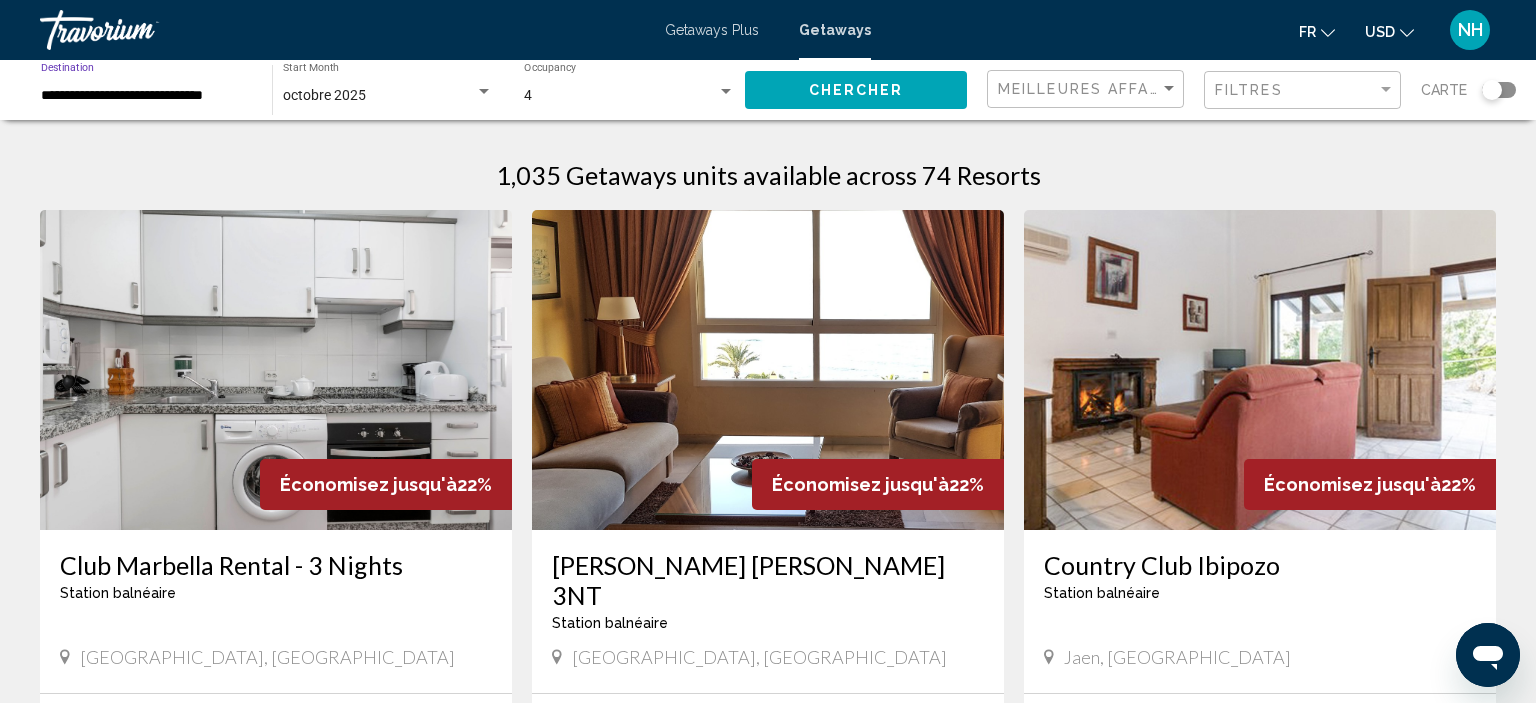 click on "Chercher" 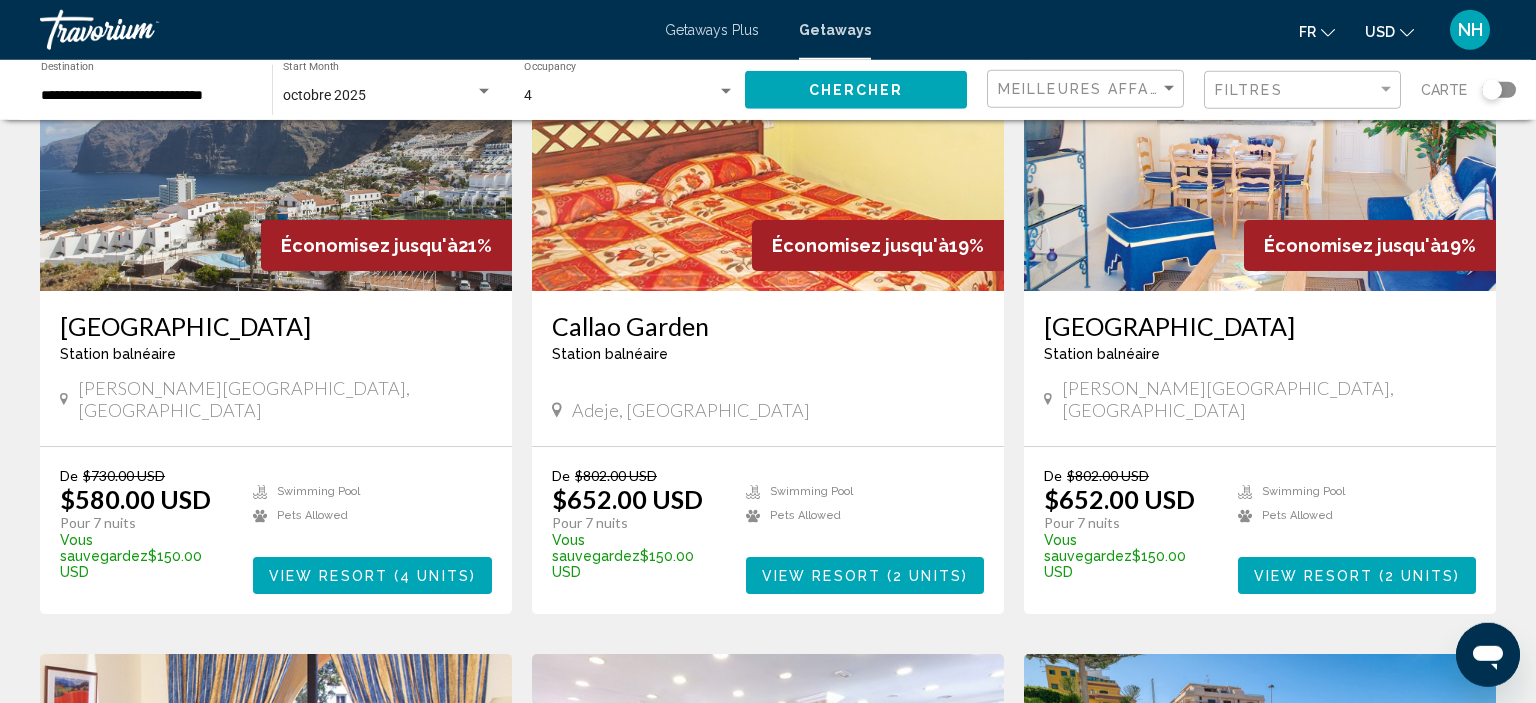 scroll, scrollTop: 216, scrollLeft: 0, axis: vertical 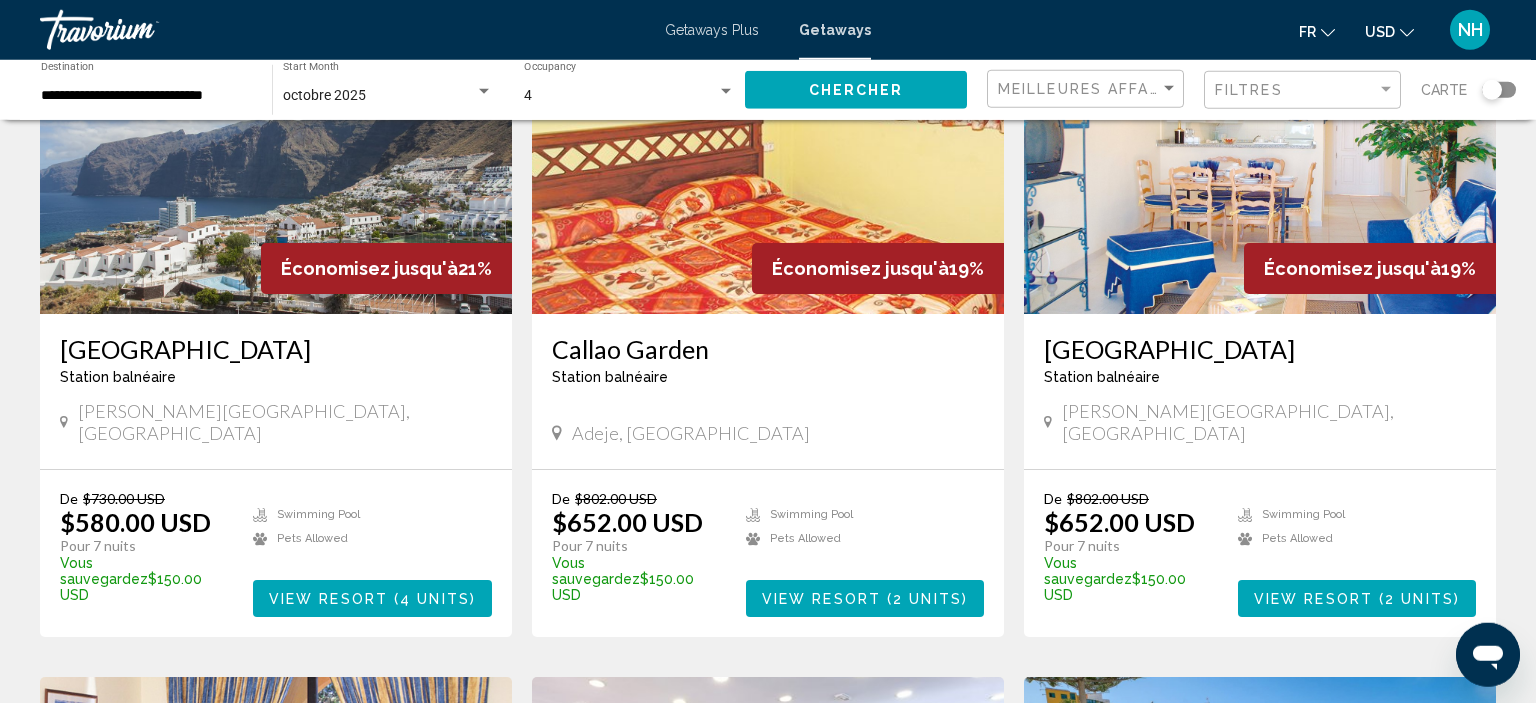 click on "Chercher" 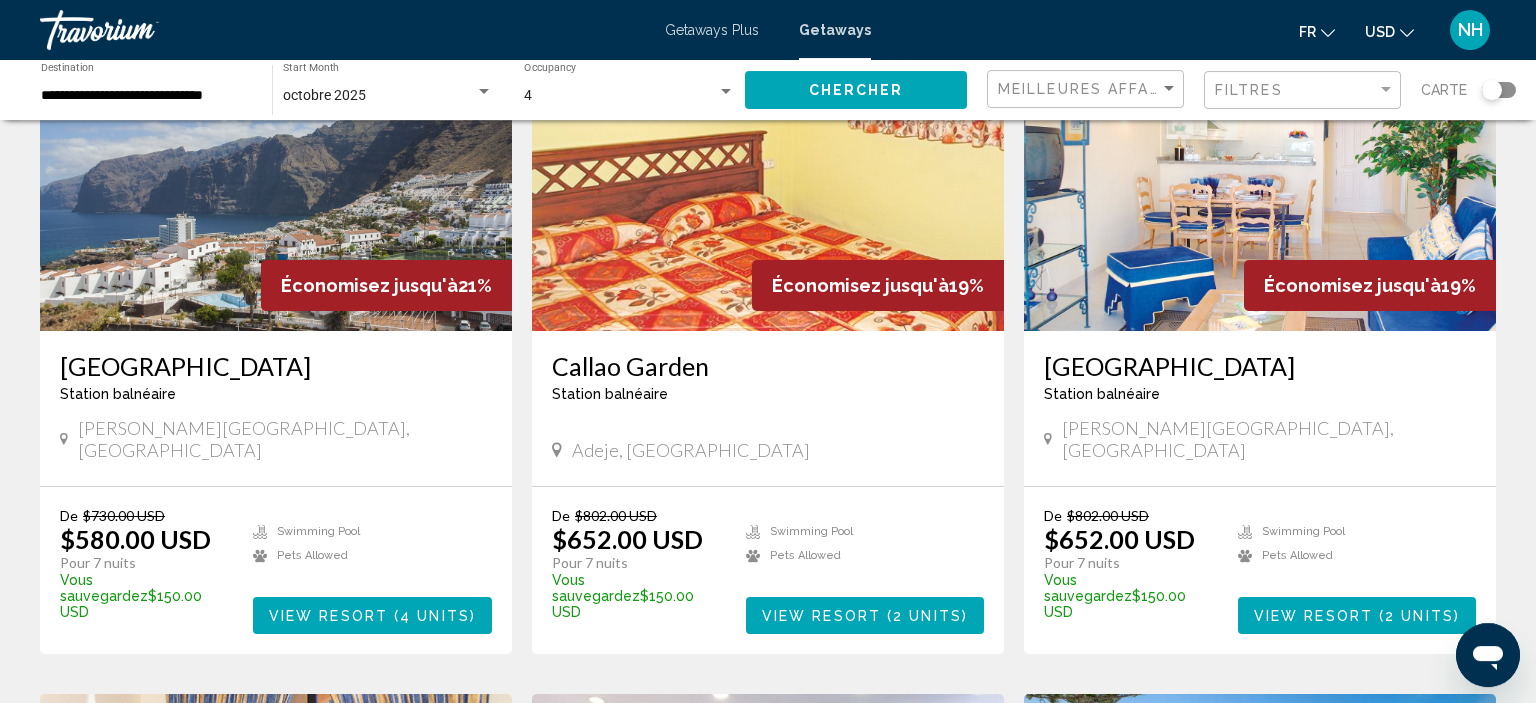 scroll, scrollTop: 200, scrollLeft: 0, axis: vertical 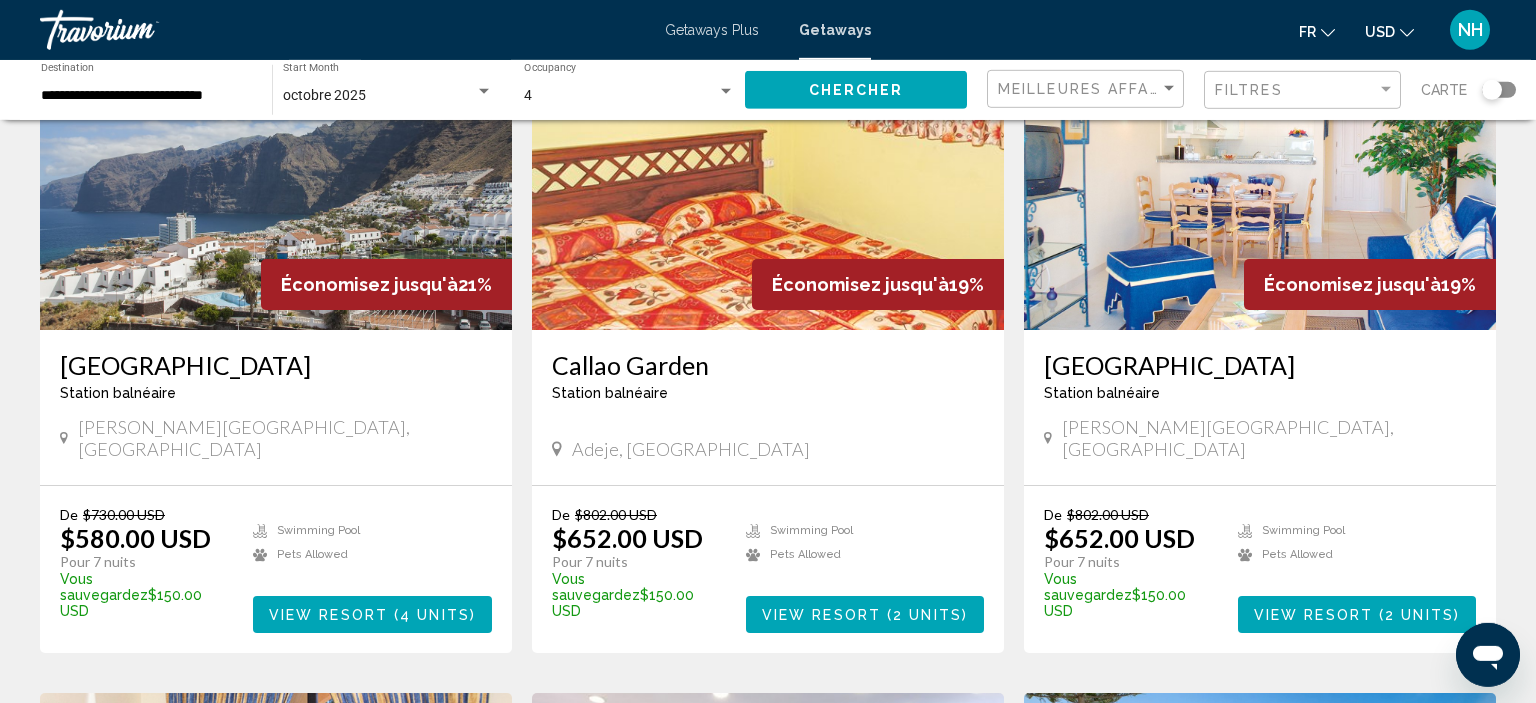 click at bounding box center (276, 170) 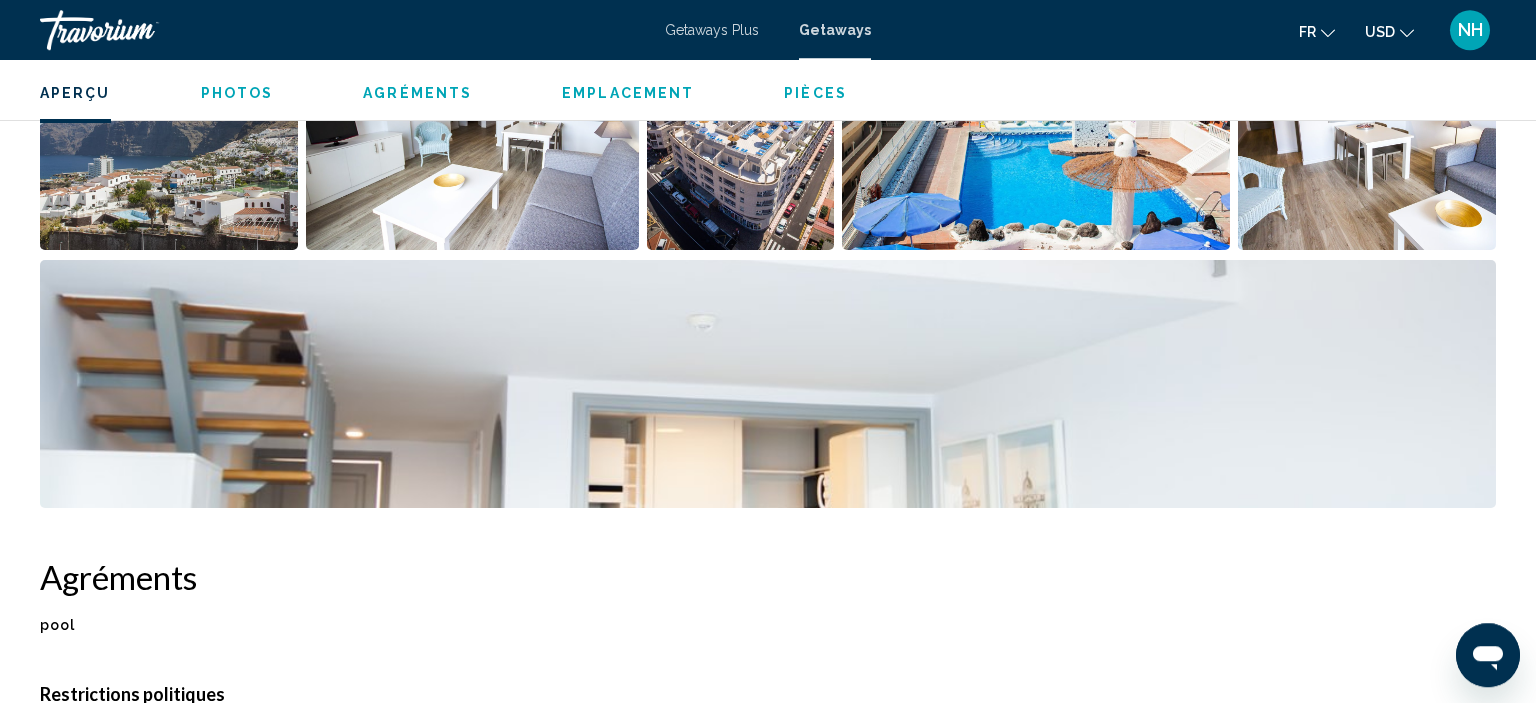 scroll, scrollTop: 0, scrollLeft: 0, axis: both 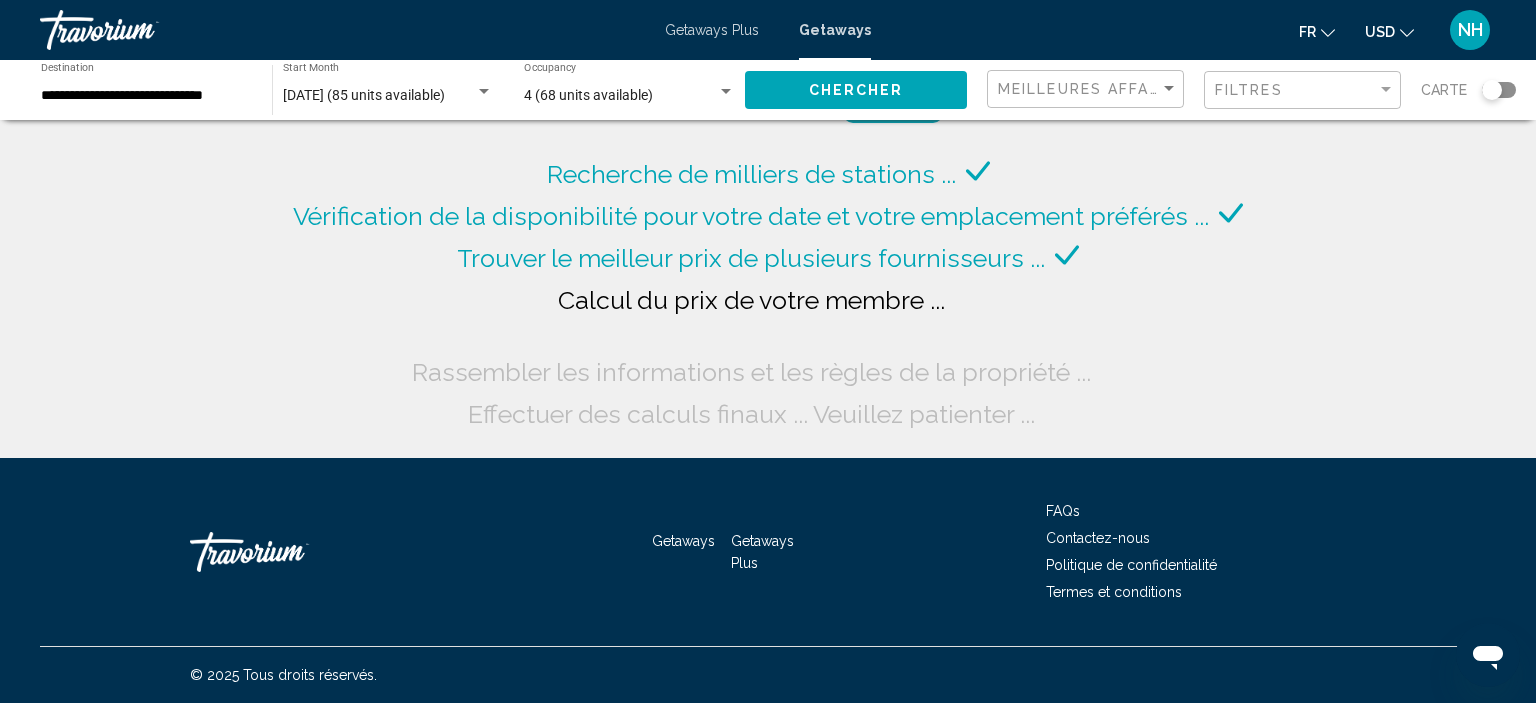 click at bounding box center [484, 92] 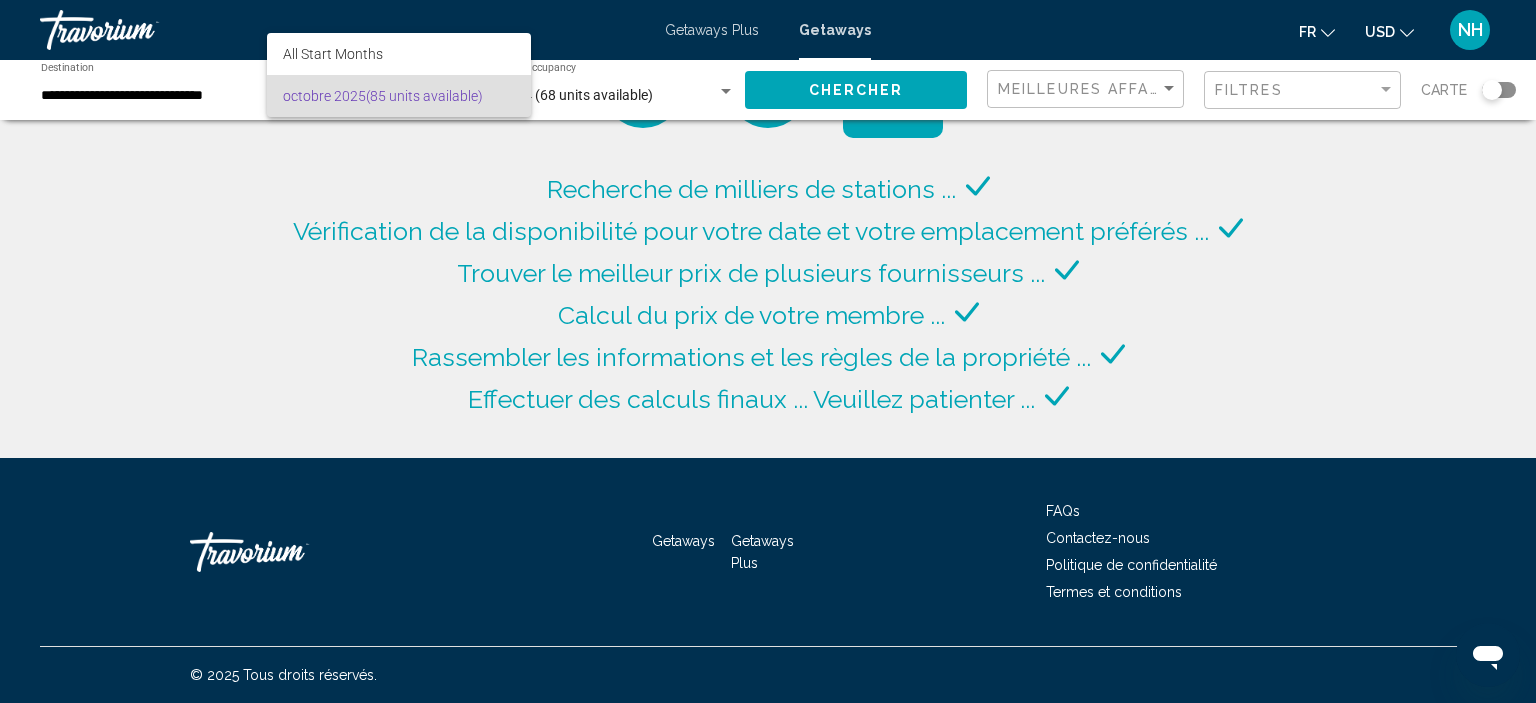 click on "[DATE]  (85 units available)" at bounding box center (399, 96) 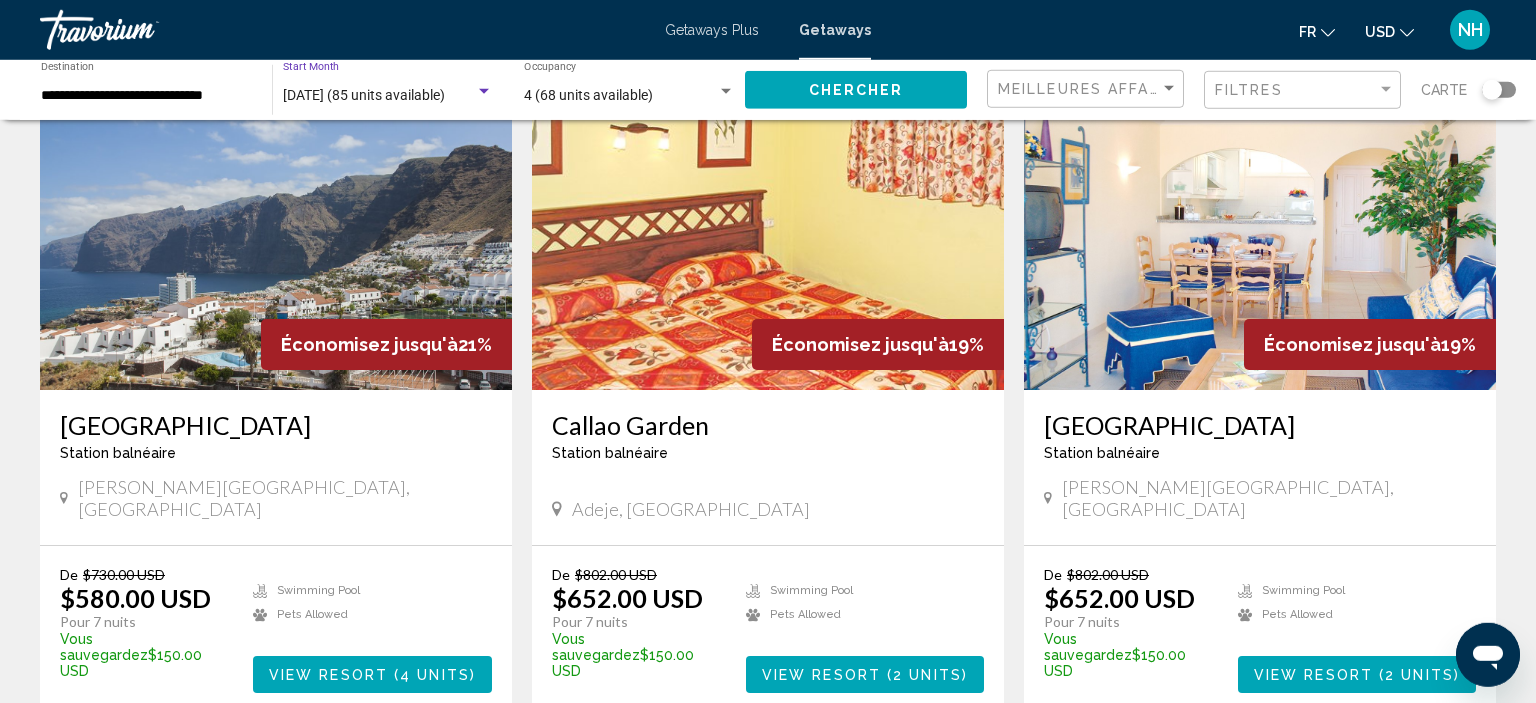scroll, scrollTop: 133, scrollLeft: 0, axis: vertical 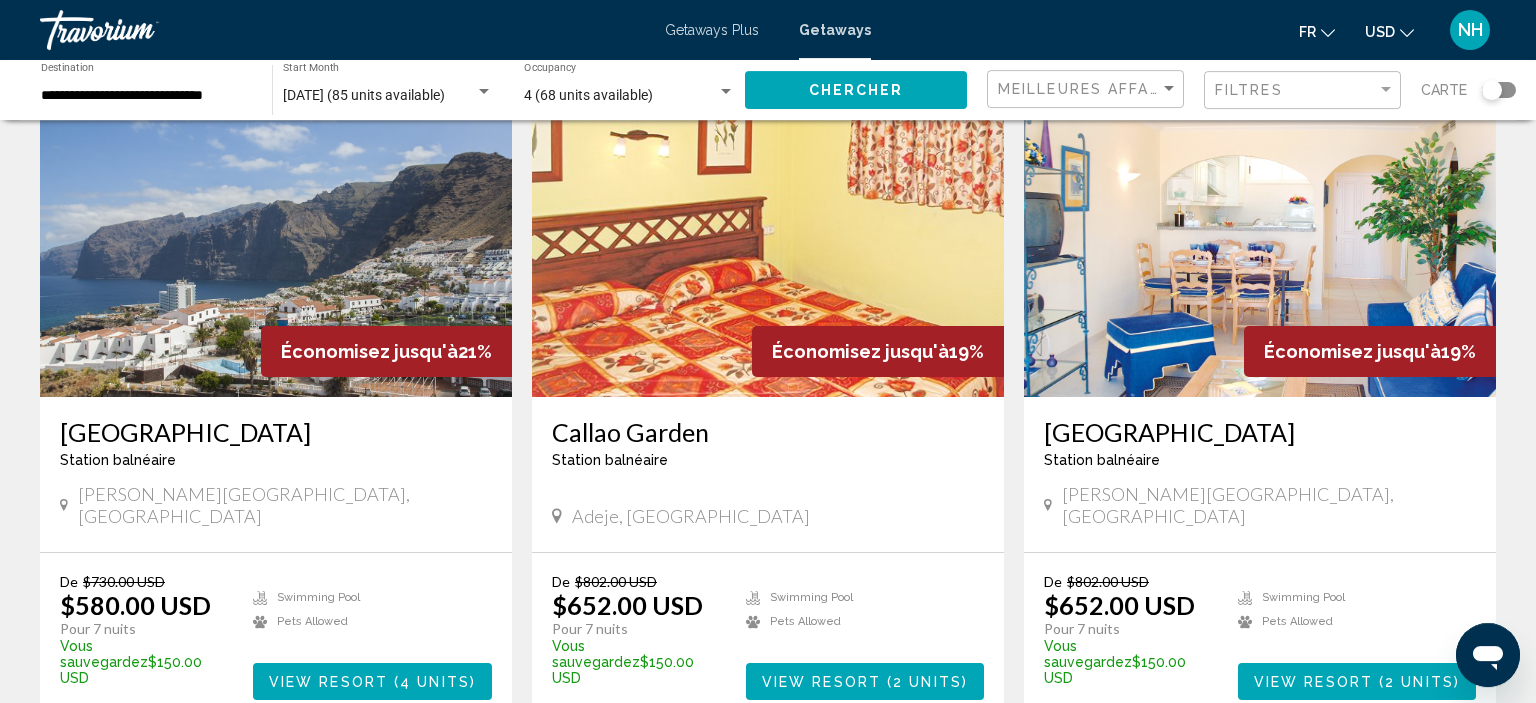 click at bounding box center (276, 237) 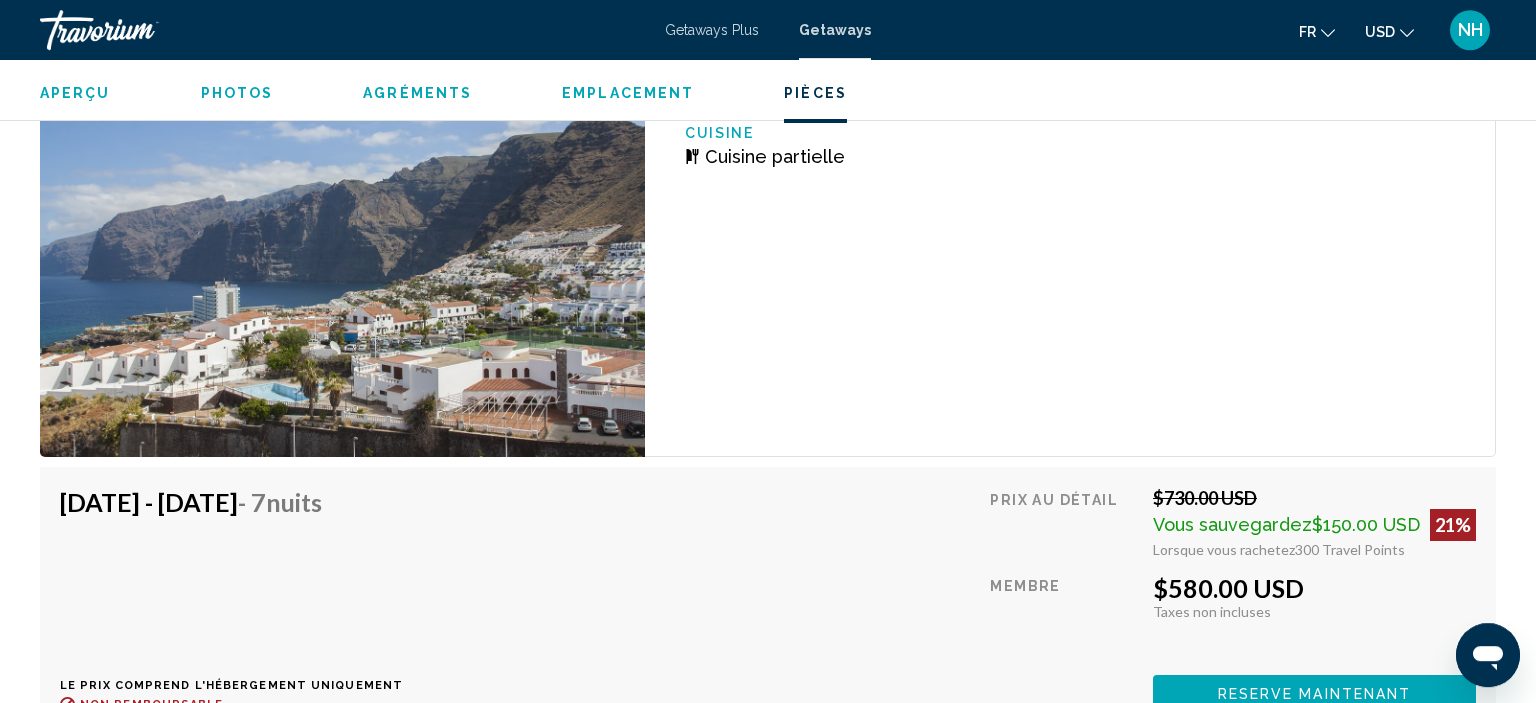 scroll, scrollTop: 3437, scrollLeft: 0, axis: vertical 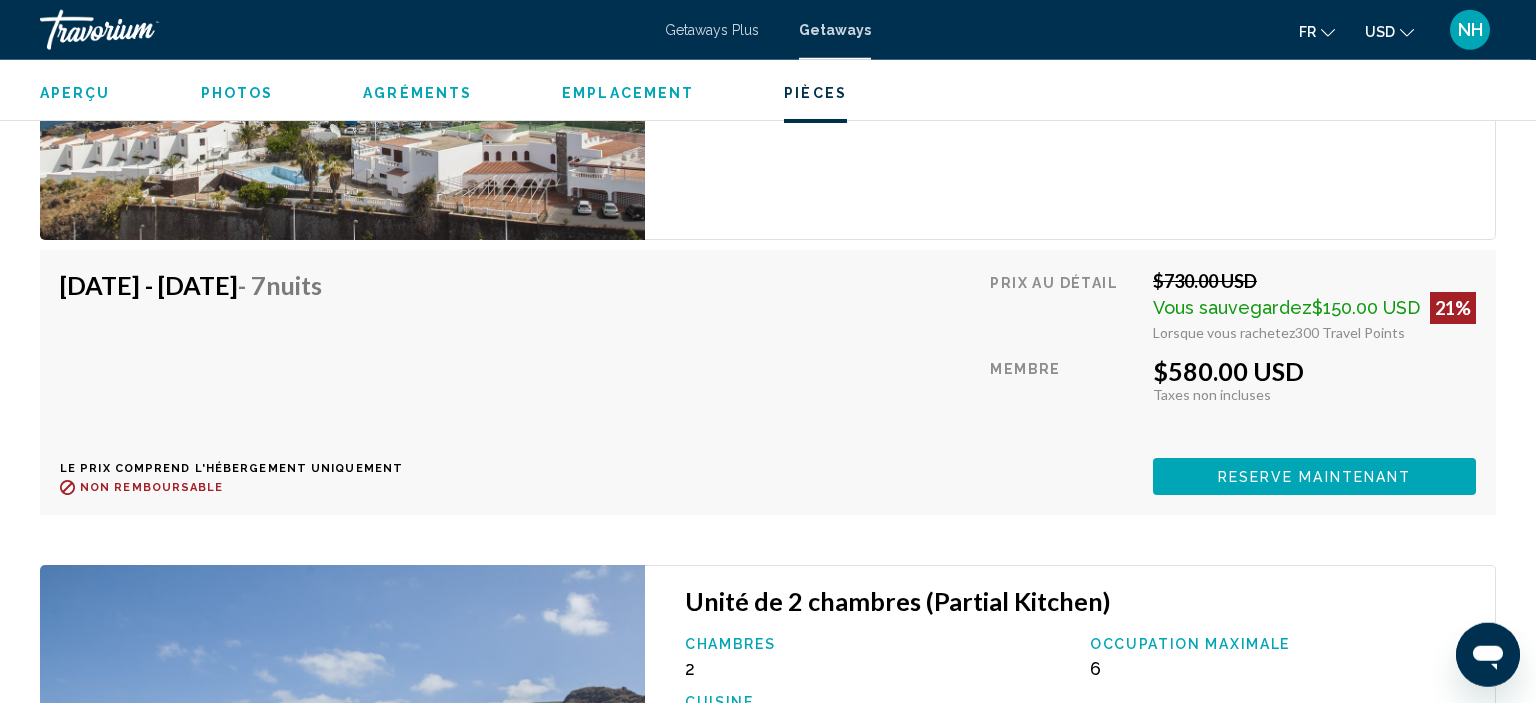click on "Reserve maintenant" at bounding box center (1315, 477) 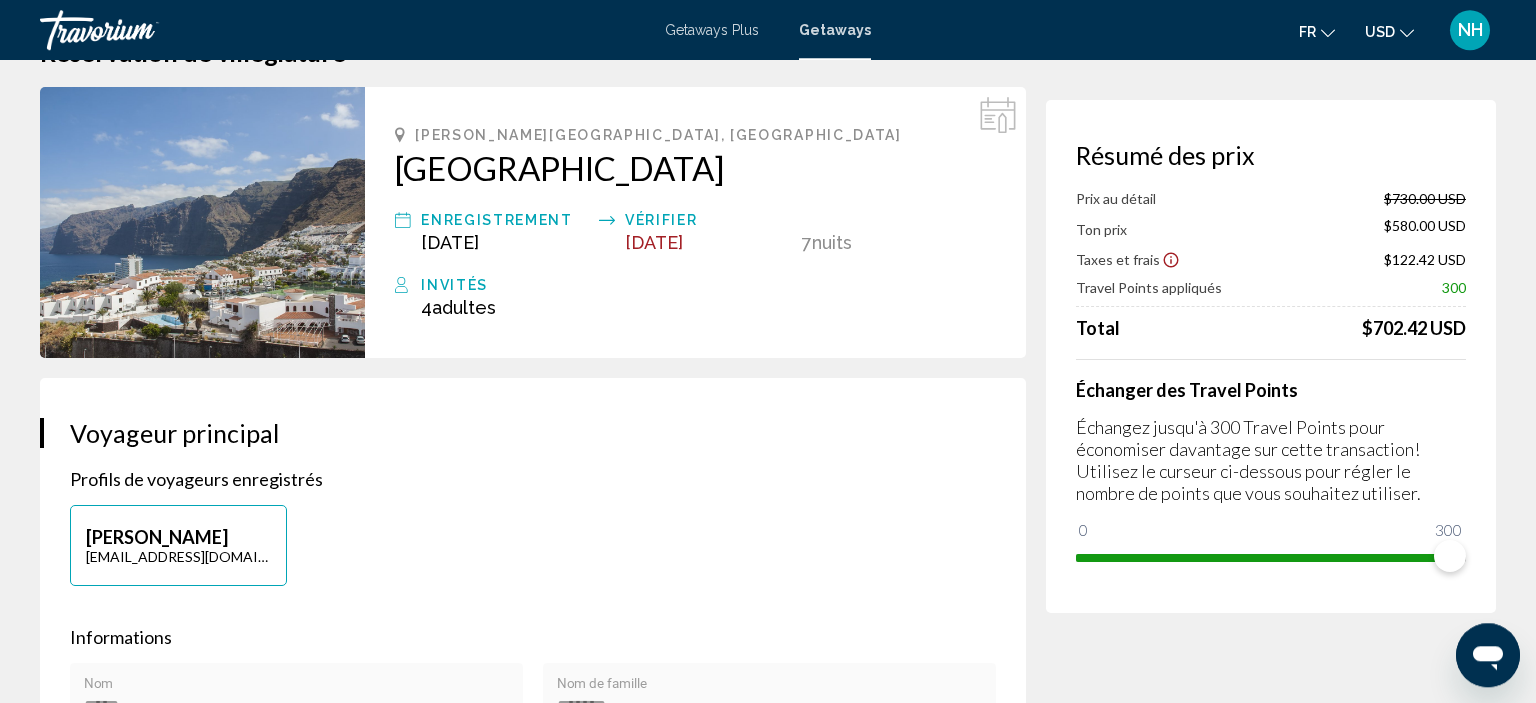 scroll, scrollTop: 68, scrollLeft: 0, axis: vertical 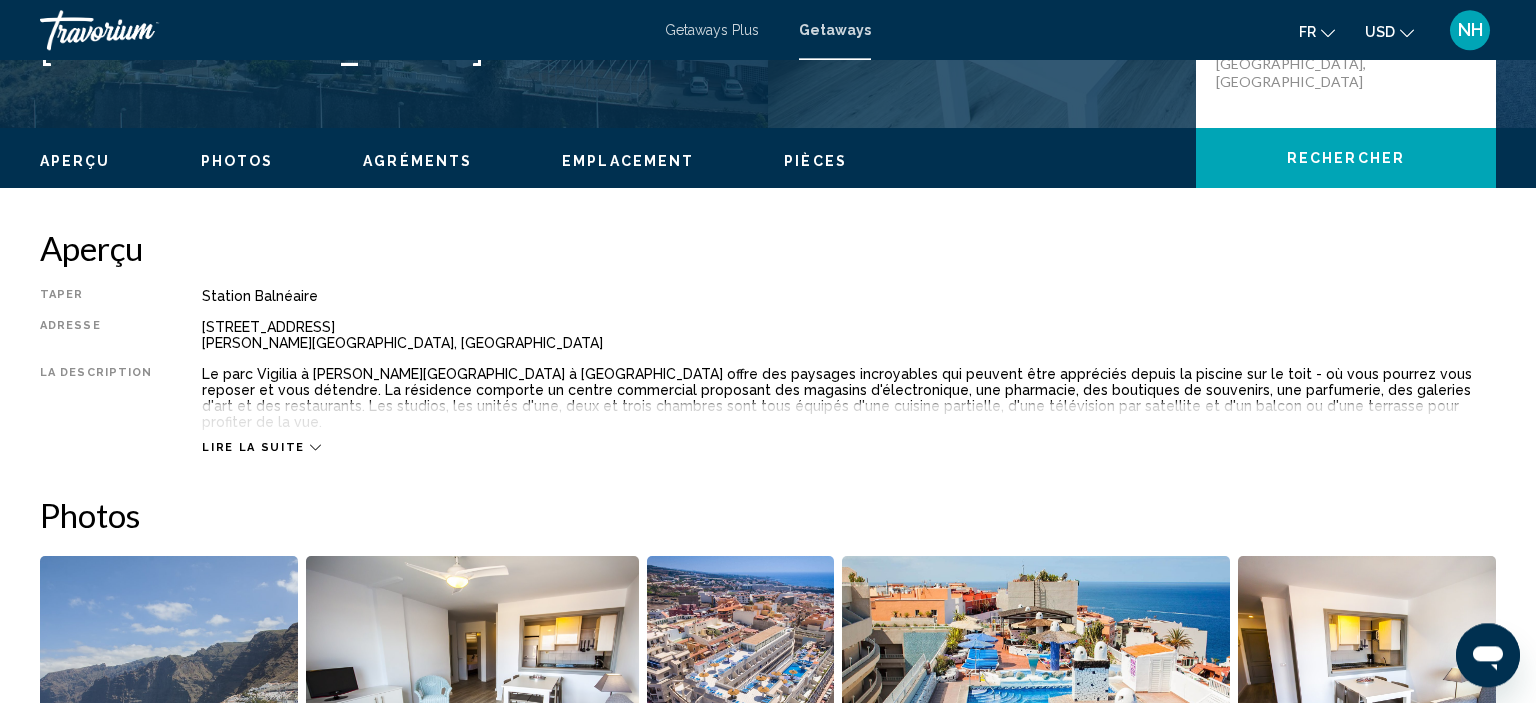 click on "Lire la suite" at bounding box center [253, 447] 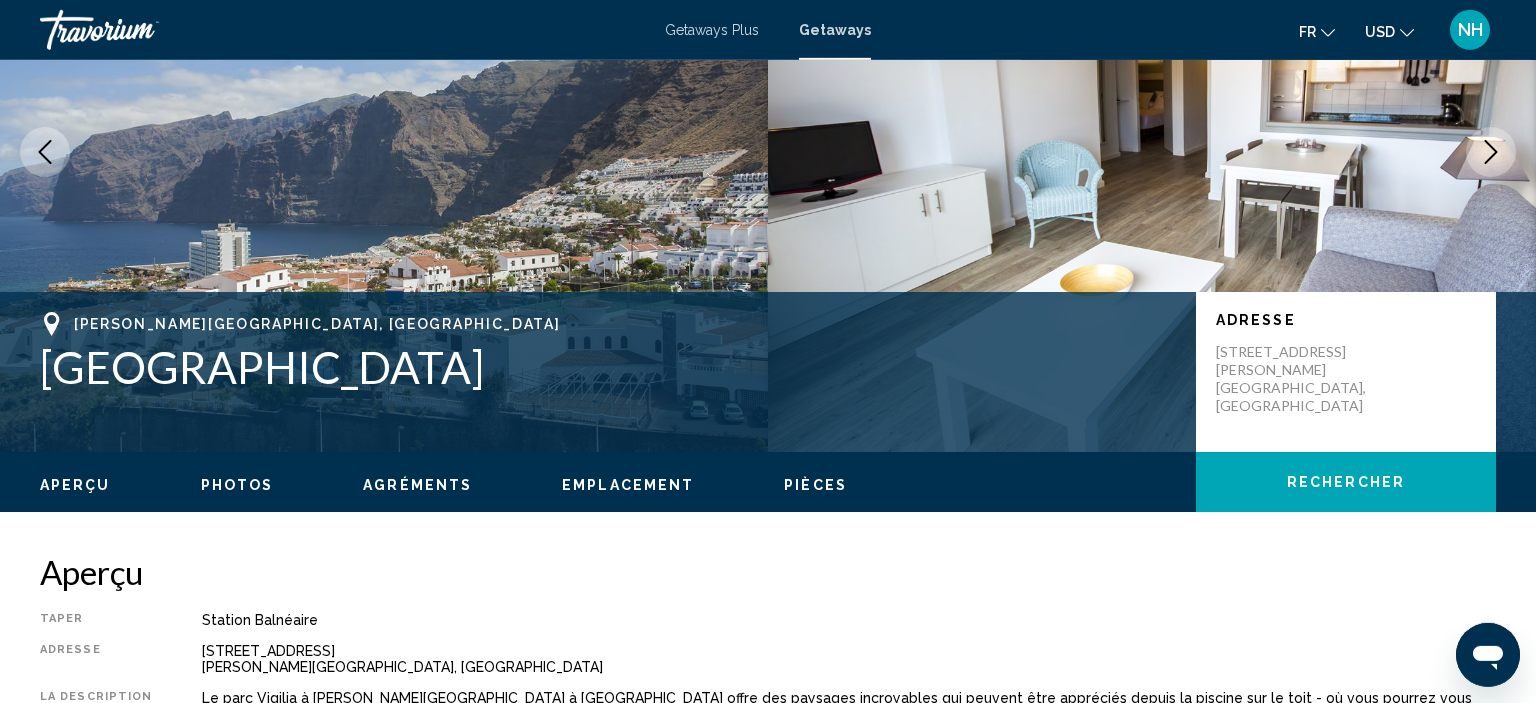 scroll, scrollTop: 0, scrollLeft: 0, axis: both 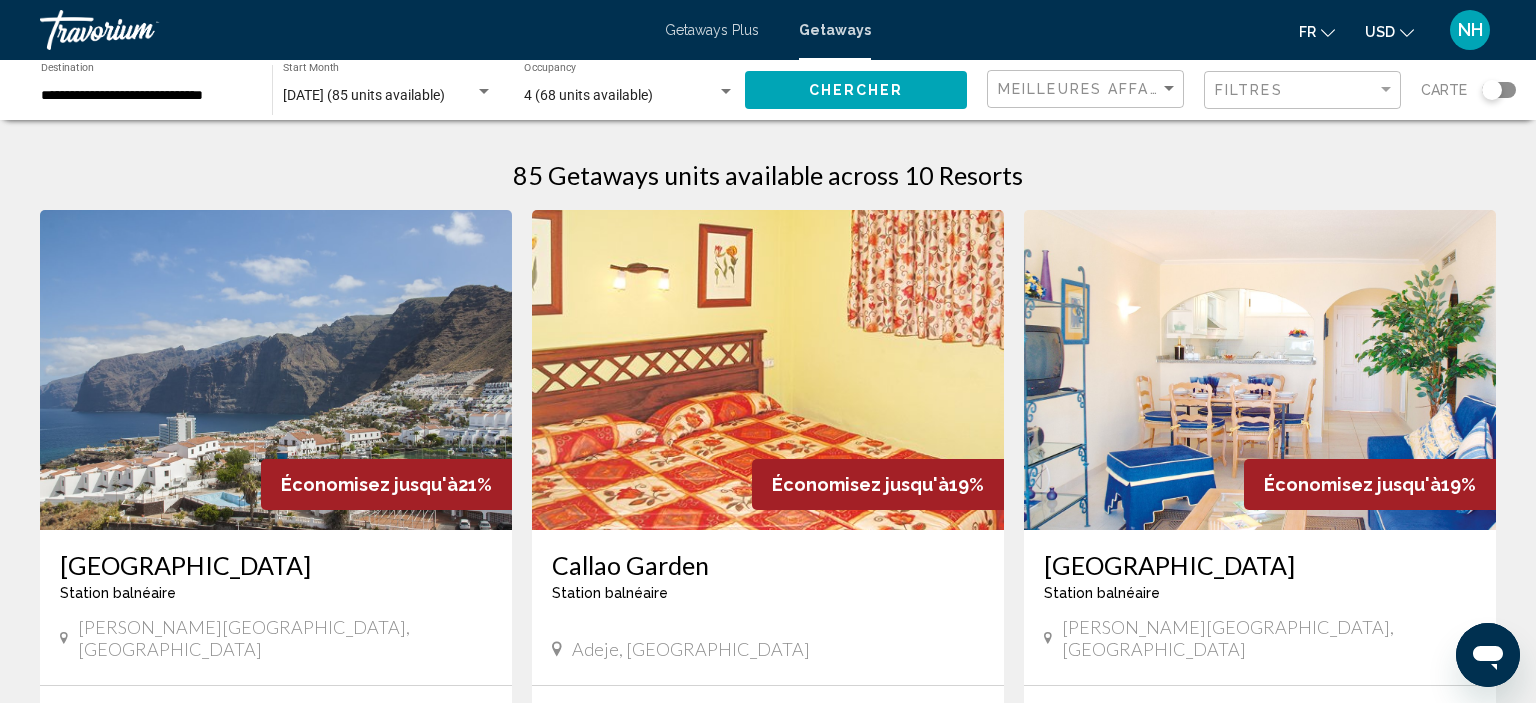 click on "**********" at bounding box center (146, 96) 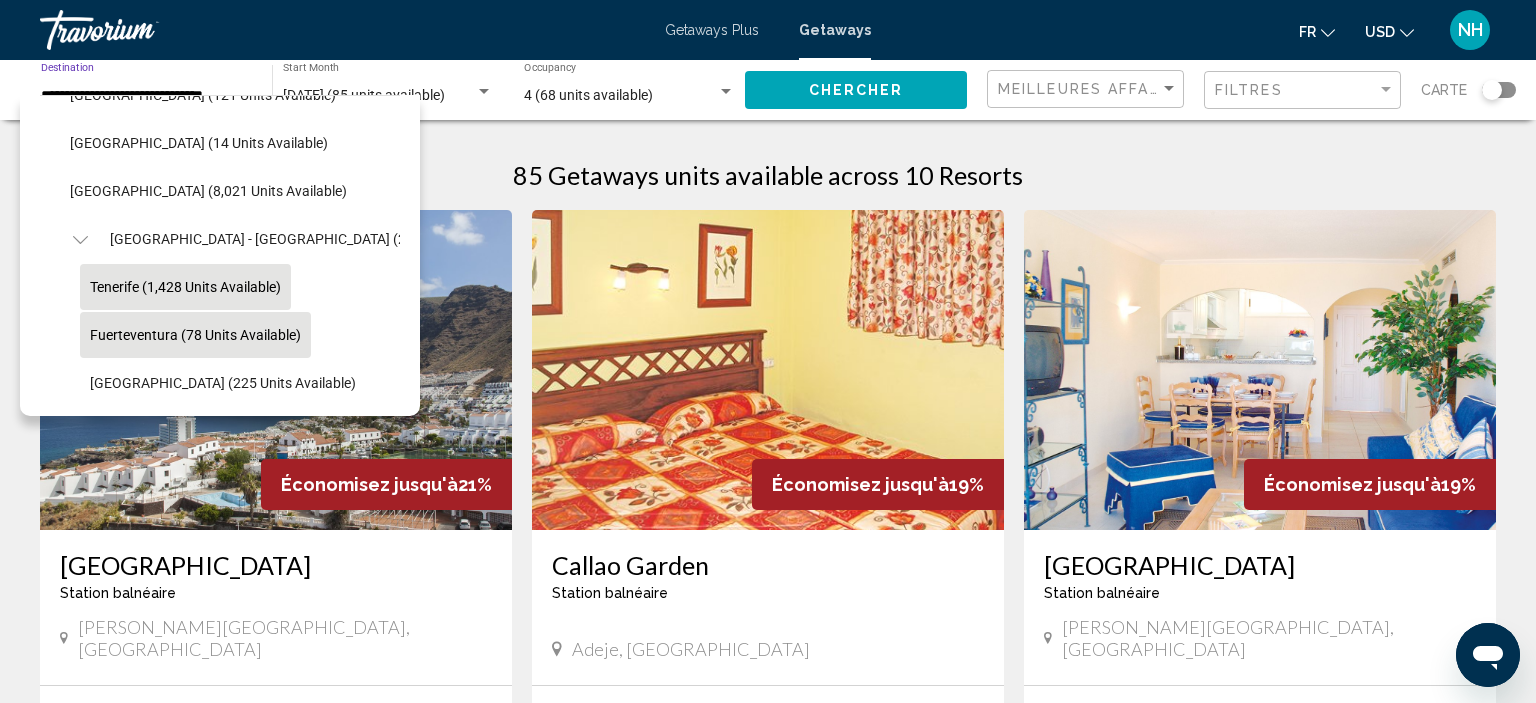 scroll, scrollTop: 889, scrollLeft: 0, axis: vertical 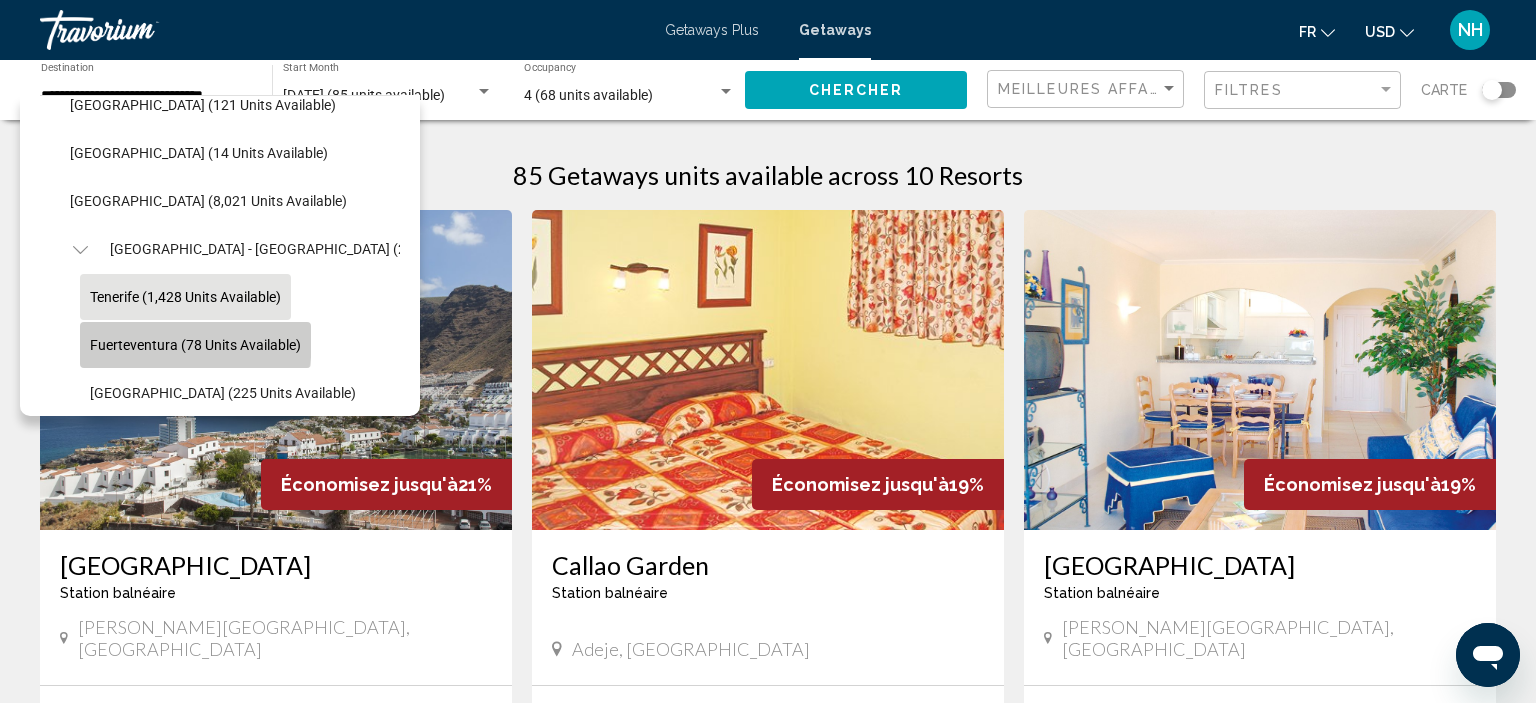 click on "Fuerteventura (78 units available)" 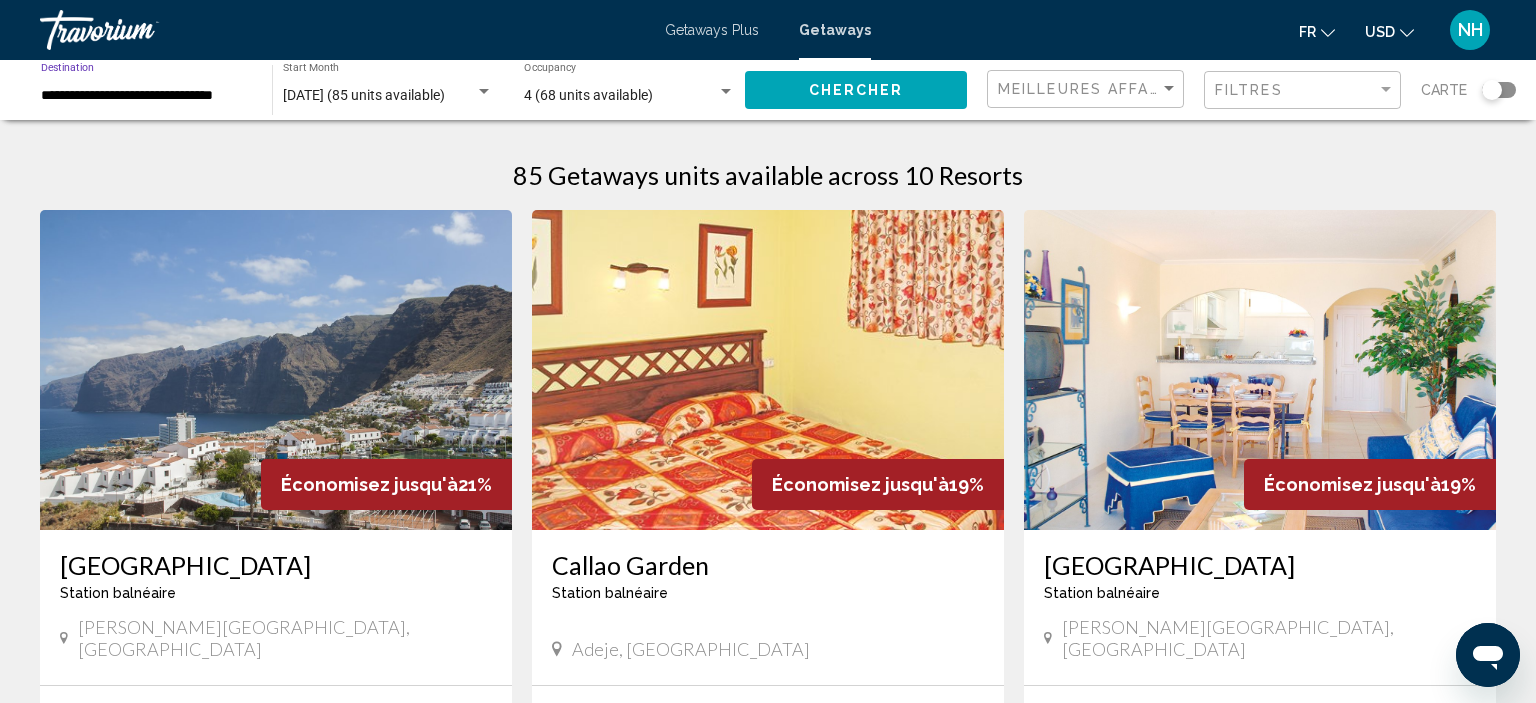 click on "Chercher" 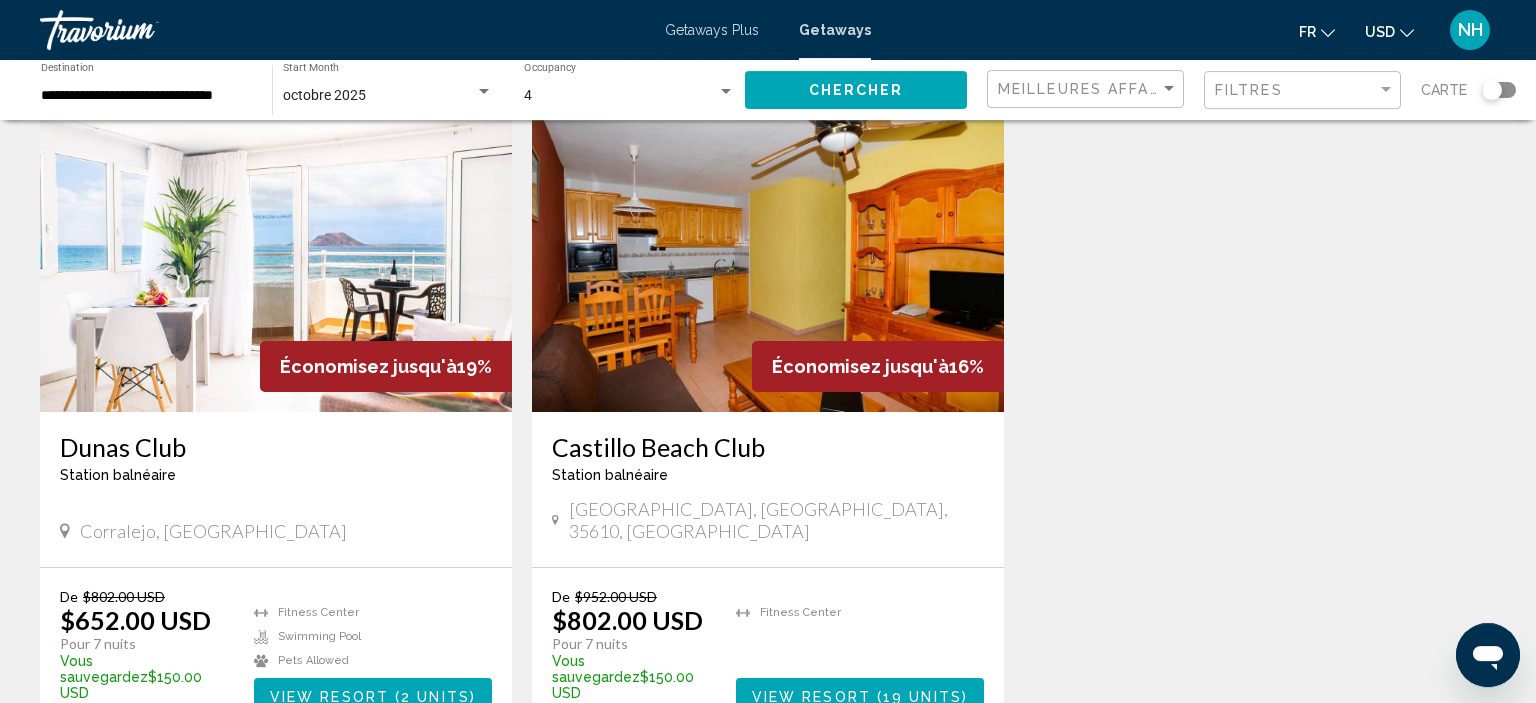 scroll, scrollTop: 117, scrollLeft: 0, axis: vertical 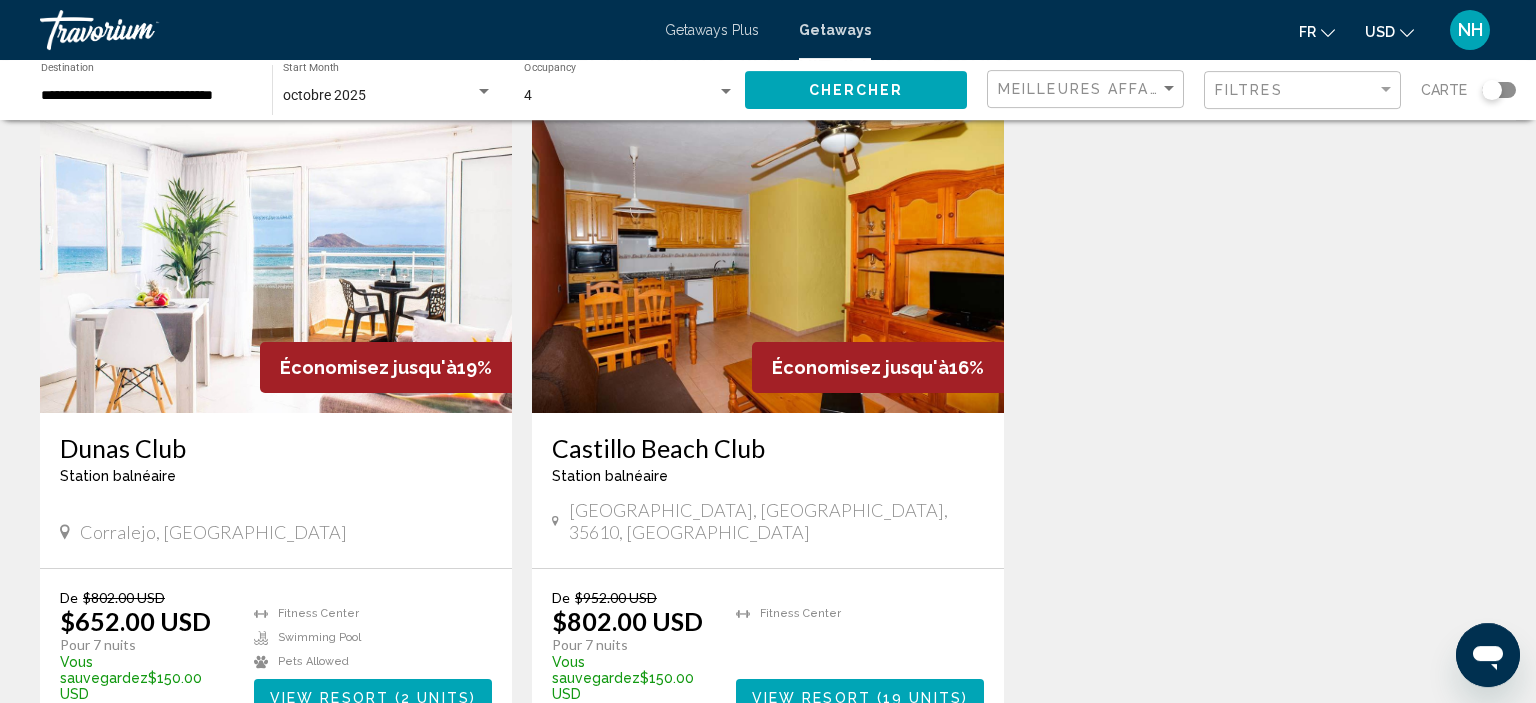 click on "Économisez jusqu'à  16%" at bounding box center [878, 367] 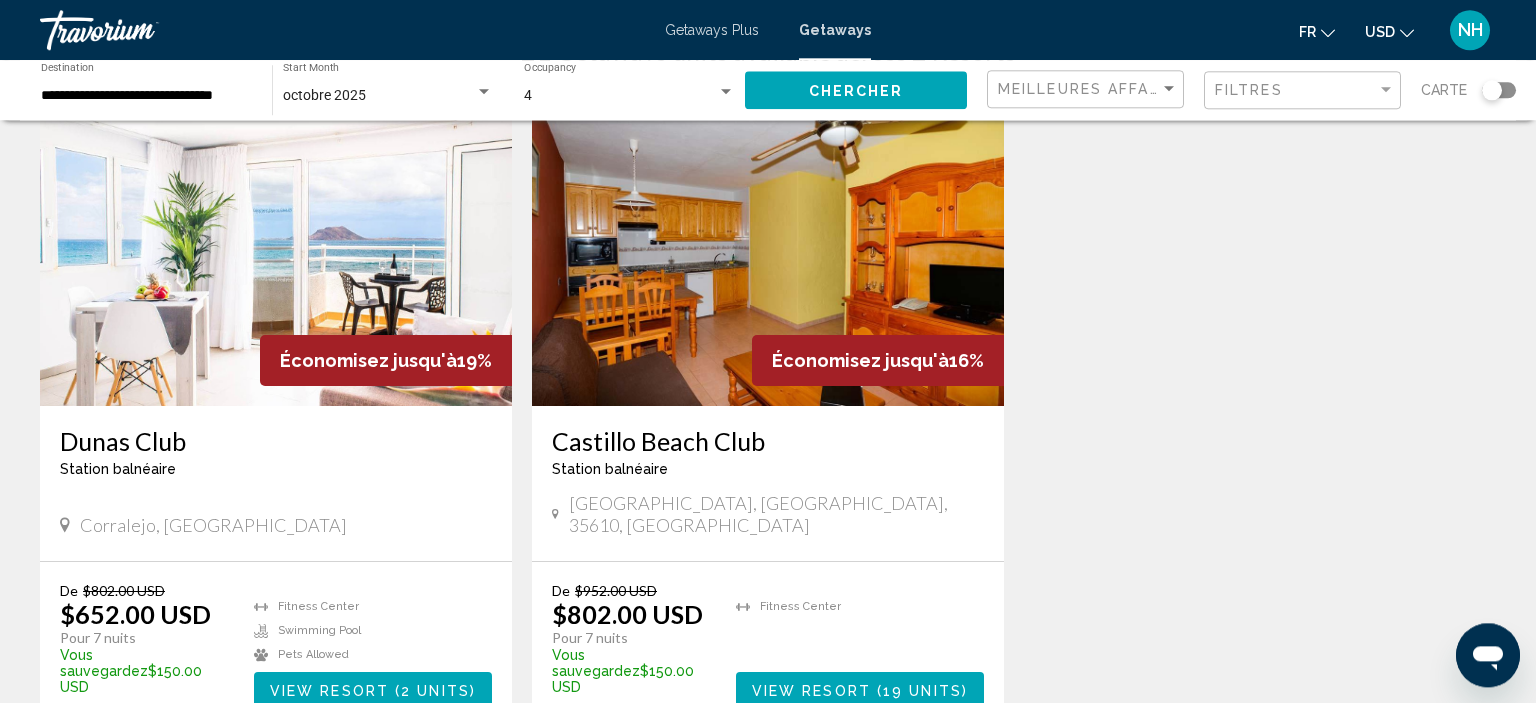 scroll, scrollTop: 124, scrollLeft: 0, axis: vertical 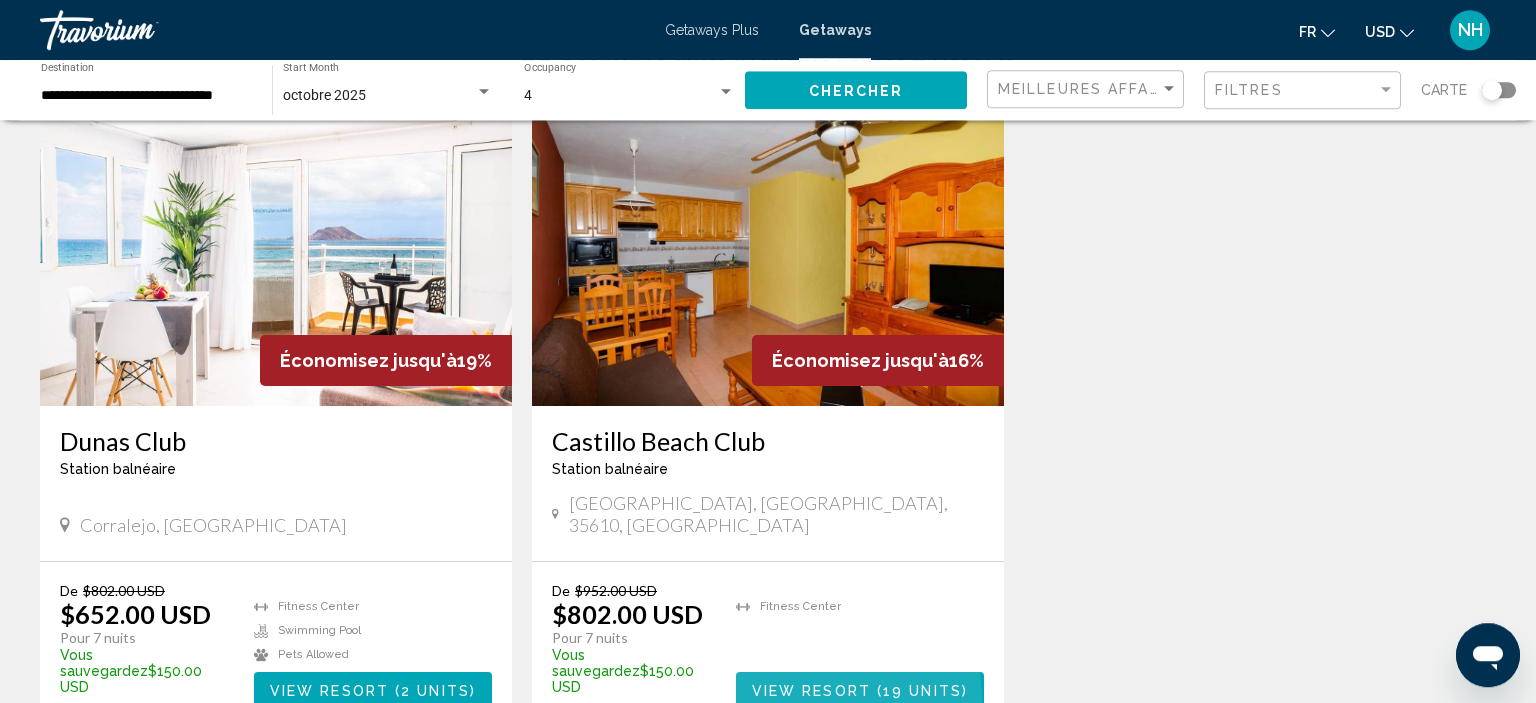 click on "View Resort    ( 19 units )" at bounding box center [860, 690] 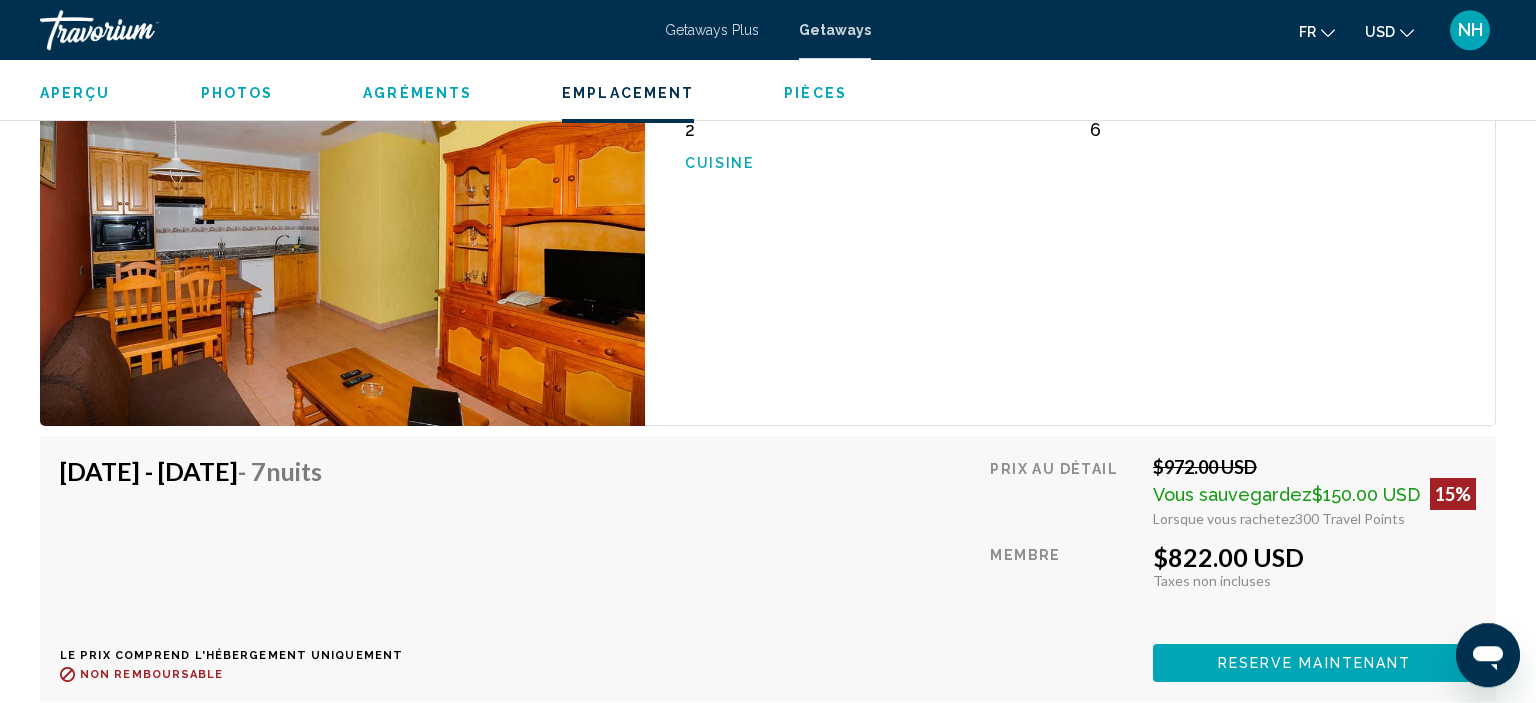 scroll, scrollTop: 5484, scrollLeft: 0, axis: vertical 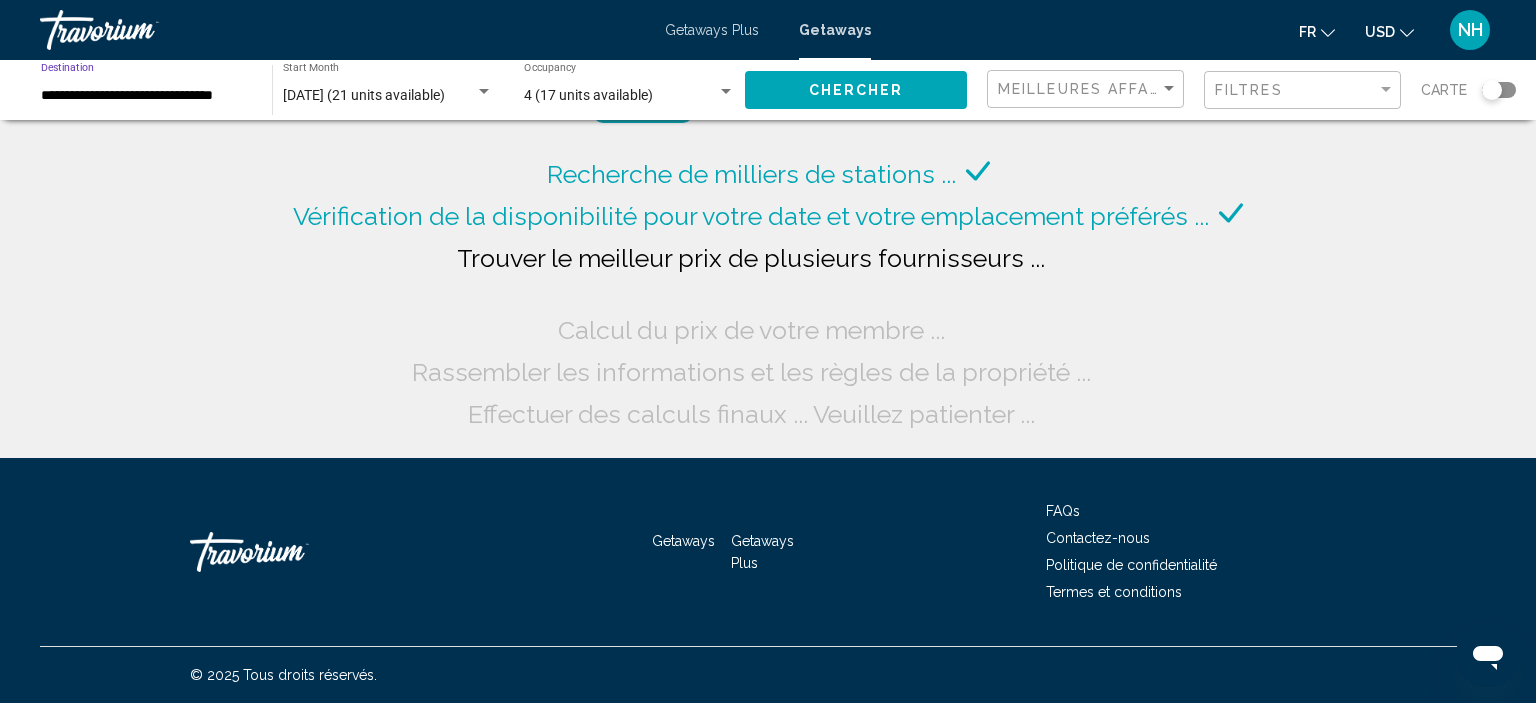 click on "**********" at bounding box center [146, 96] 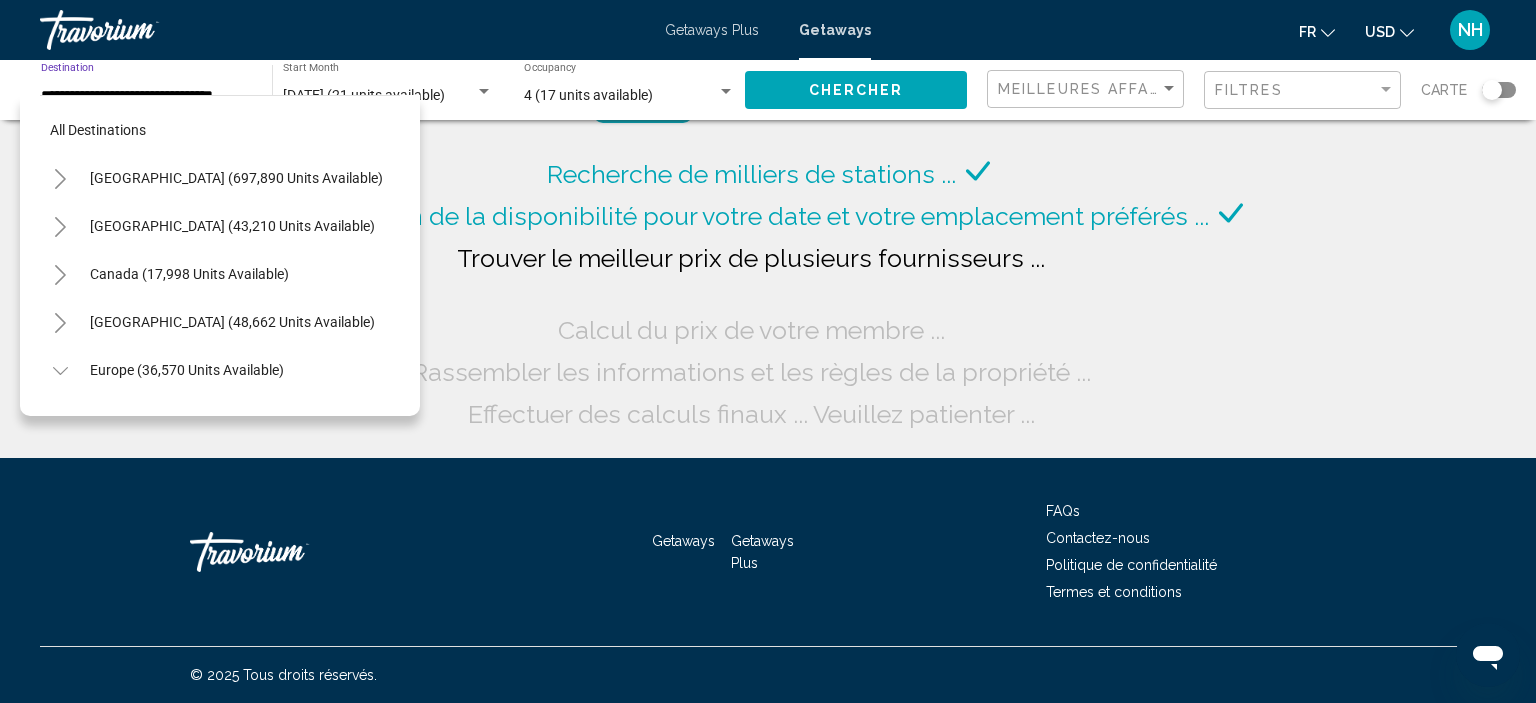 scroll, scrollTop: 983, scrollLeft: 0, axis: vertical 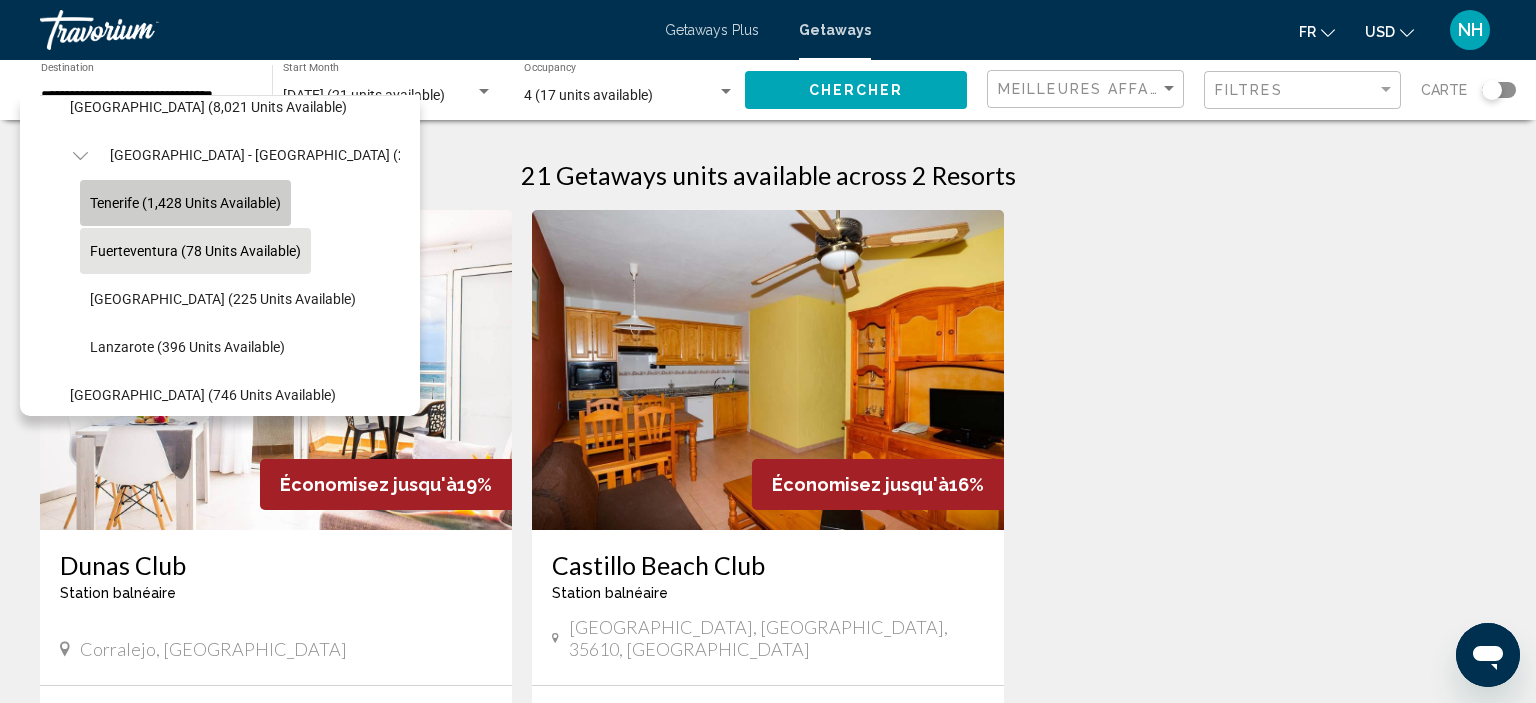 click on "Tenerife (1,428 units available)" 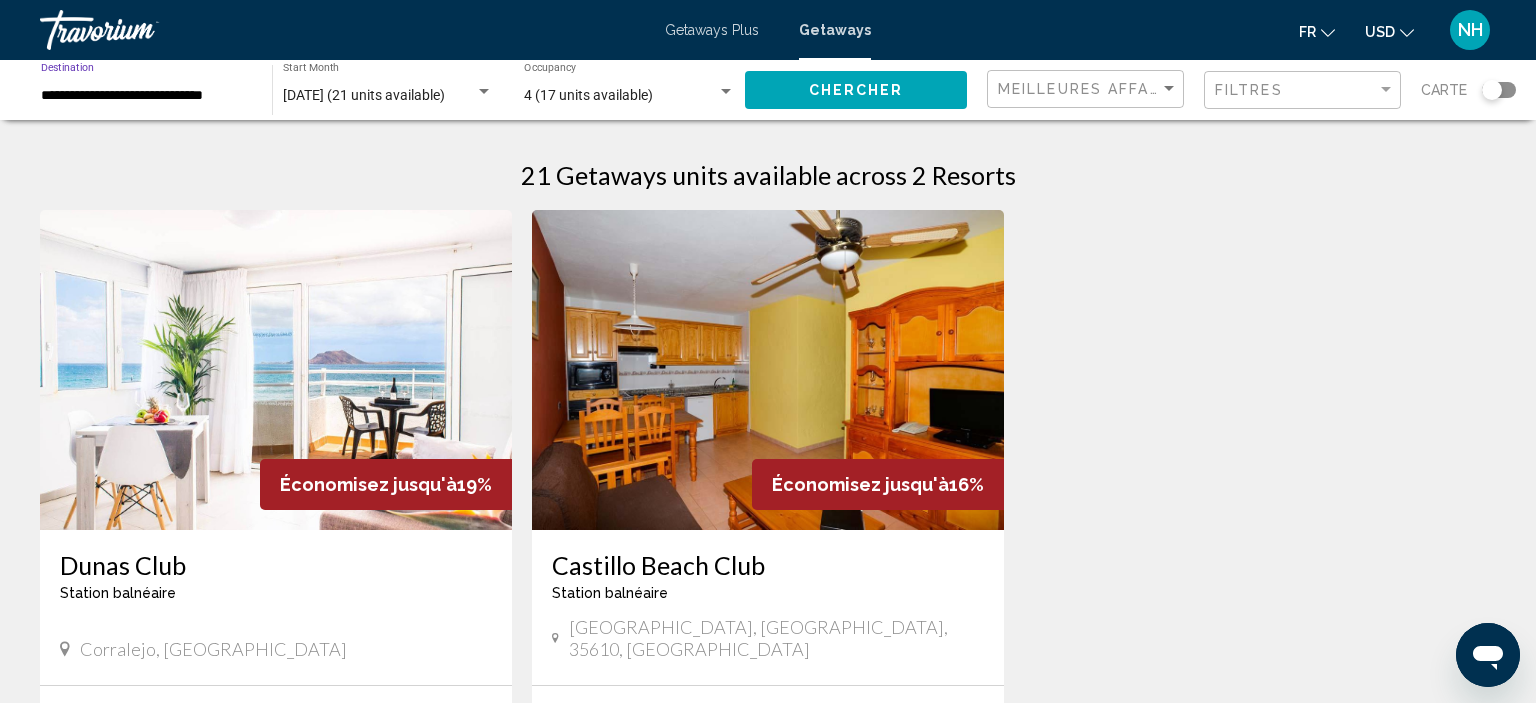 click at bounding box center [484, 91] 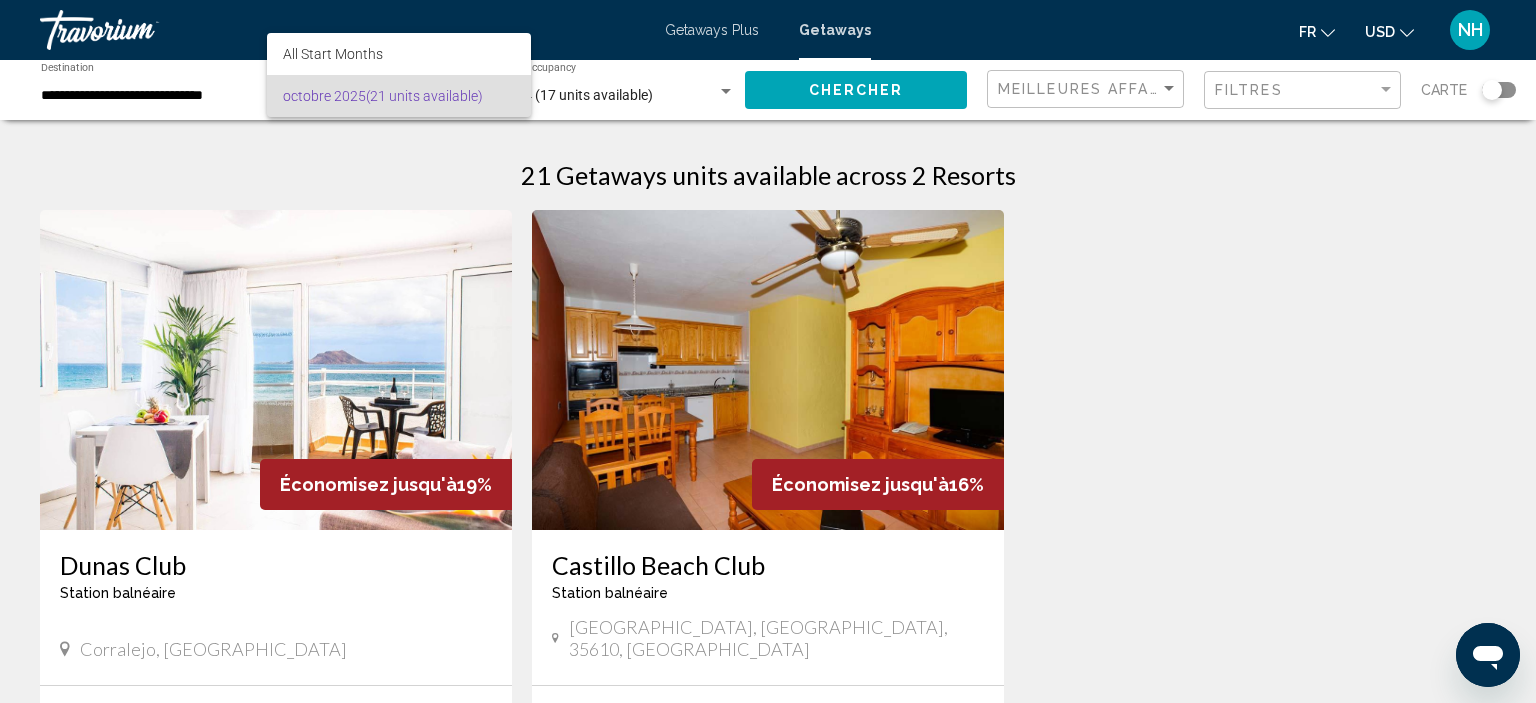 click on "[DATE]  (21 units available)" at bounding box center (399, 96) 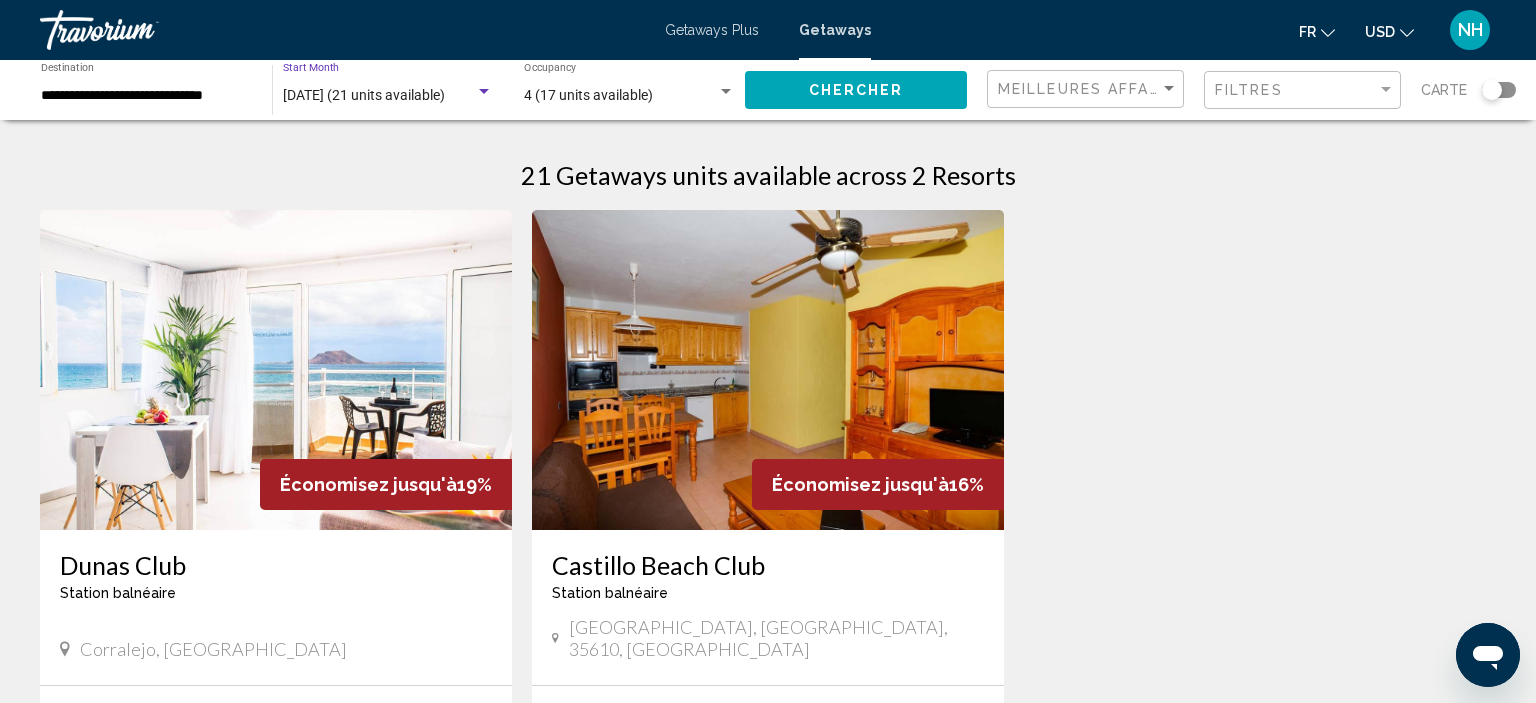 click on "[DATE] (21 units available)" at bounding box center [364, 95] 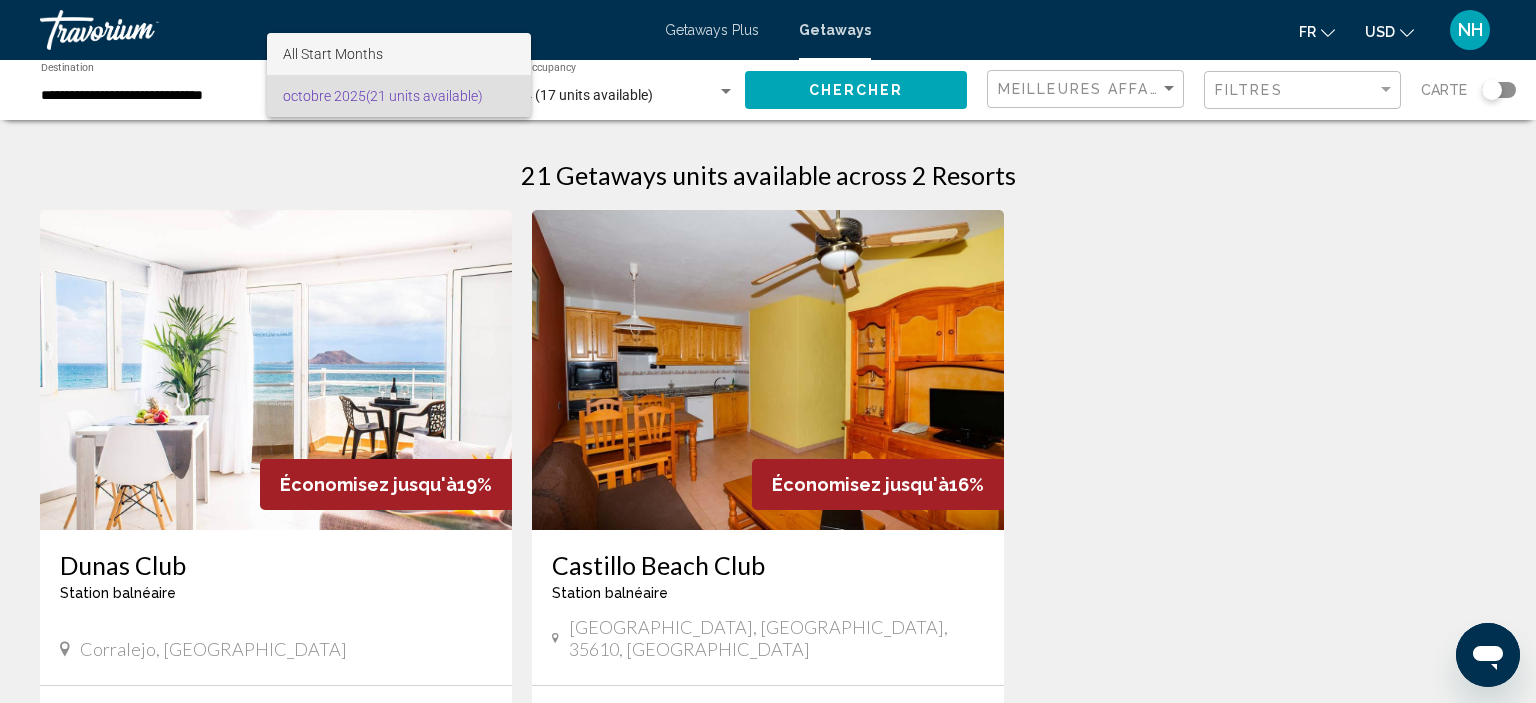 click on "All Start Months" at bounding box center [333, 54] 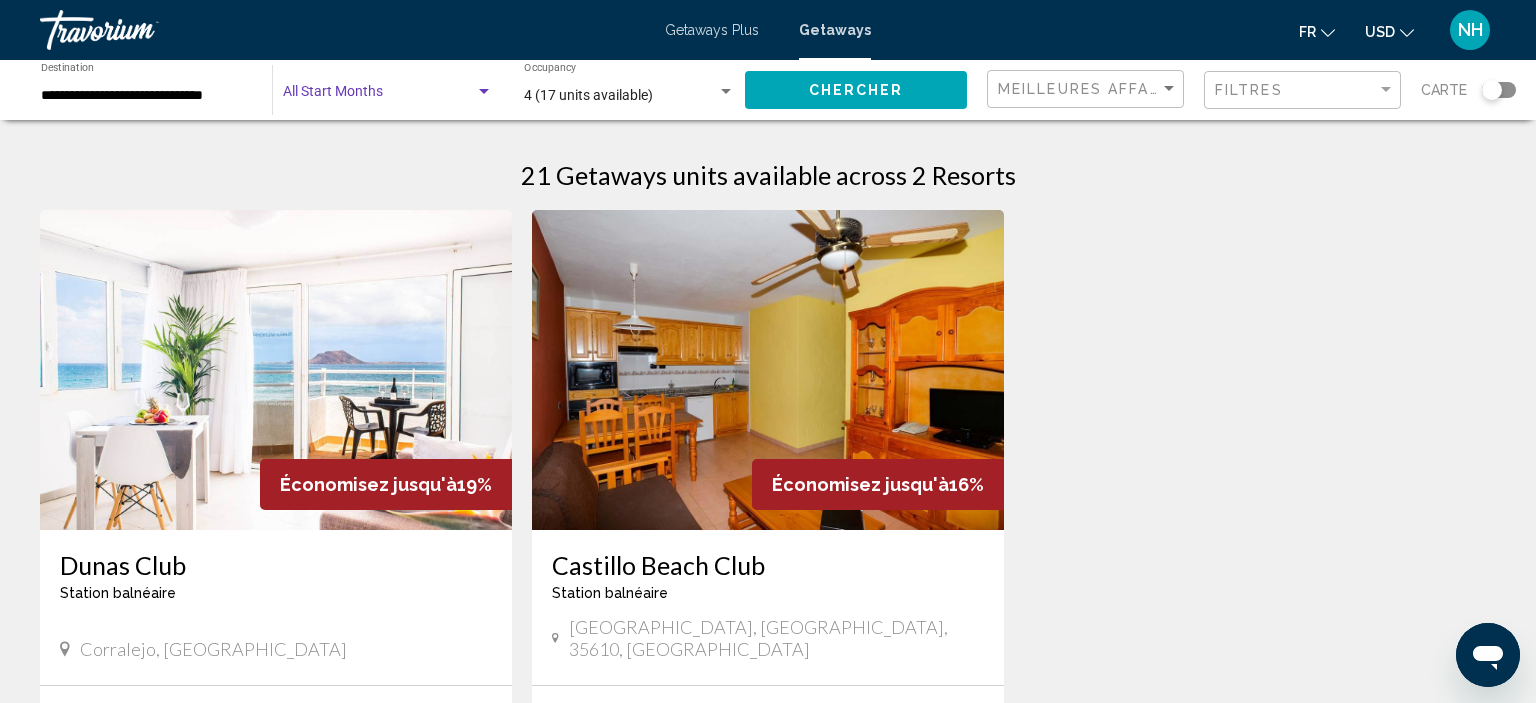 click at bounding box center (484, 92) 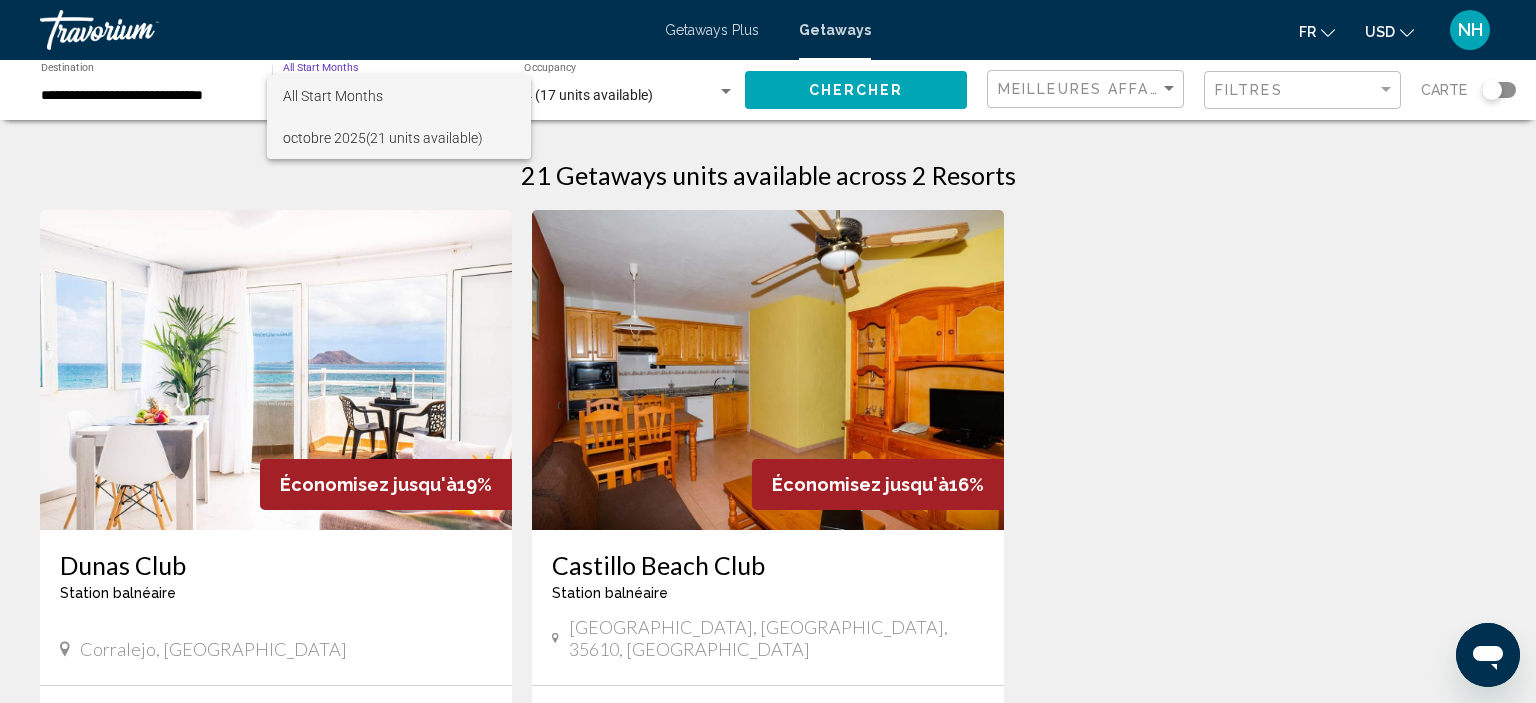 click on "[DATE]  (21 units available)" at bounding box center (399, 138) 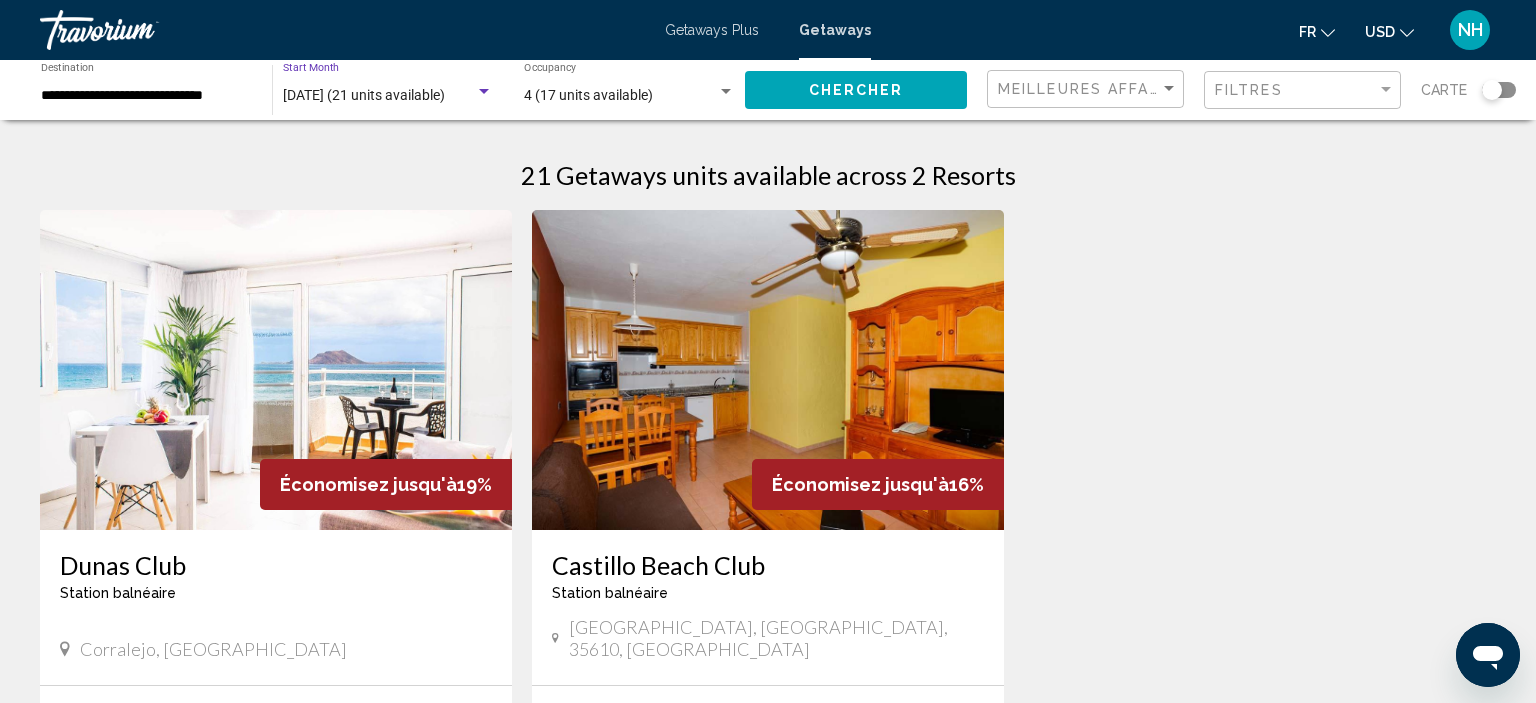 click on "Chercher" 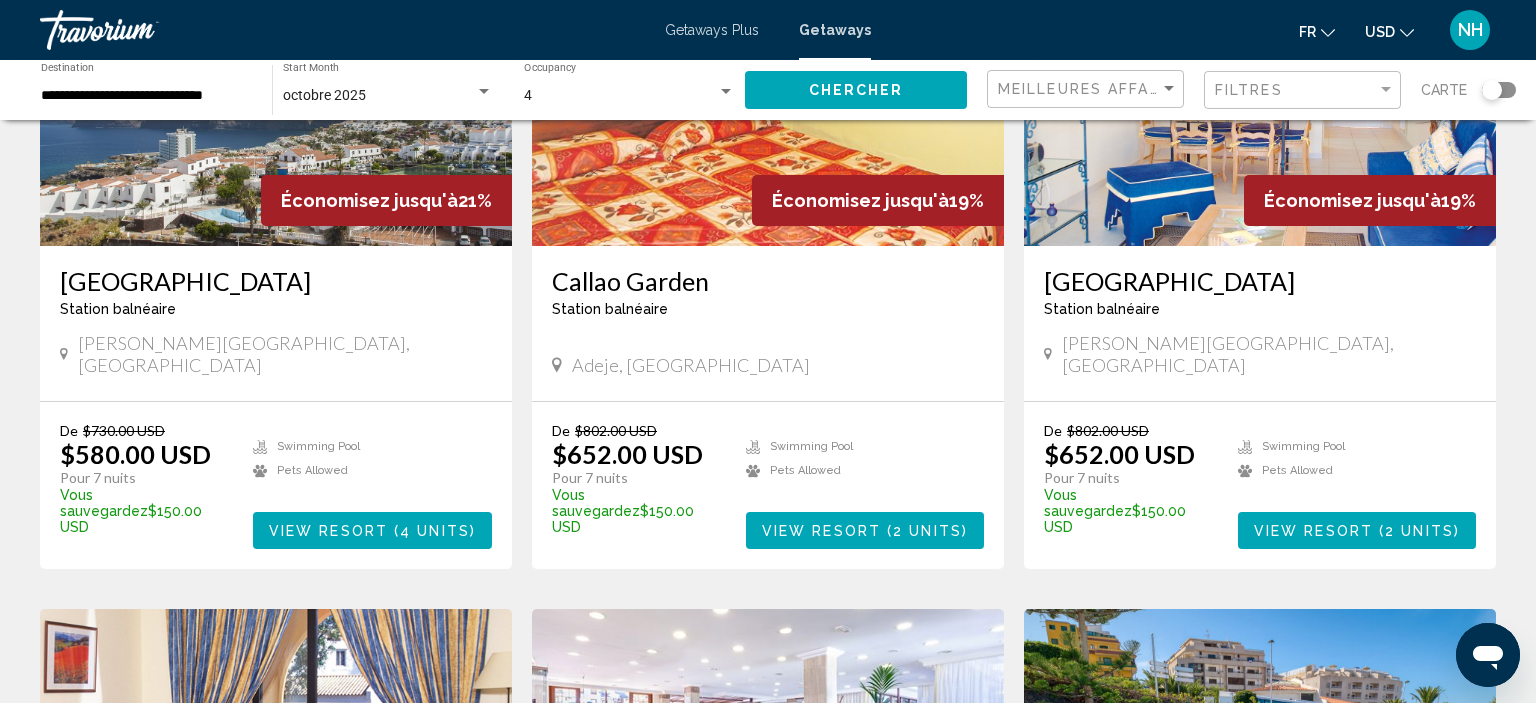 scroll, scrollTop: 0, scrollLeft: 0, axis: both 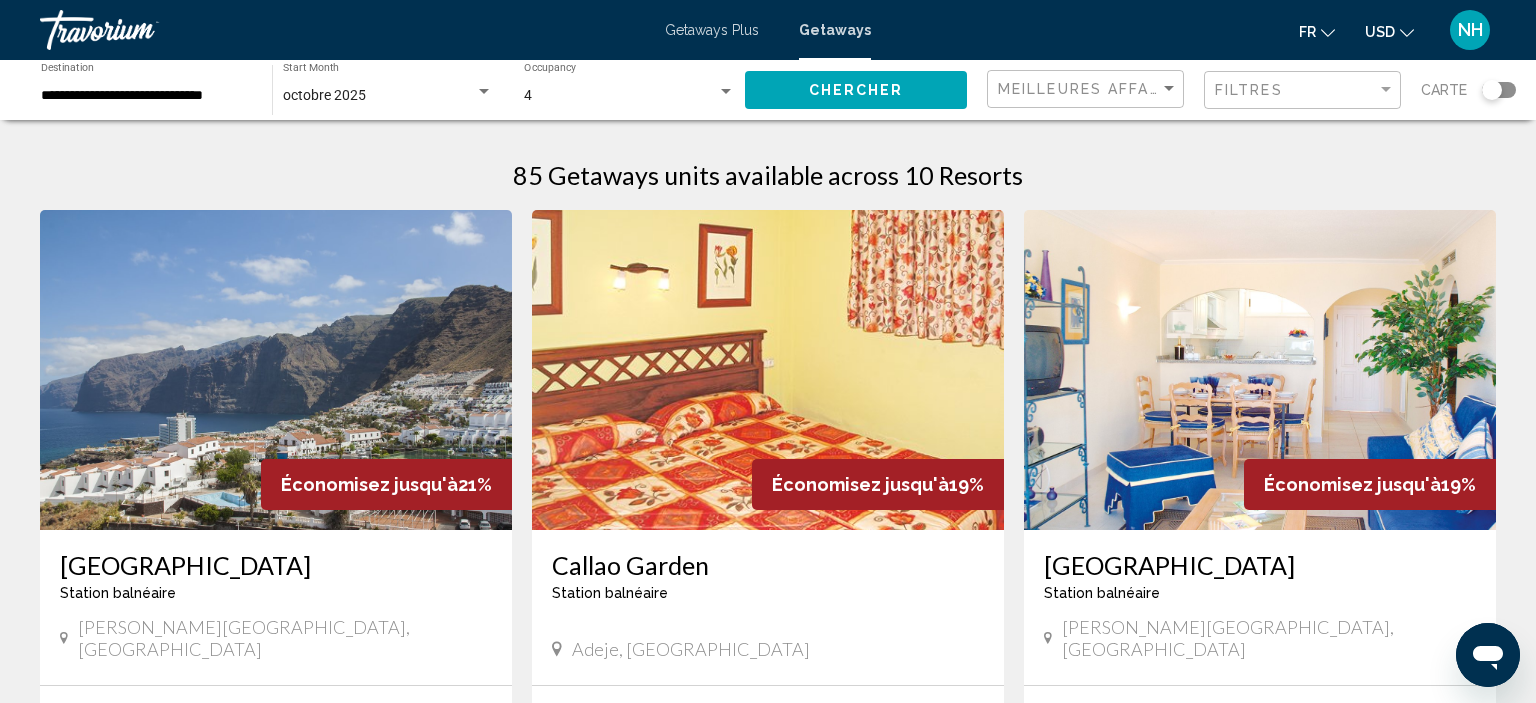 click on "[DATE] Start Month All Start Months" 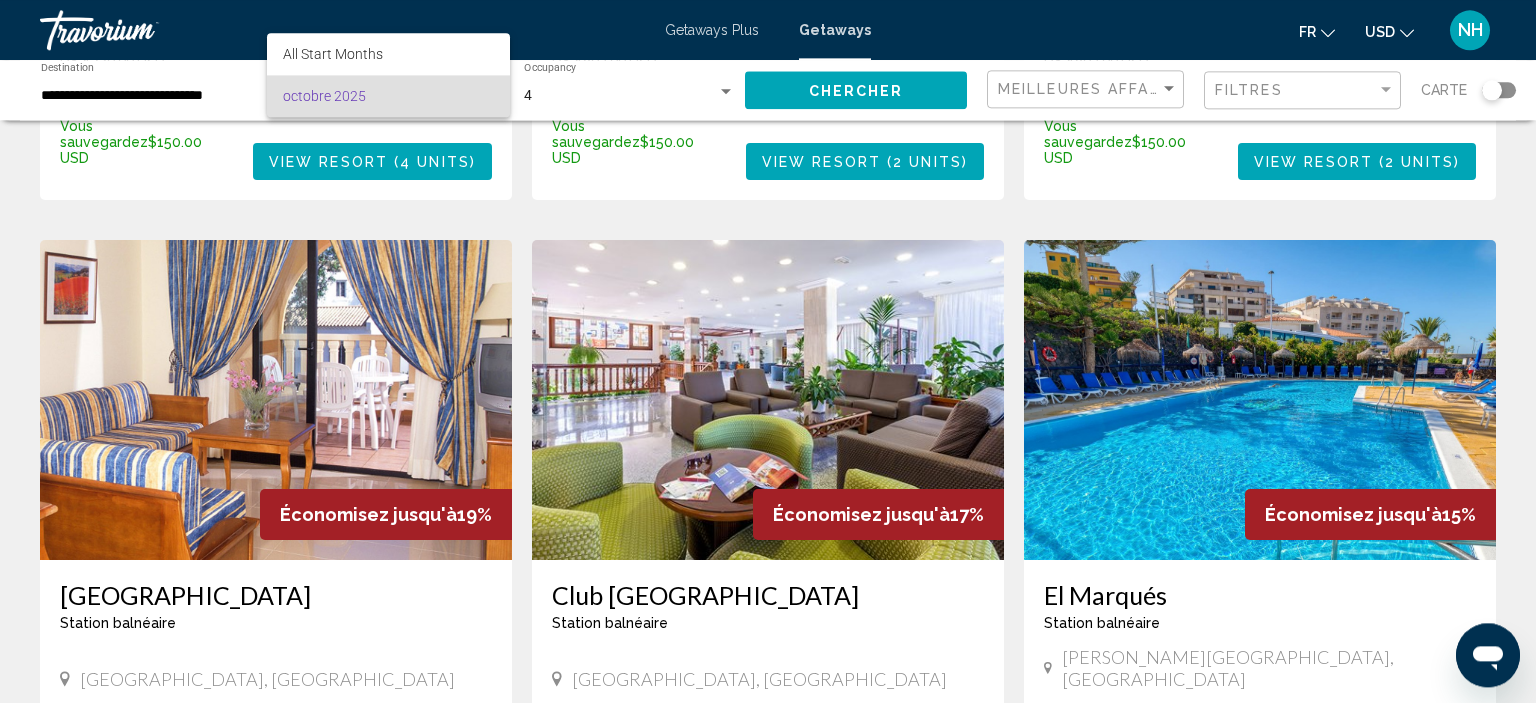 scroll, scrollTop: 651, scrollLeft: 0, axis: vertical 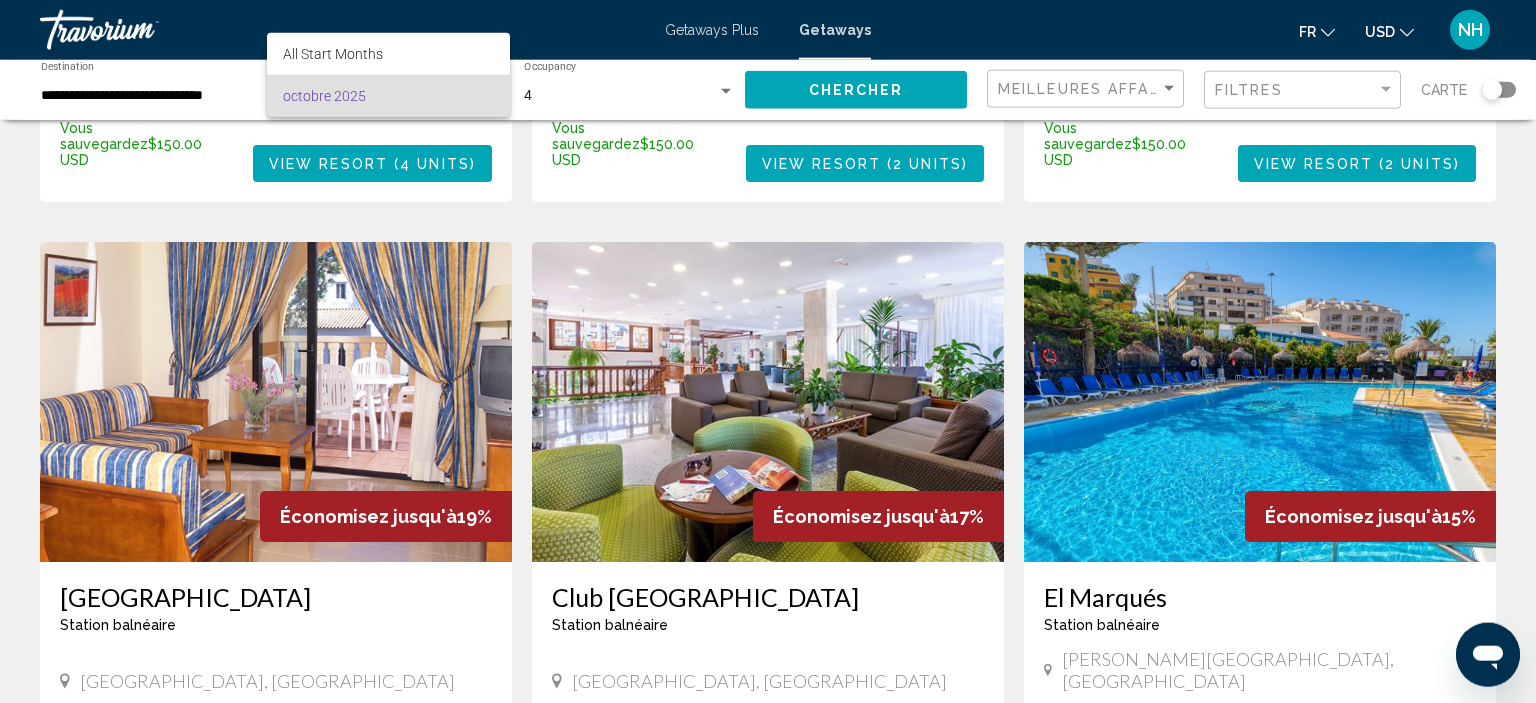 click at bounding box center [768, 351] 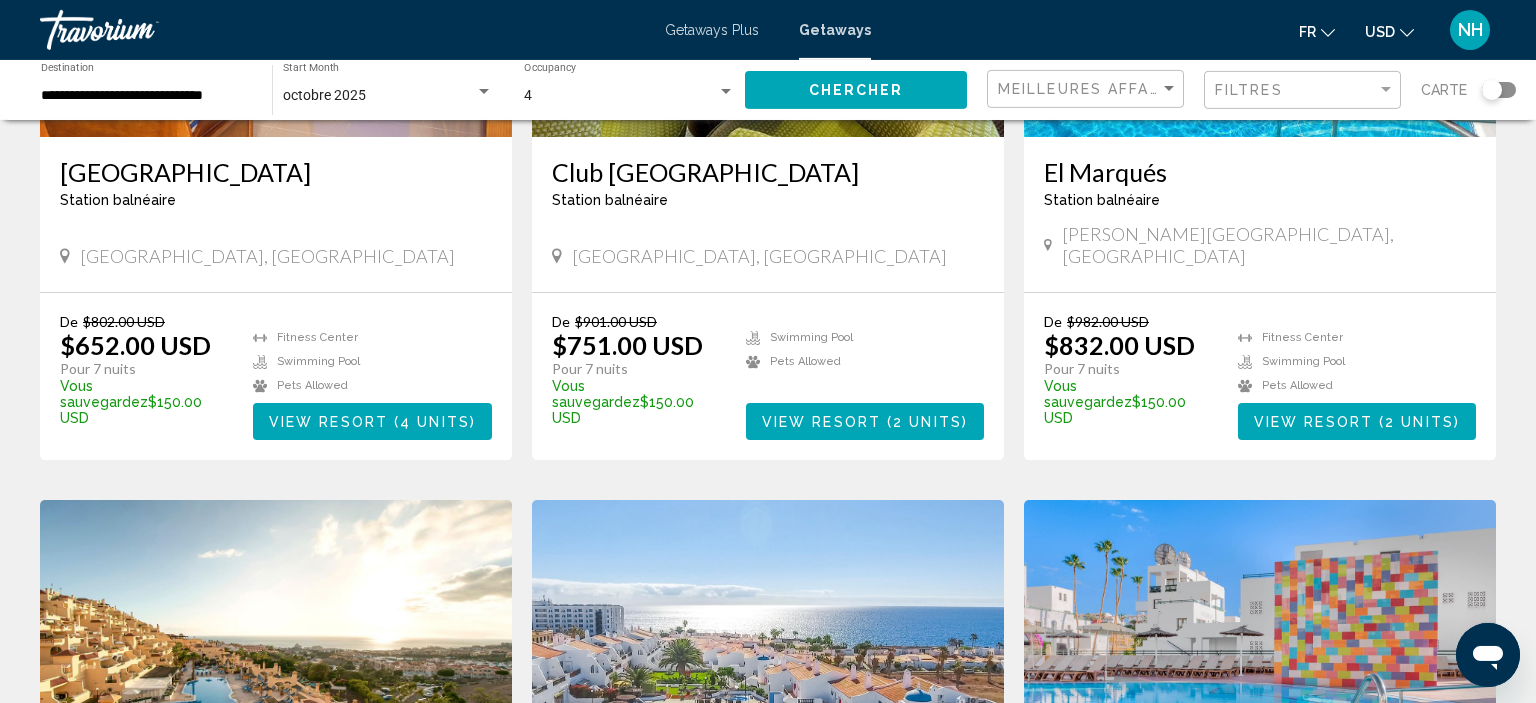 scroll, scrollTop: 1079, scrollLeft: 0, axis: vertical 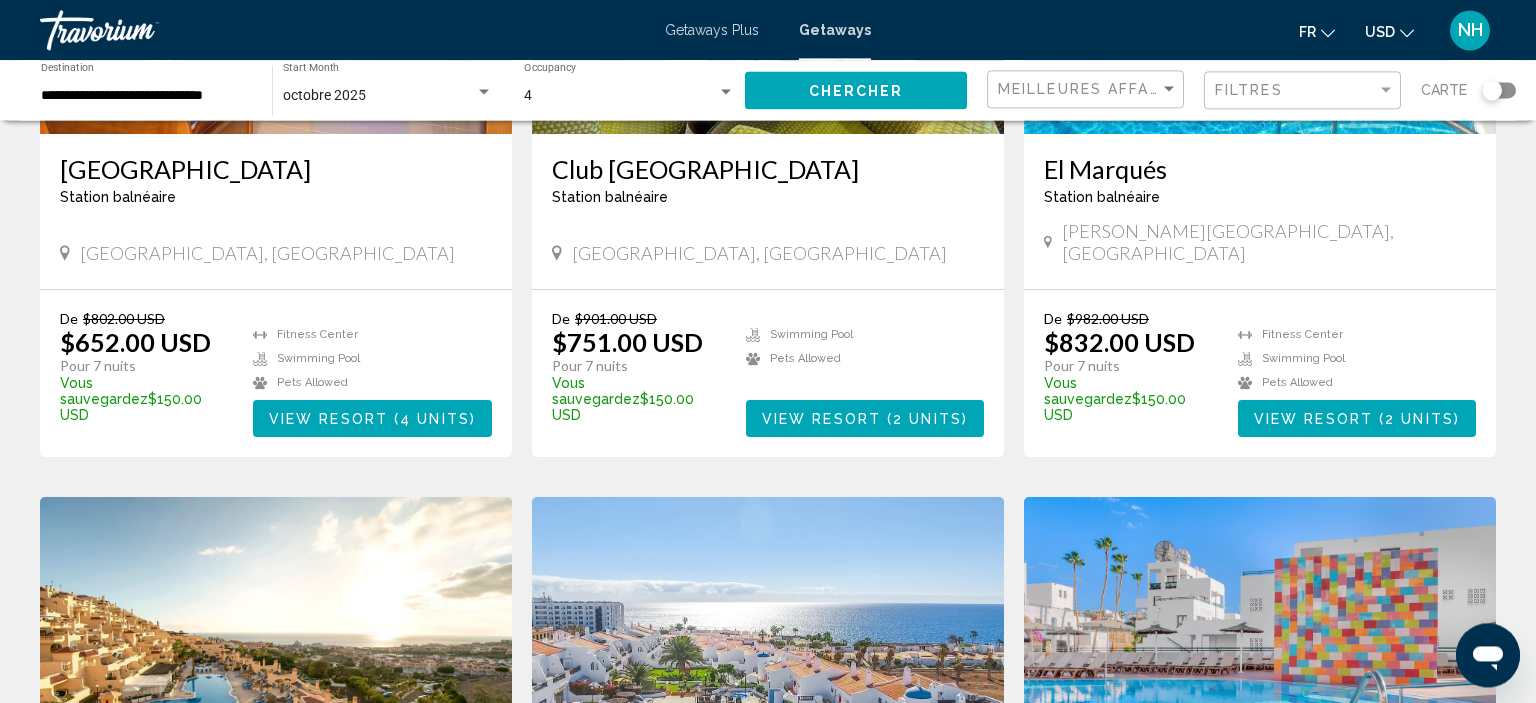 click on "[GEOGRAPHIC_DATA], [GEOGRAPHIC_DATA]" at bounding box center [768, 253] 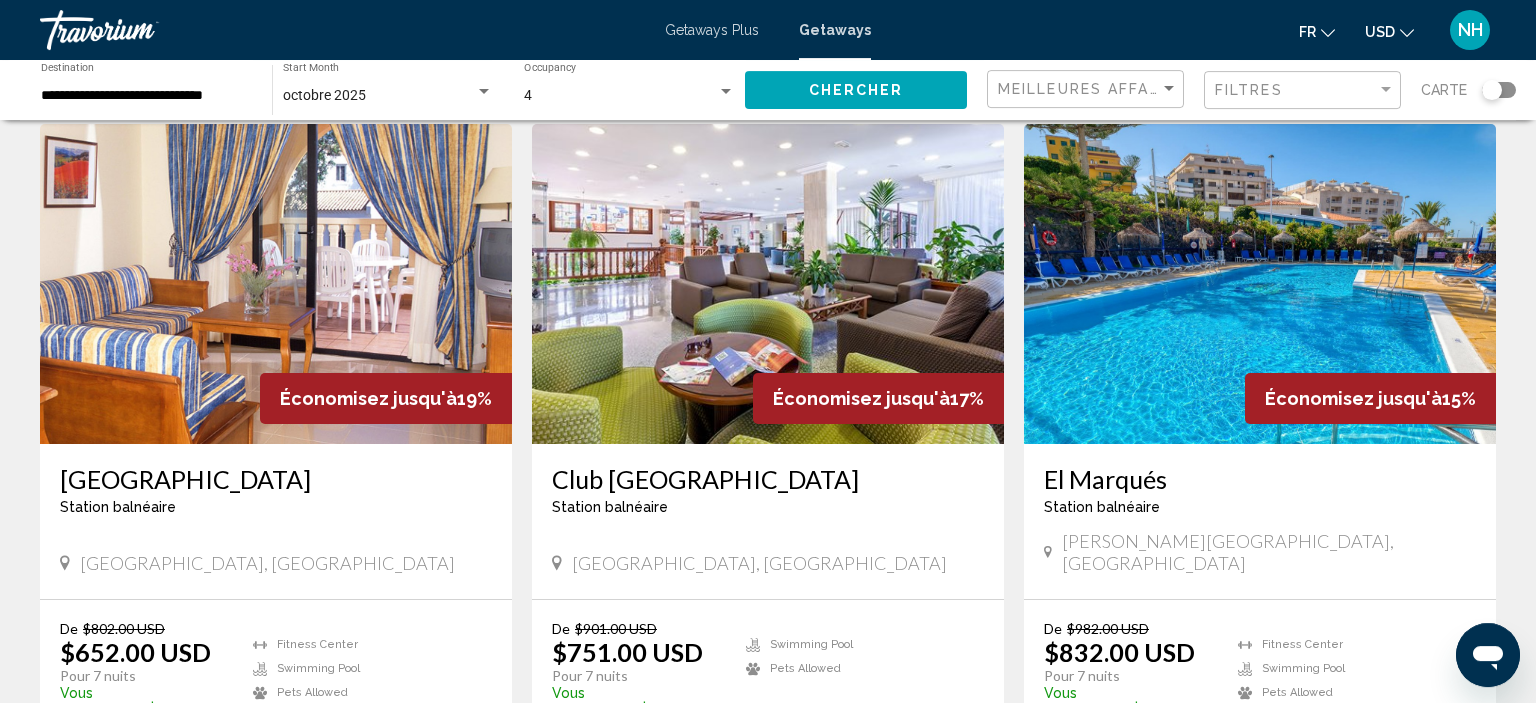 scroll, scrollTop: 771, scrollLeft: 0, axis: vertical 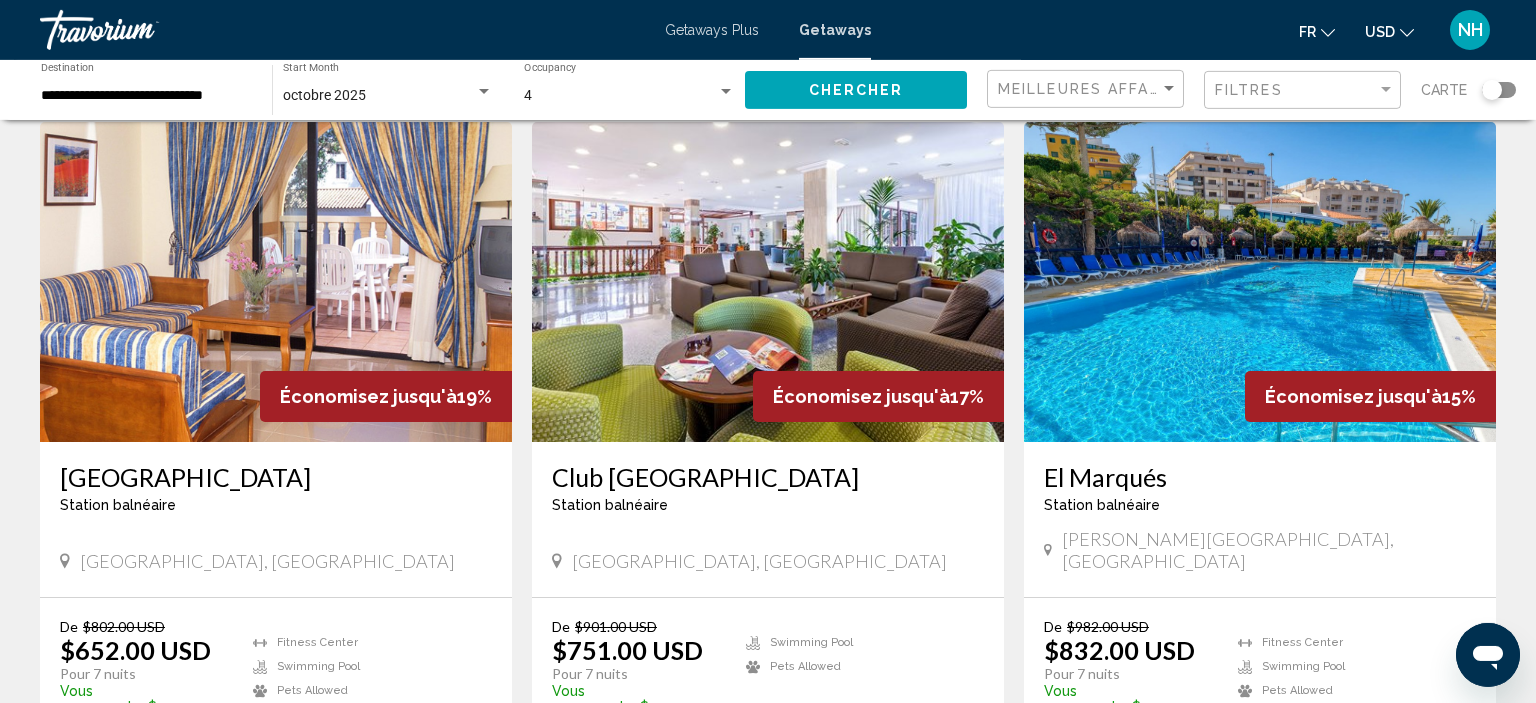 click at bounding box center (276, 282) 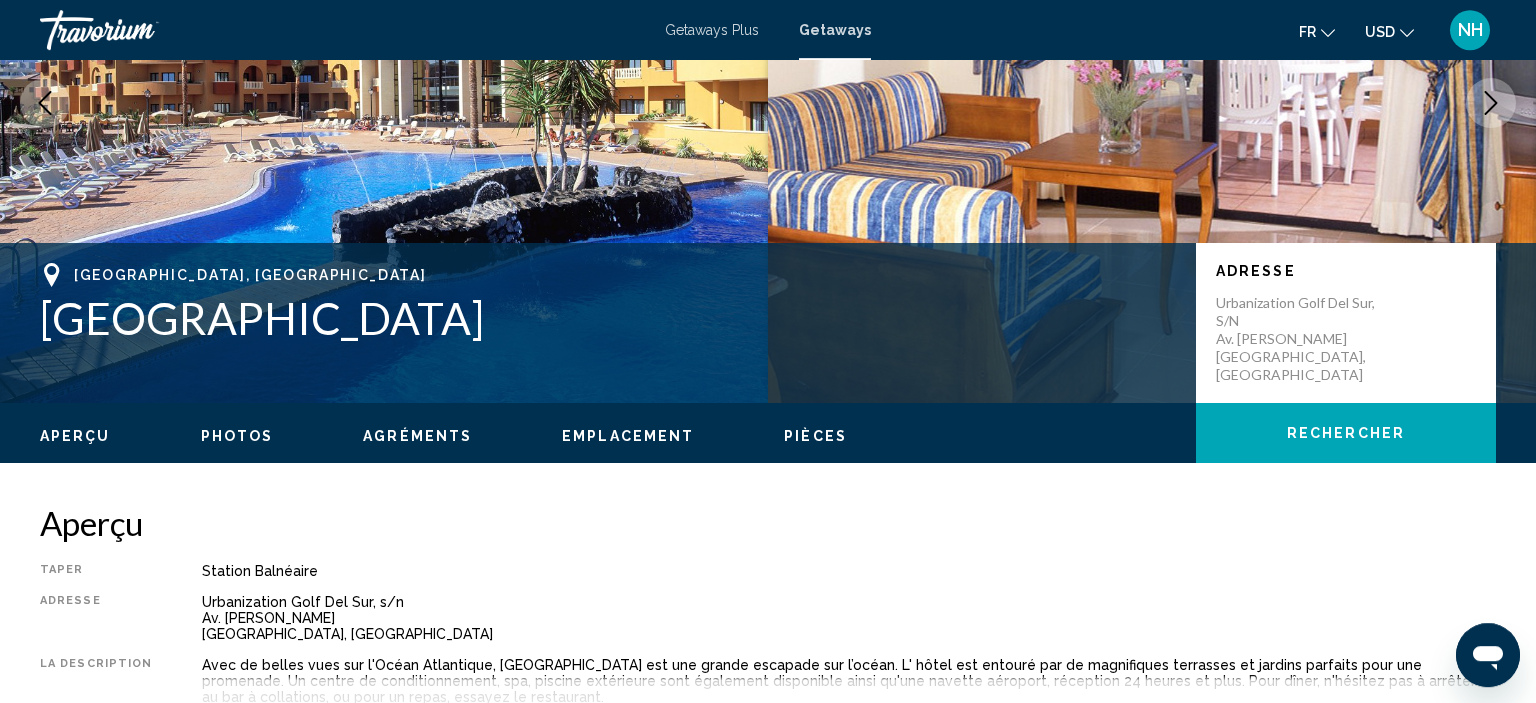 scroll, scrollTop: 256, scrollLeft: 0, axis: vertical 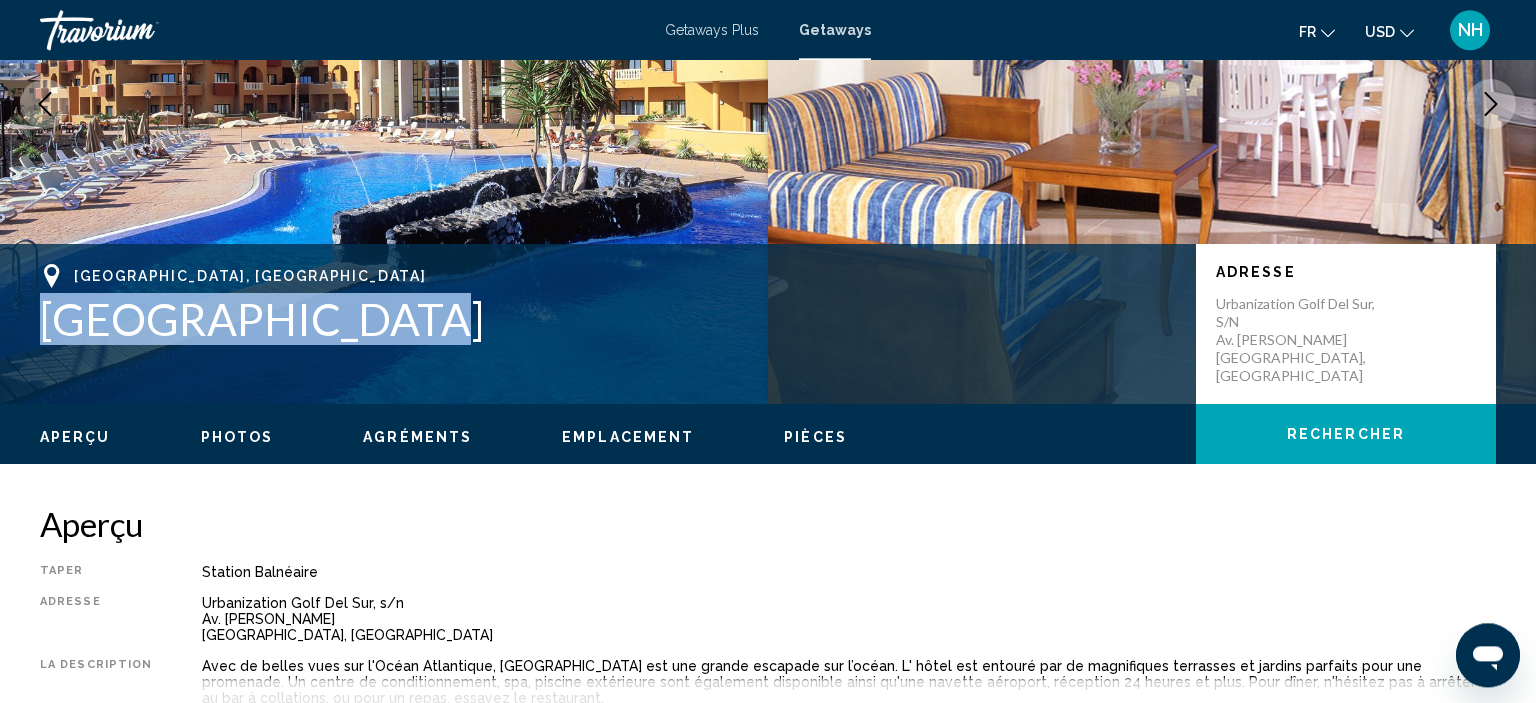 drag, startPoint x: 41, startPoint y: 320, endPoint x: 396, endPoint y: 339, distance: 355.5081 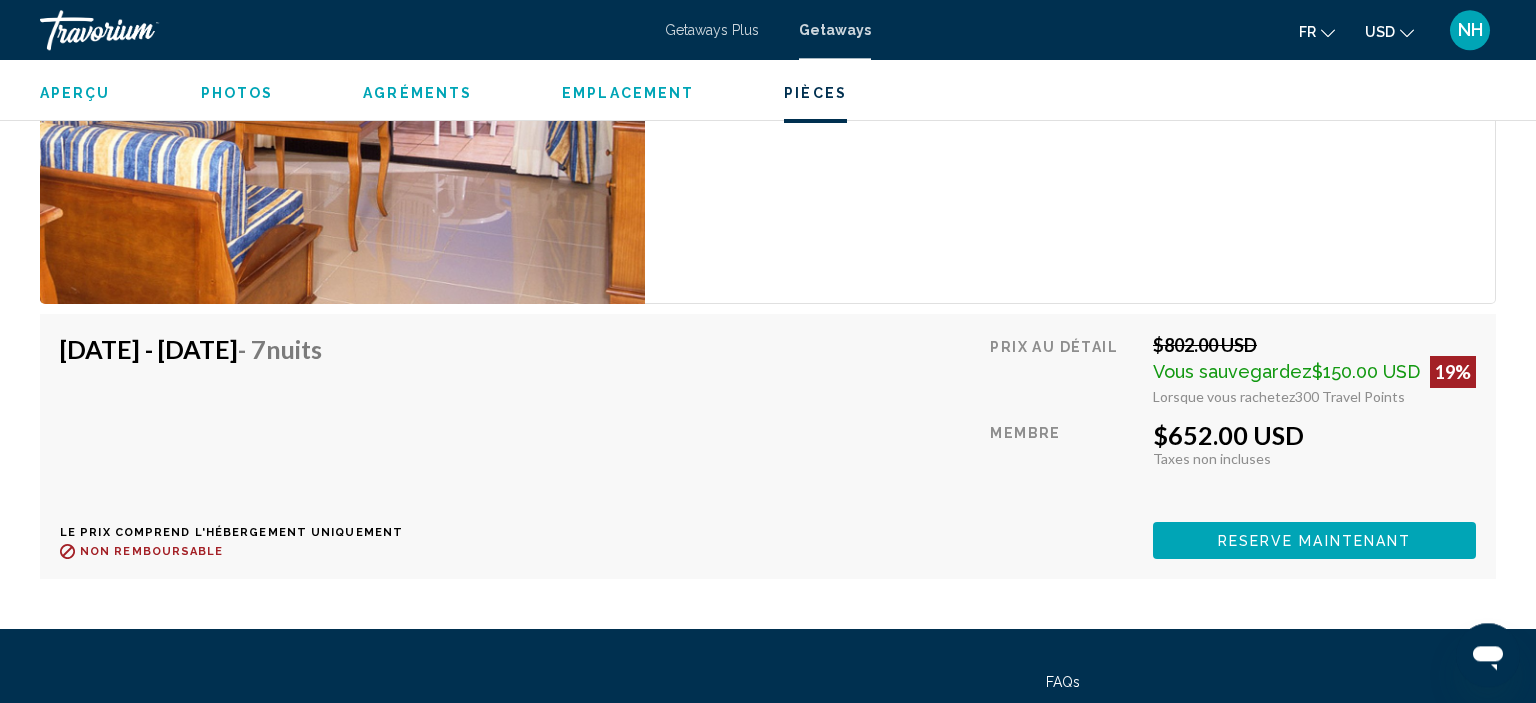 scroll, scrollTop: 3429, scrollLeft: 0, axis: vertical 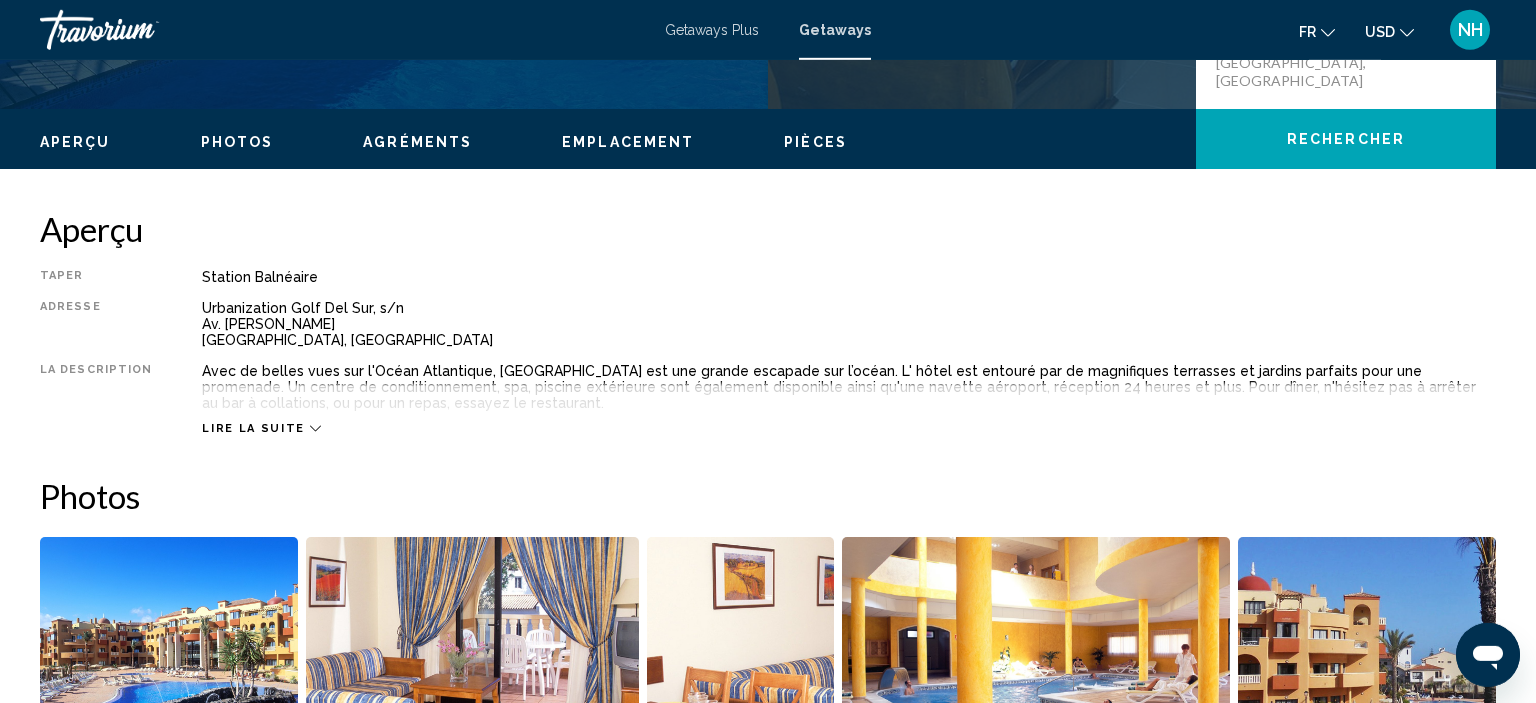 click on "Lire la suite" at bounding box center [253, 428] 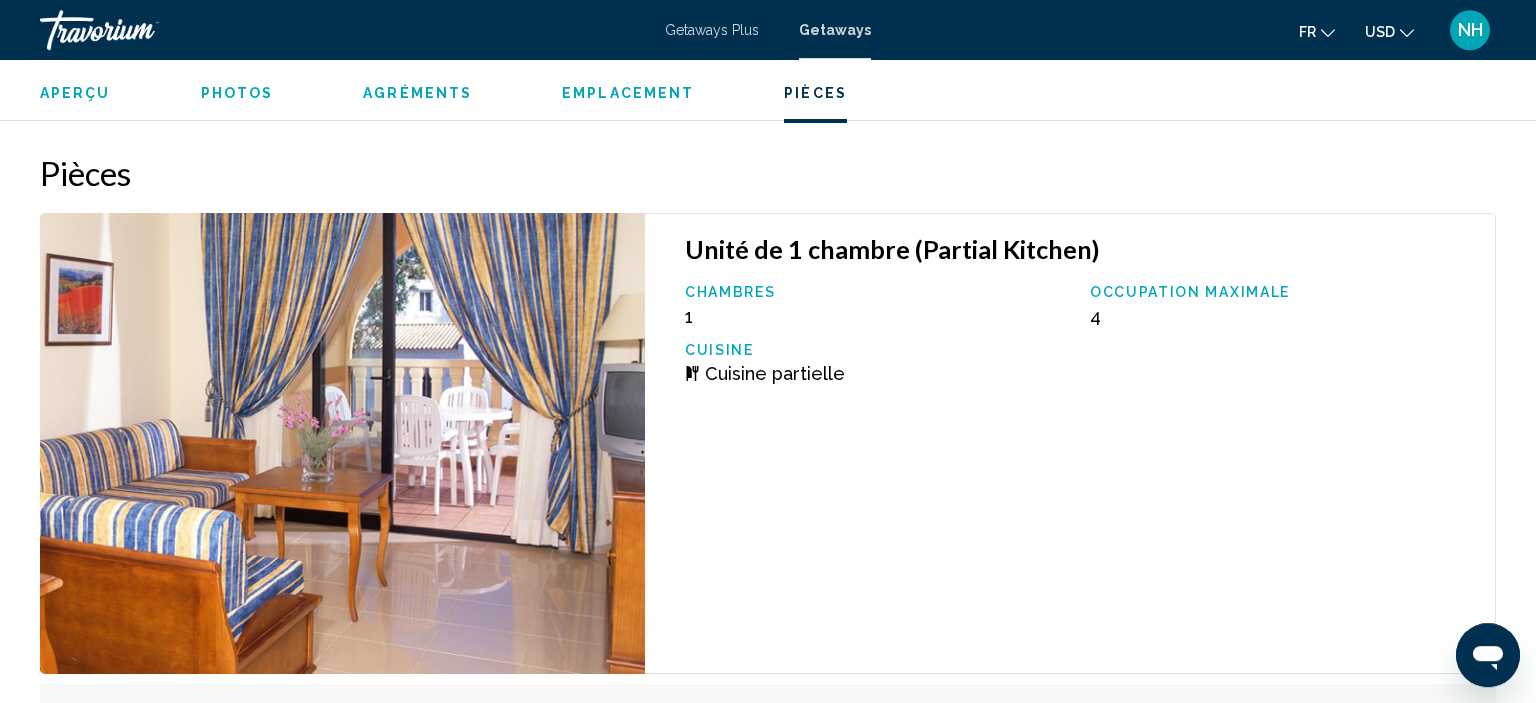 scroll, scrollTop: 3049, scrollLeft: 0, axis: vertical 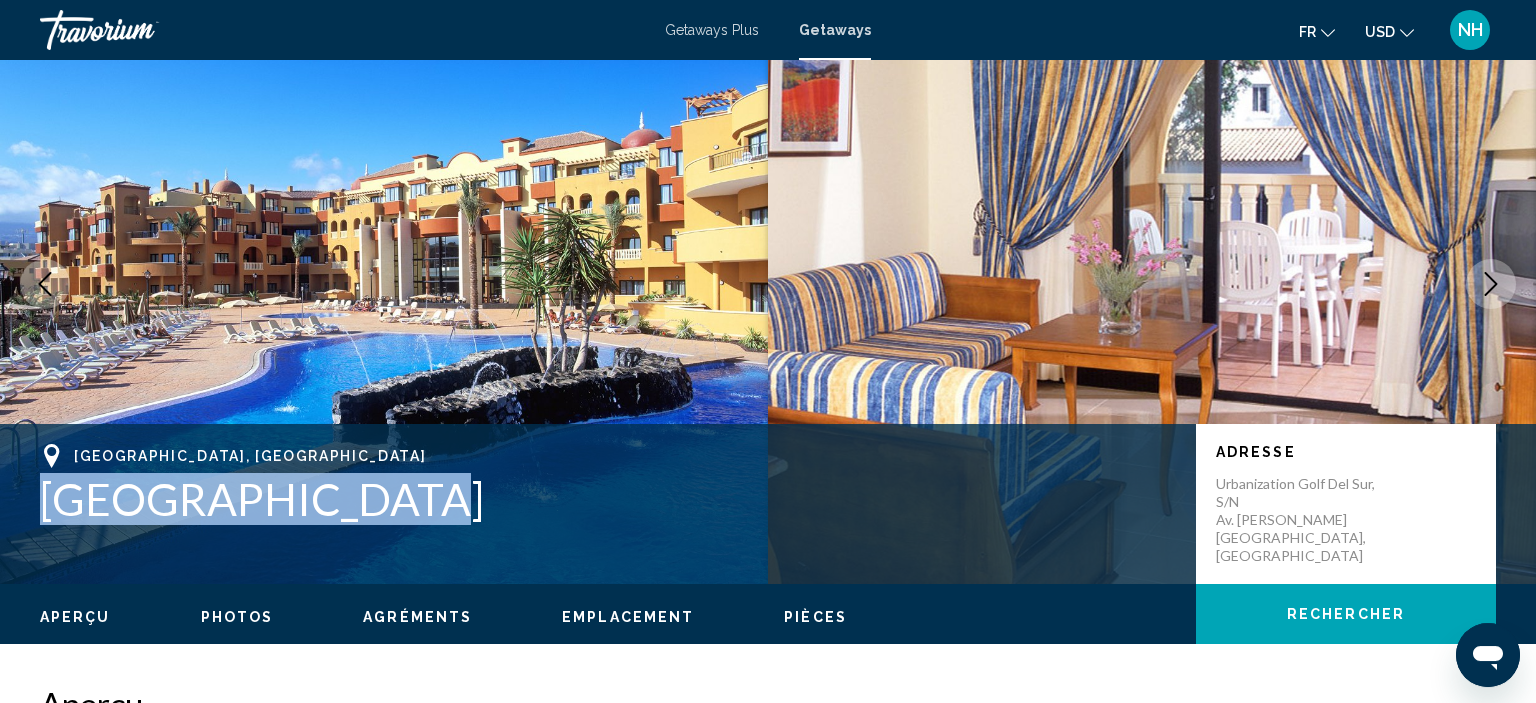 click on "Emplacement" at bounding box center (628, 617) 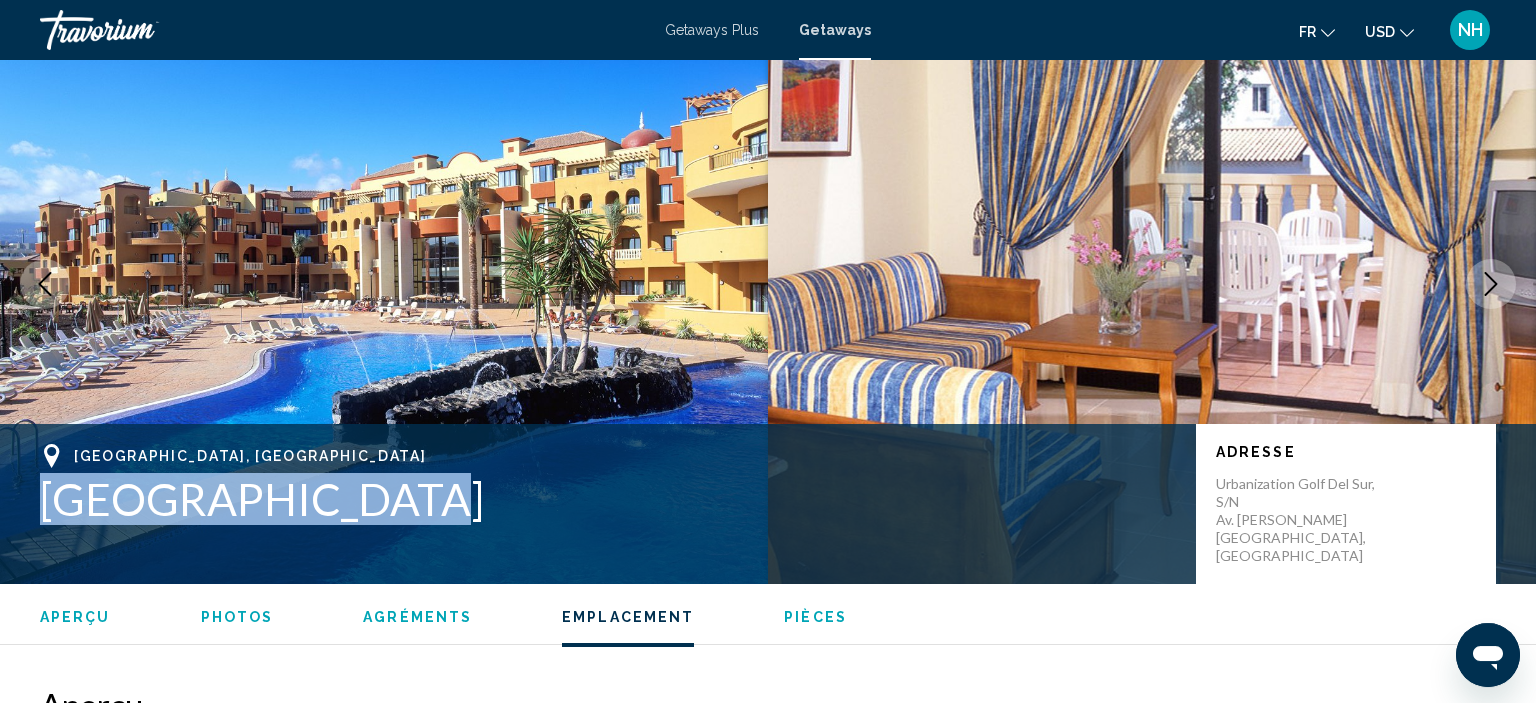 scroll, scrollTop: 2388, scrollLeft: 0, axis: vertical 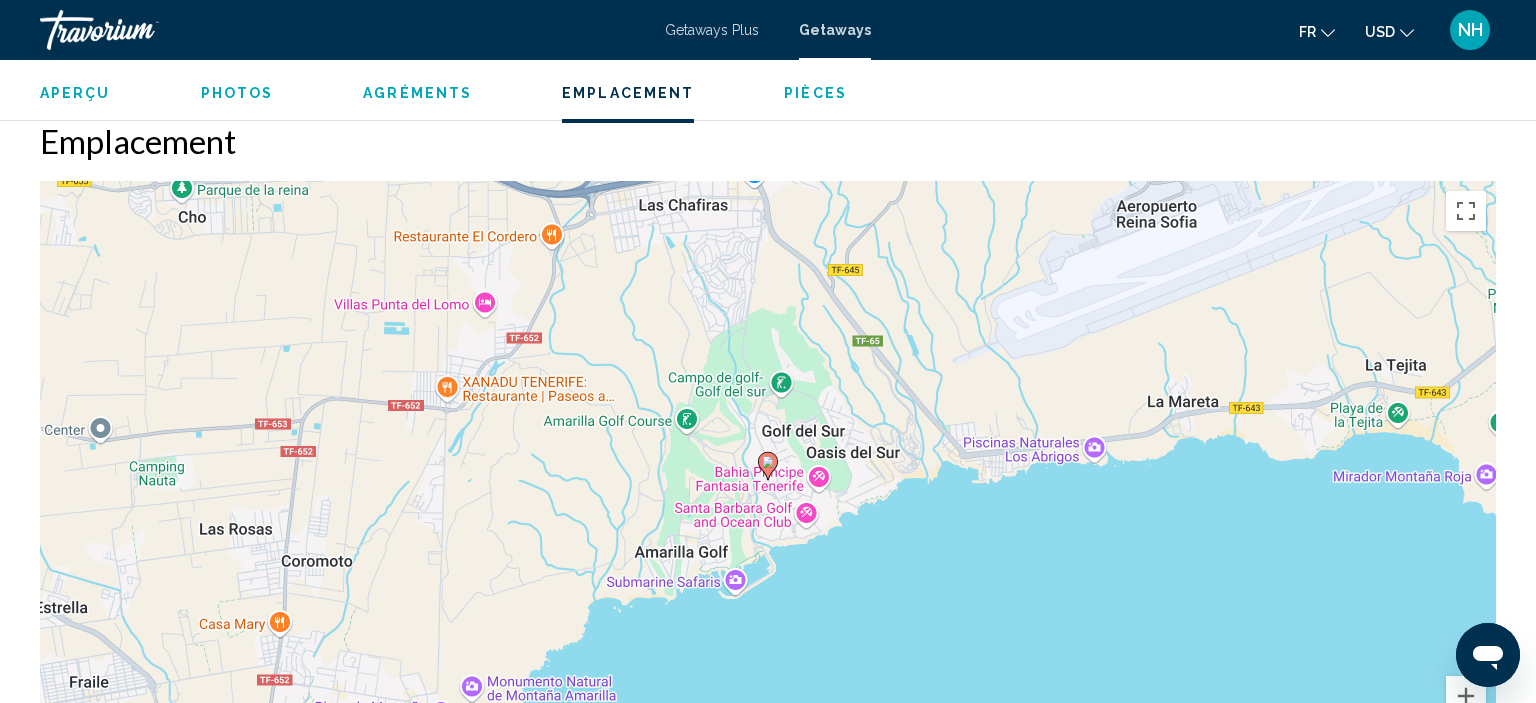 click on "Photos" at bounding box center (237, 93) 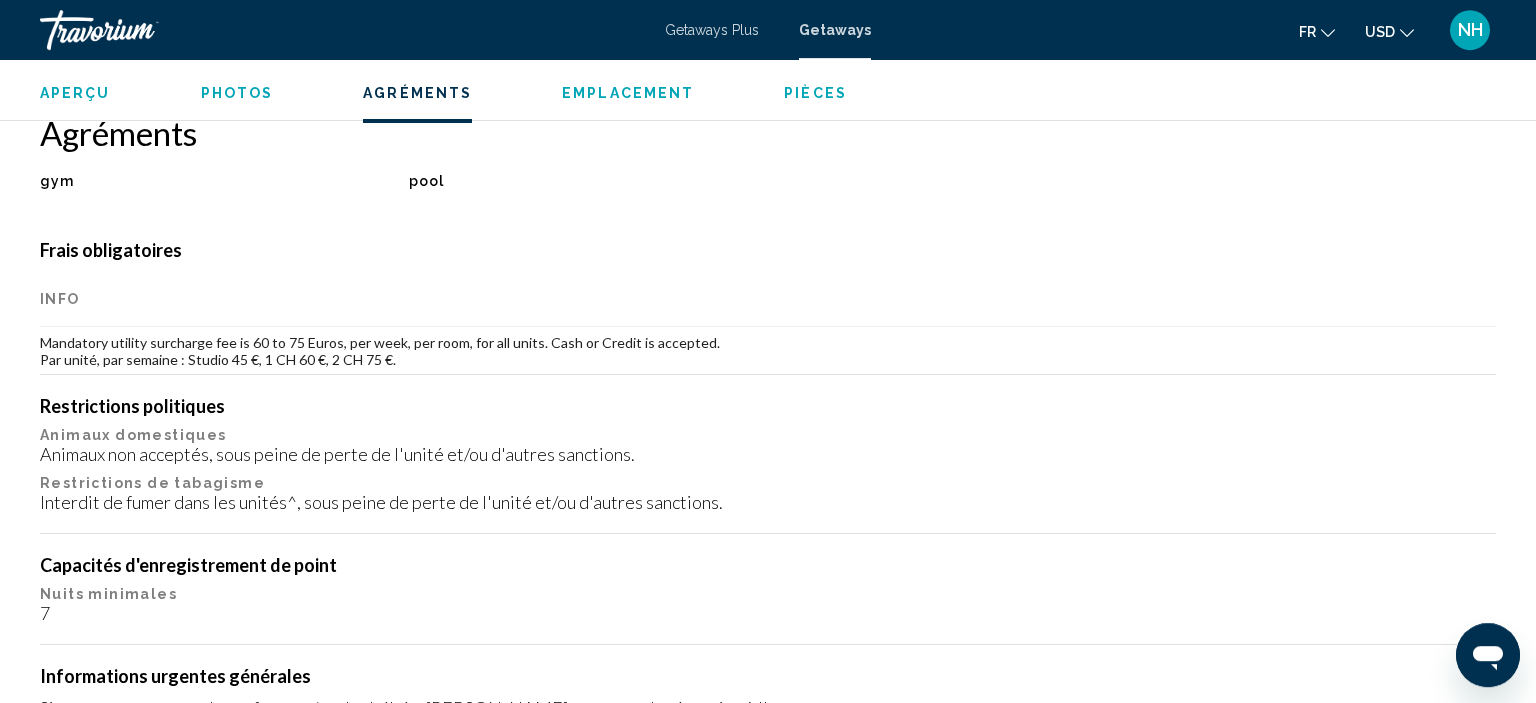 scroll, scrollTop: 1532, scrollLeft: 0, axis: vertical 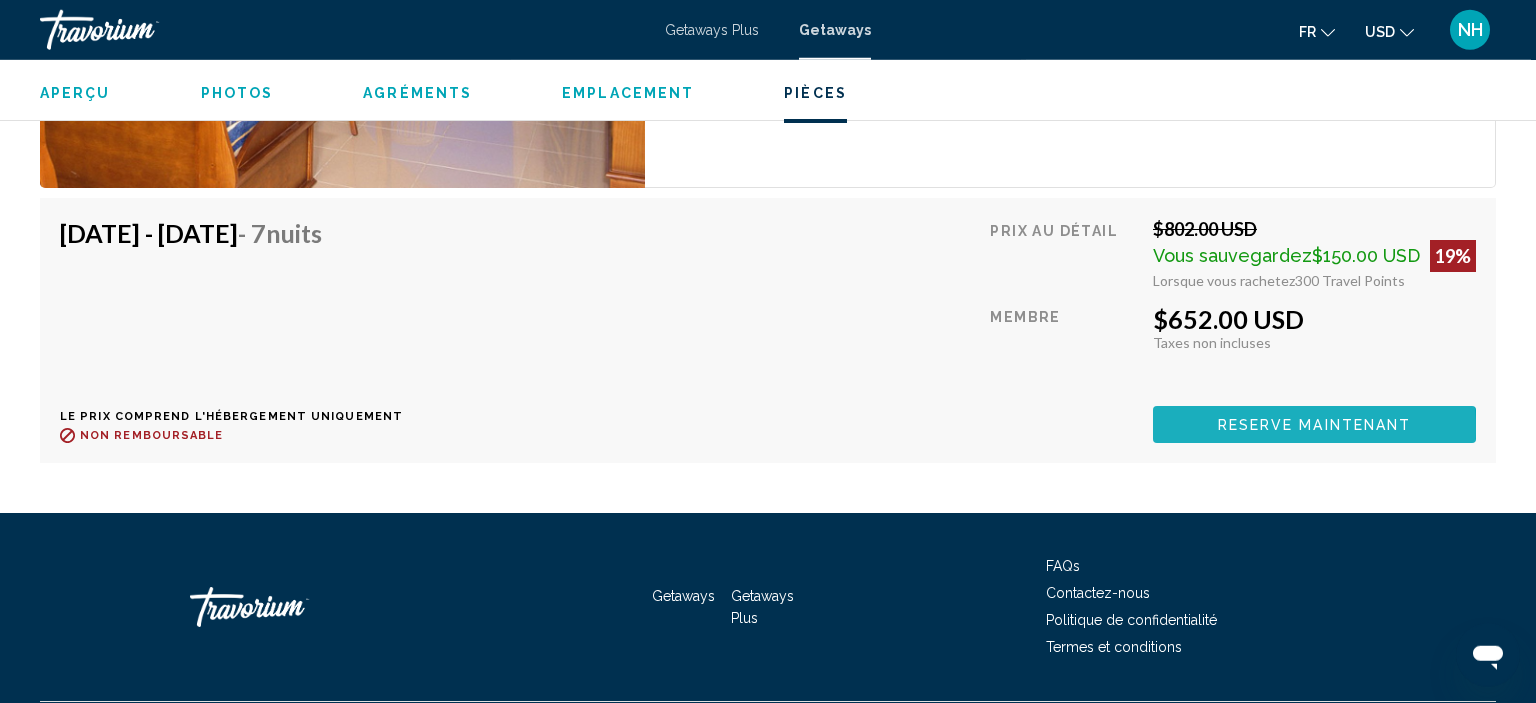 click on "Reserve maintenant" at bounding box center [1315, 425] 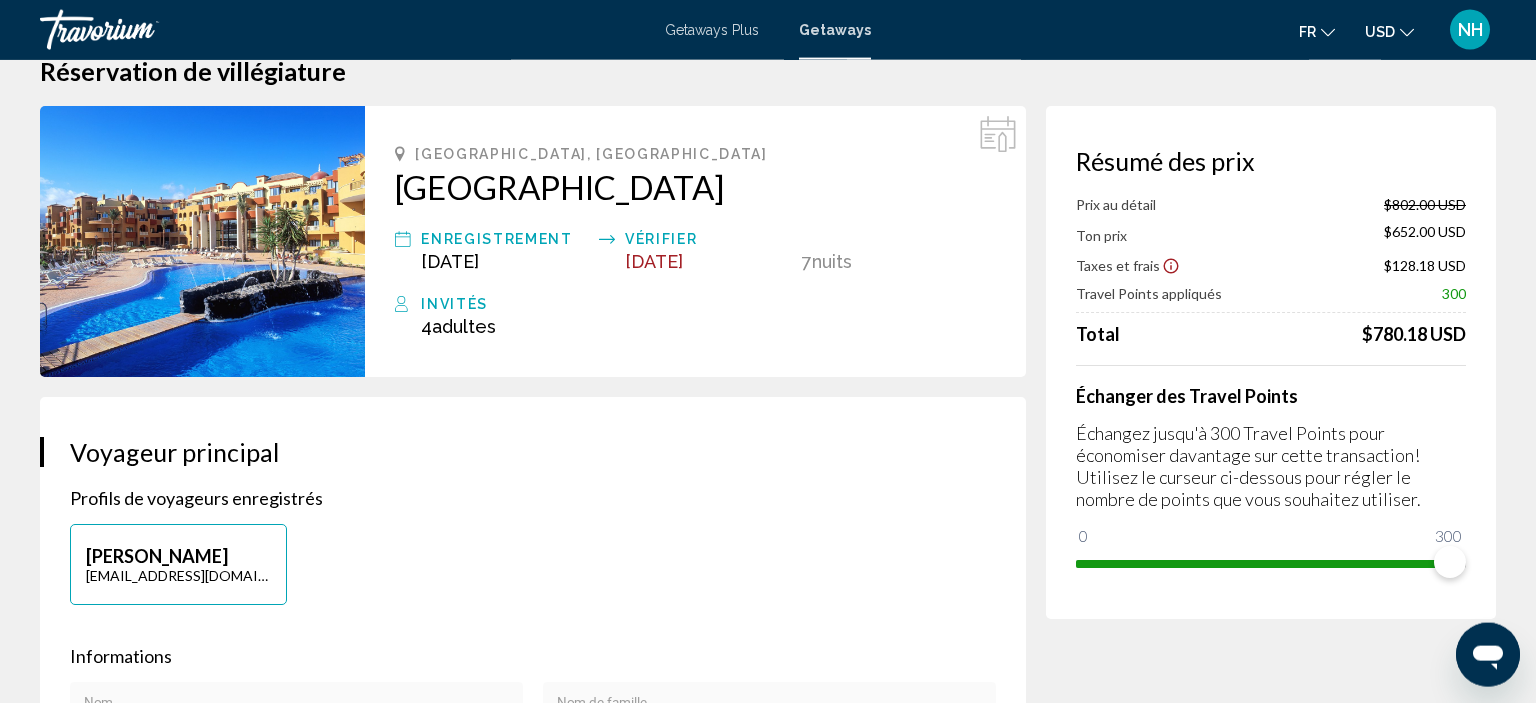 scroll, scrollTop: 0, scrollLeft: 0, axis: both 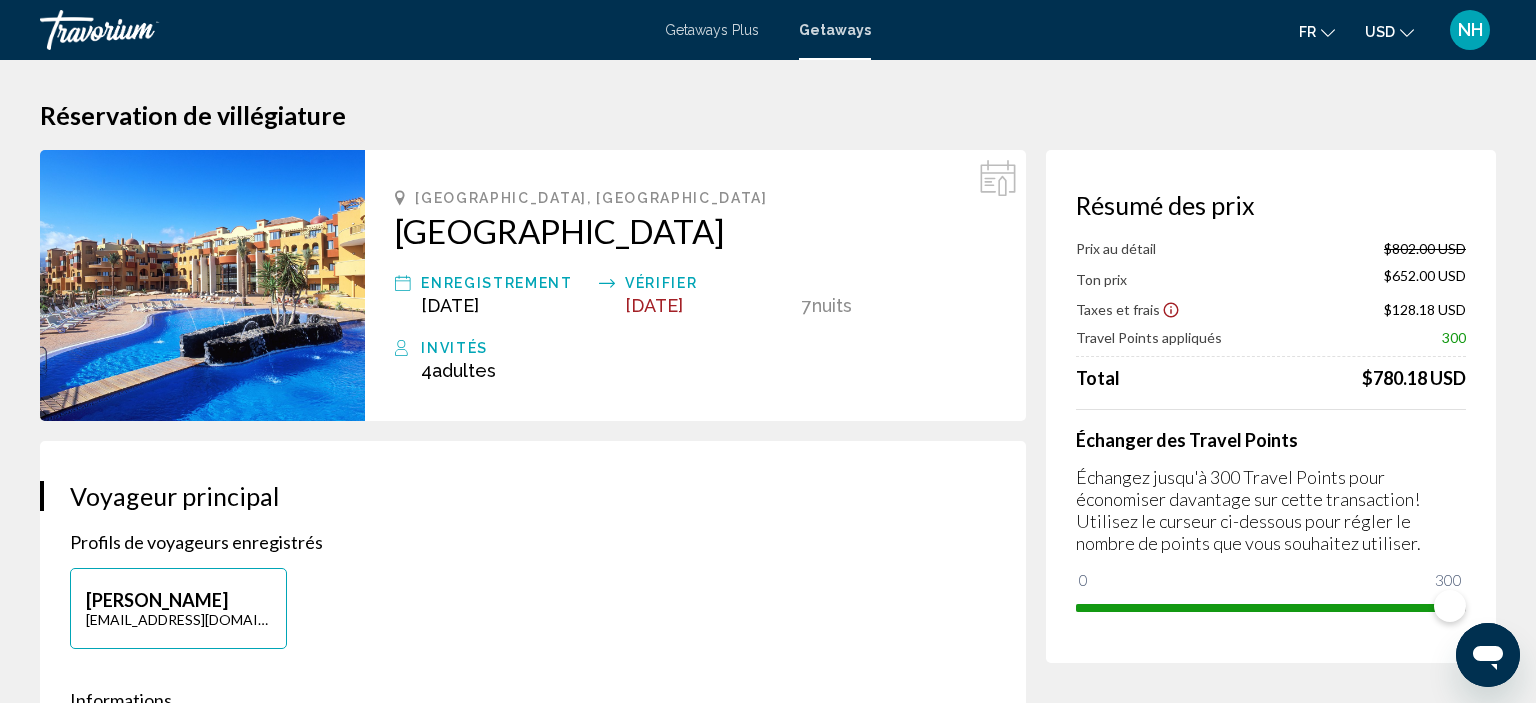 click at bounding box center (202, 285) 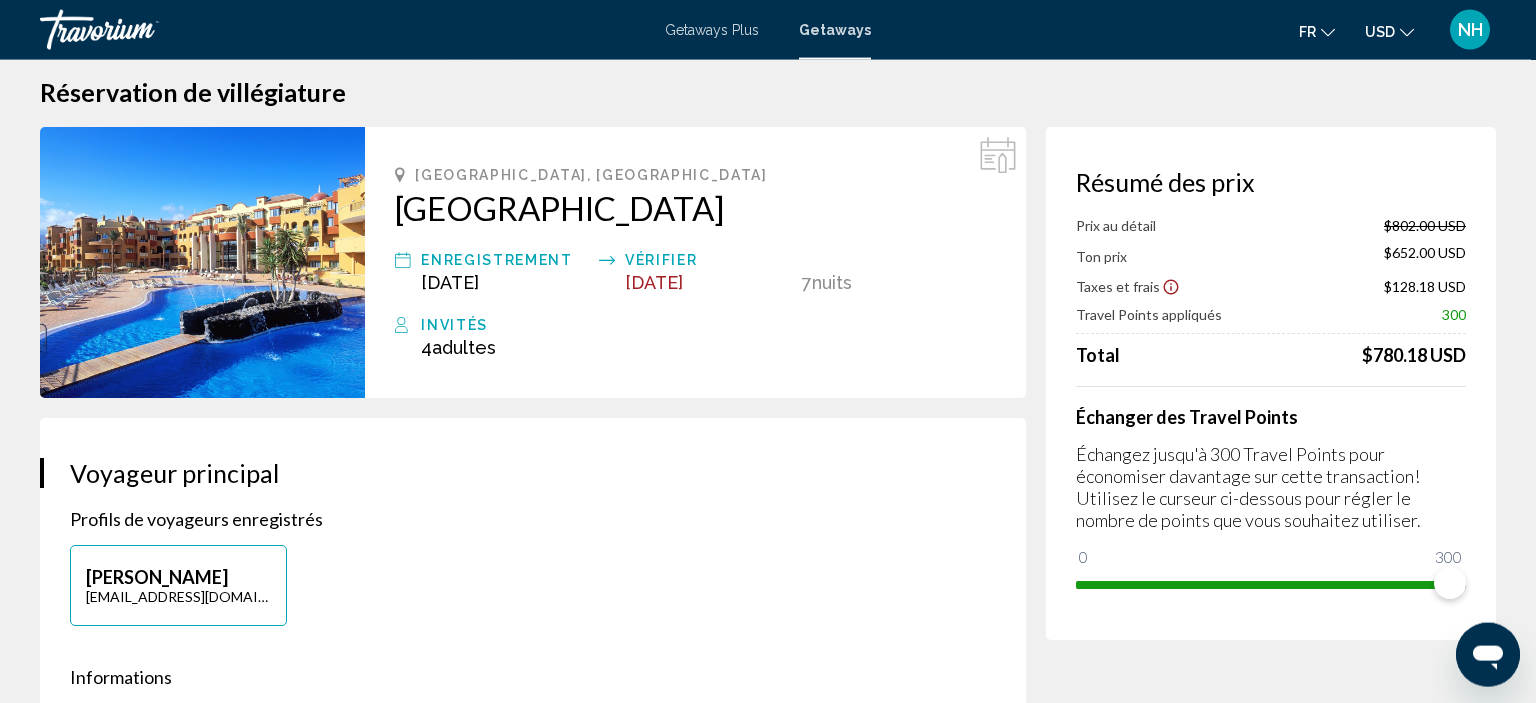 scroll, scrollTop: 0, scrollLeft: 0, axis: both 